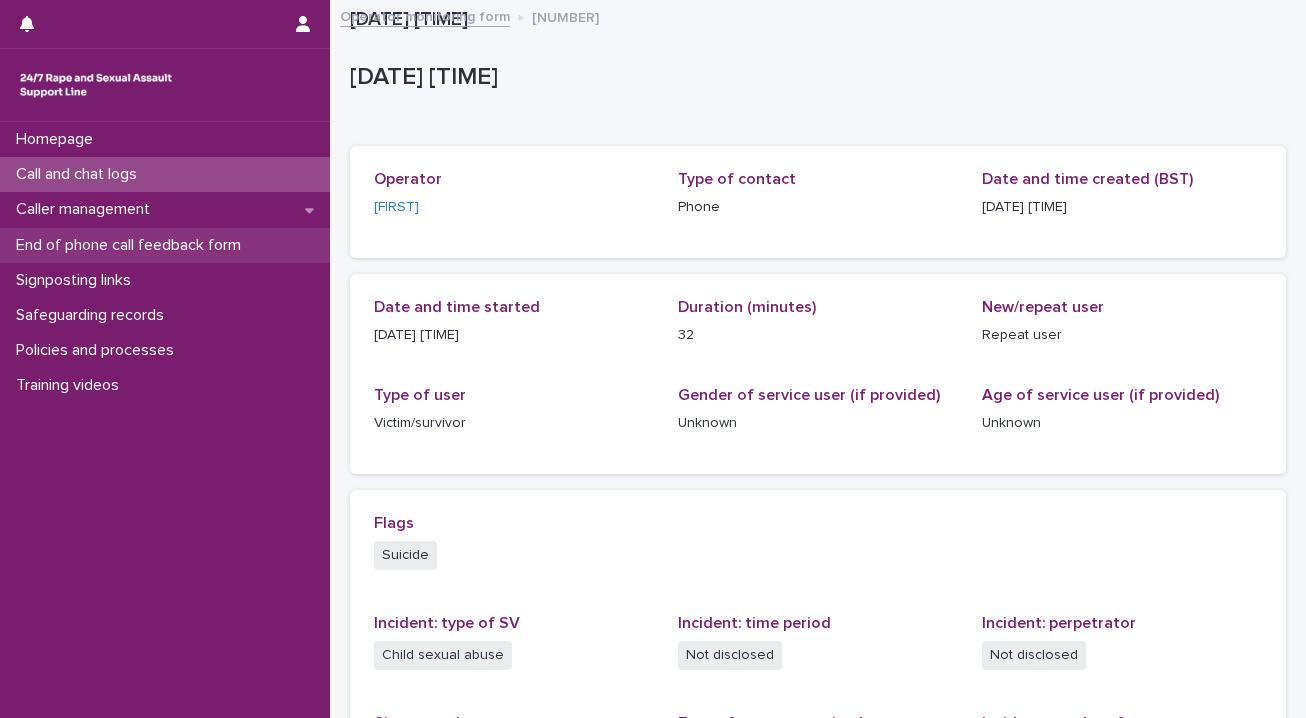 scroll, scrollTop: 0, scrollLeft: 0, axis: both 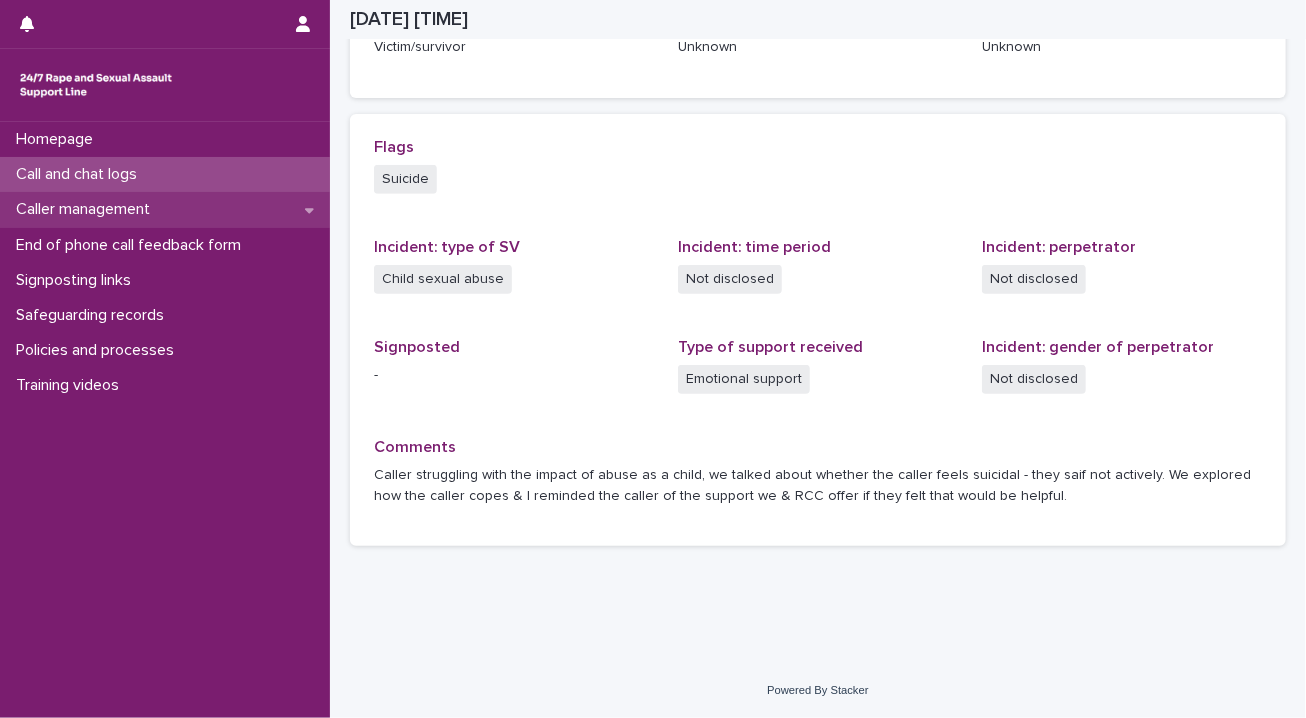 click on "Caller management" at bounding box center (87, 209) 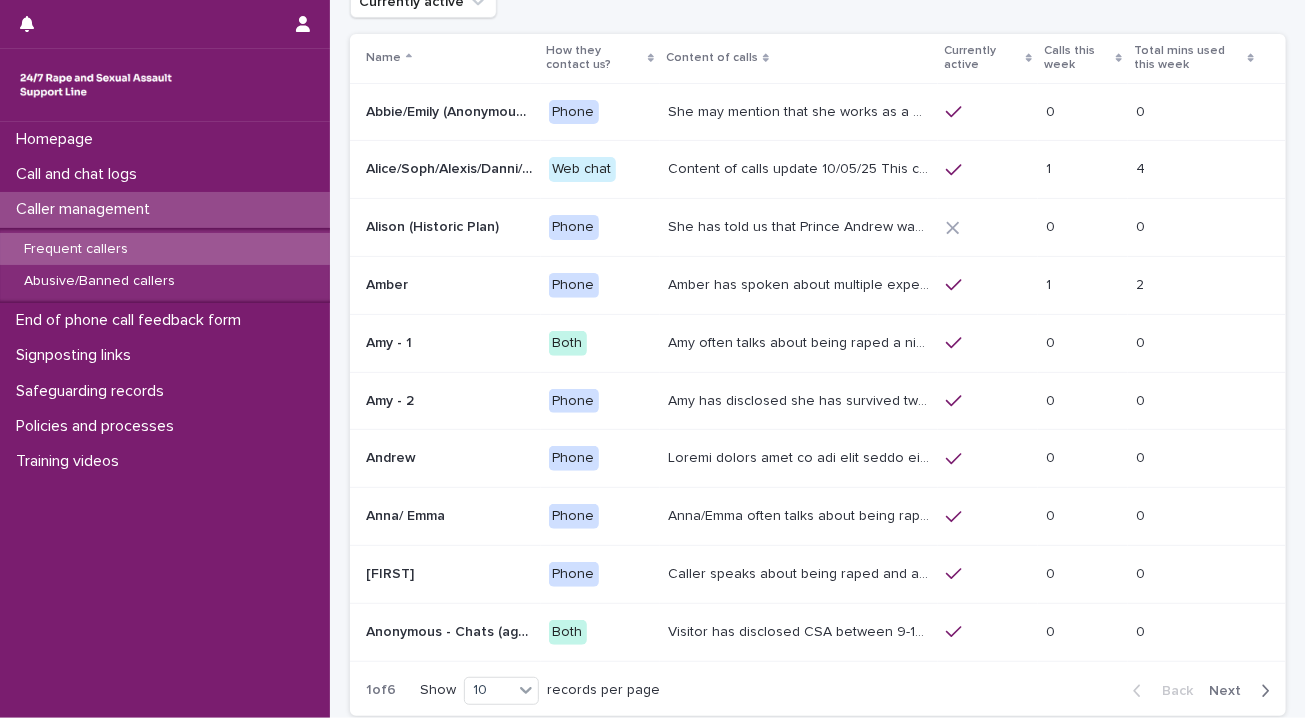 scroll, scrollTop: 159, scrollLeft: 0, axis: vertical 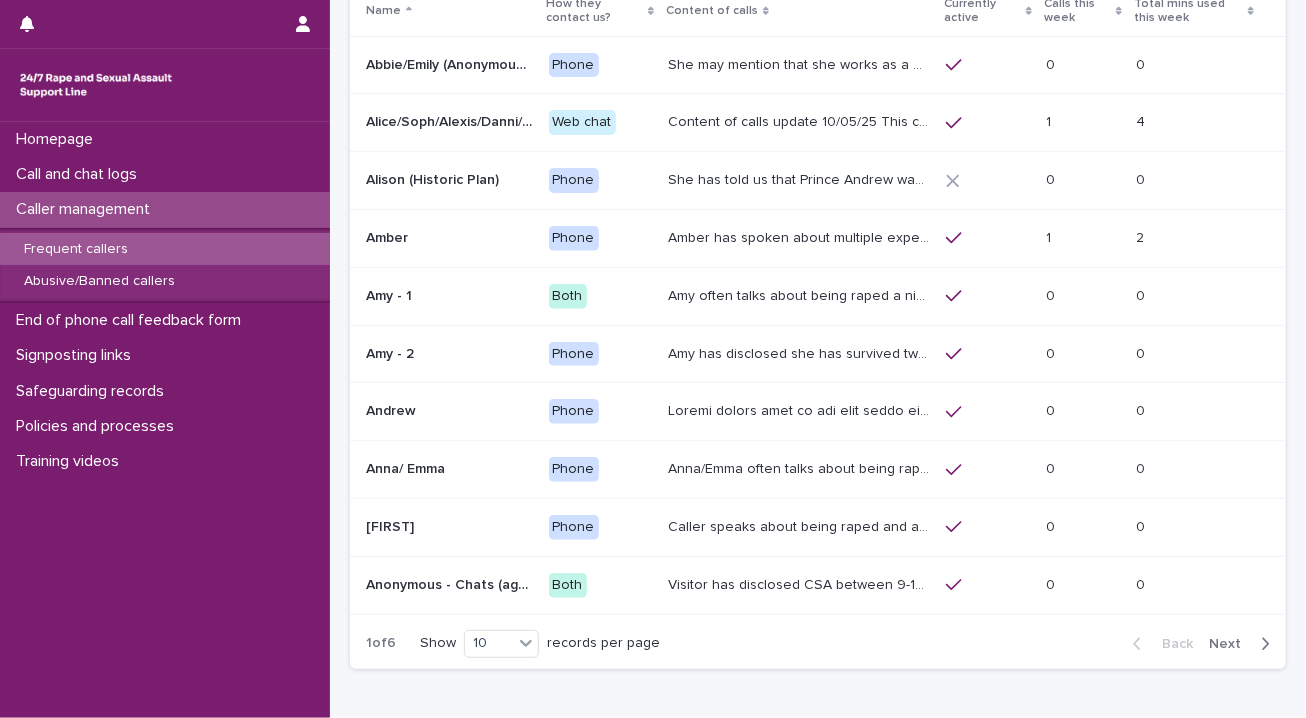 click on "Next" at bounding box center [1231, 644] 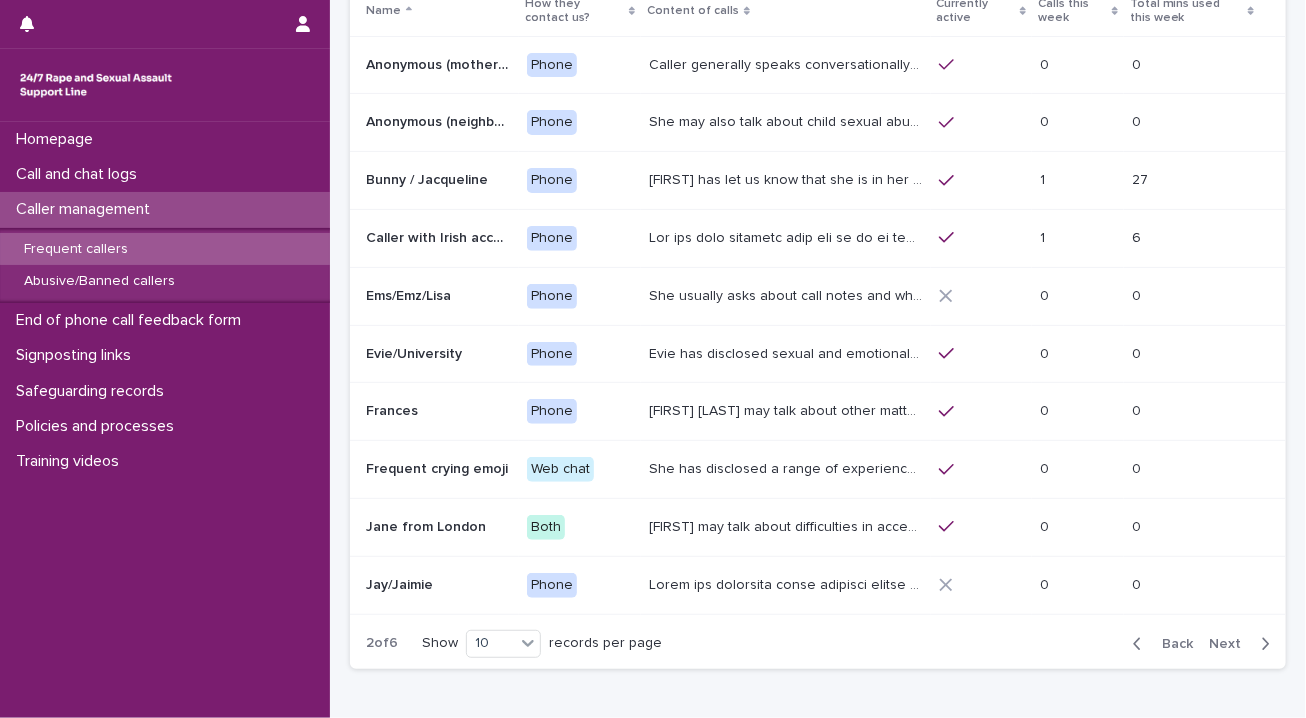 click on "Next" at bounding box center [1231, 644] 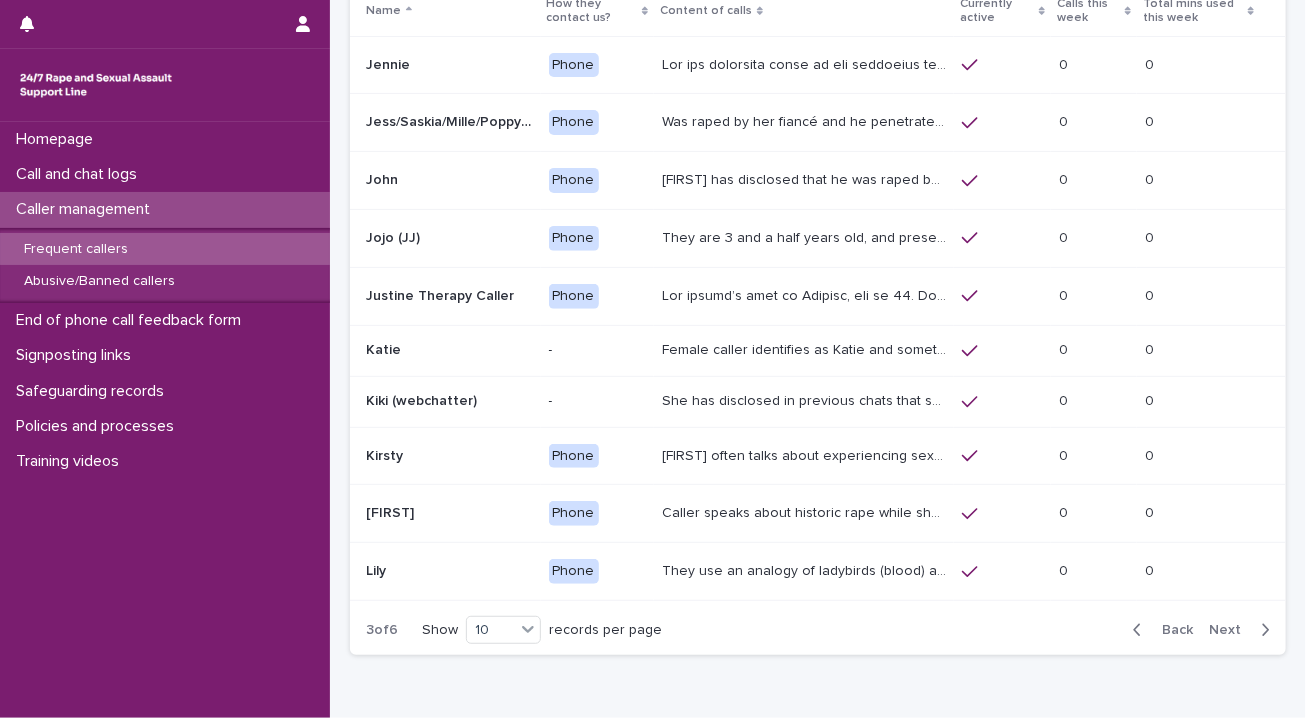 scroll, scrollTop: 152, scrollLeft: 0, axis: vertical 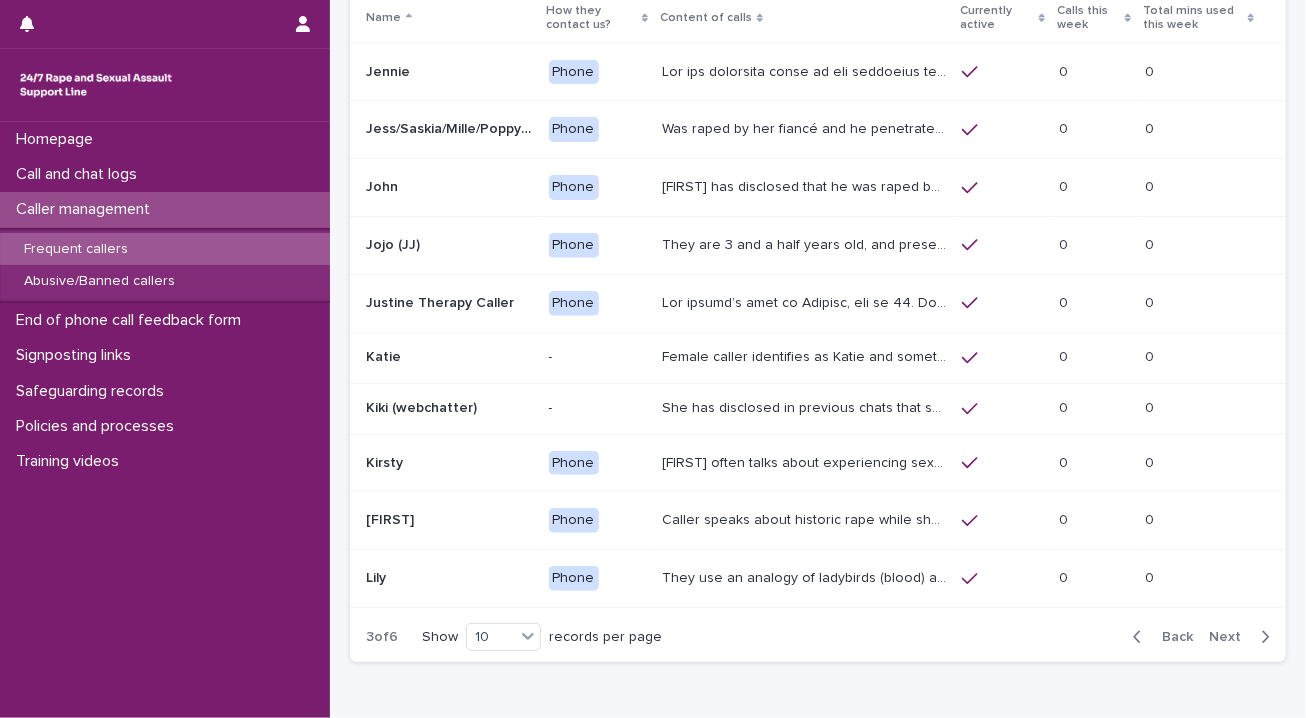 click on "Next" at bounding box center (1231, 637) 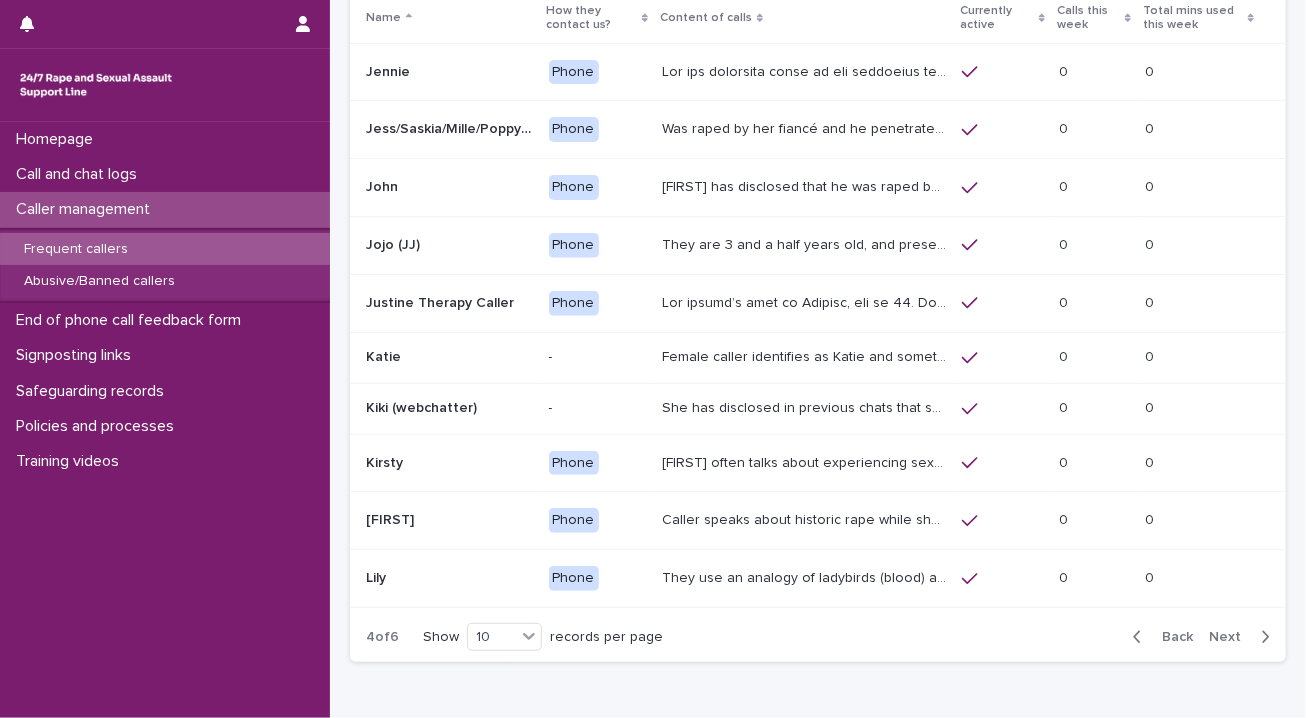 scroll, scrollTop: 159, scrollLeft: 0, axis: vertical 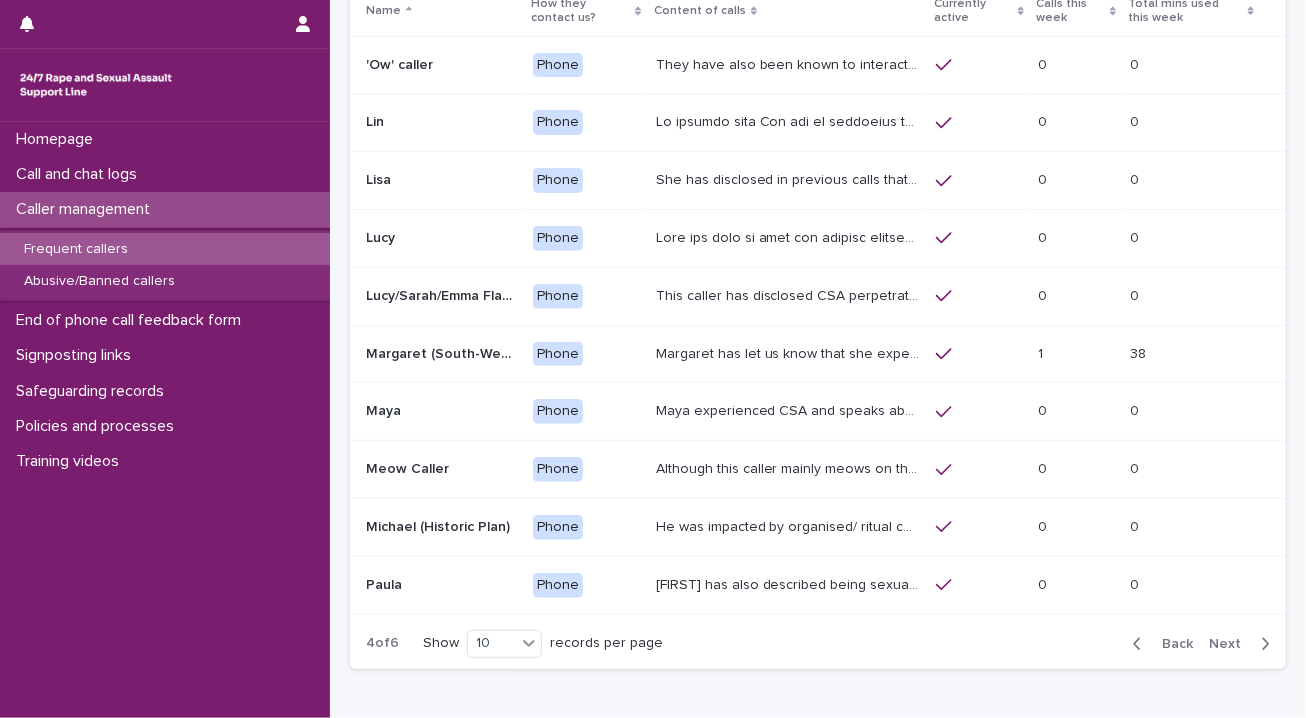 click on "Next" at bounding box center [1231, 644] 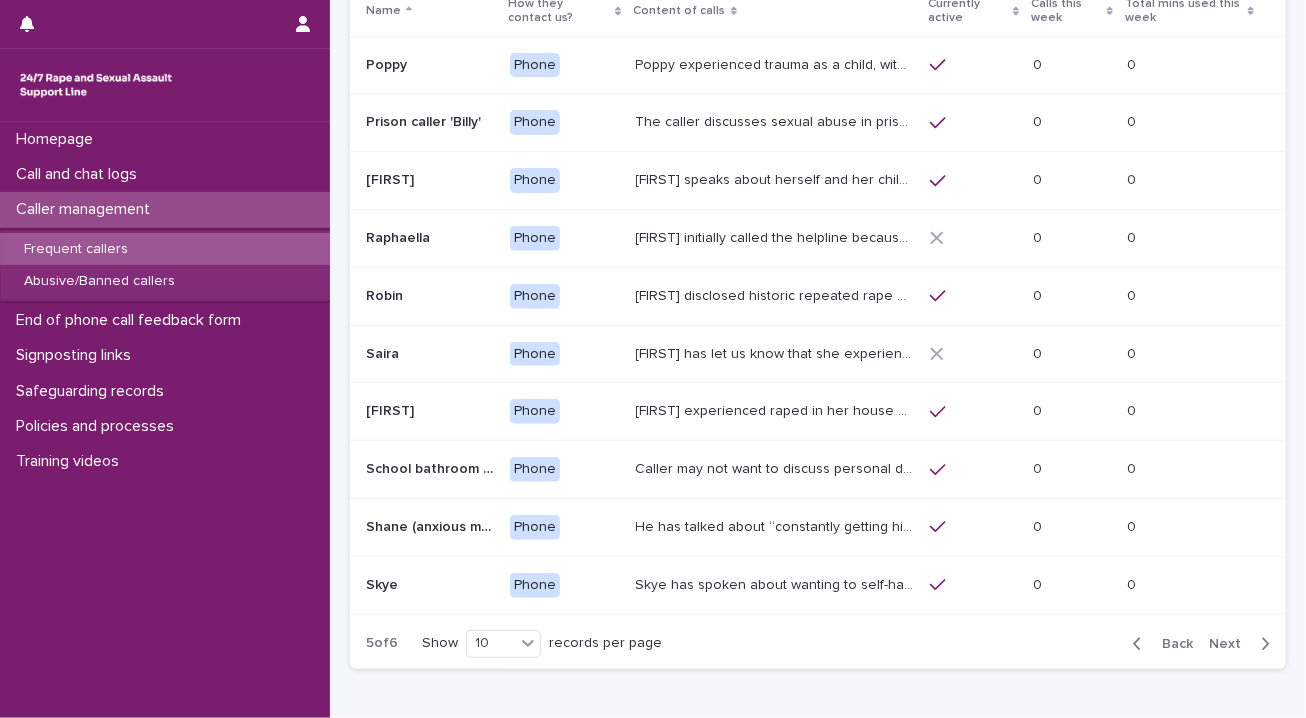 click on "Next" at bounding box center [1231, 644] 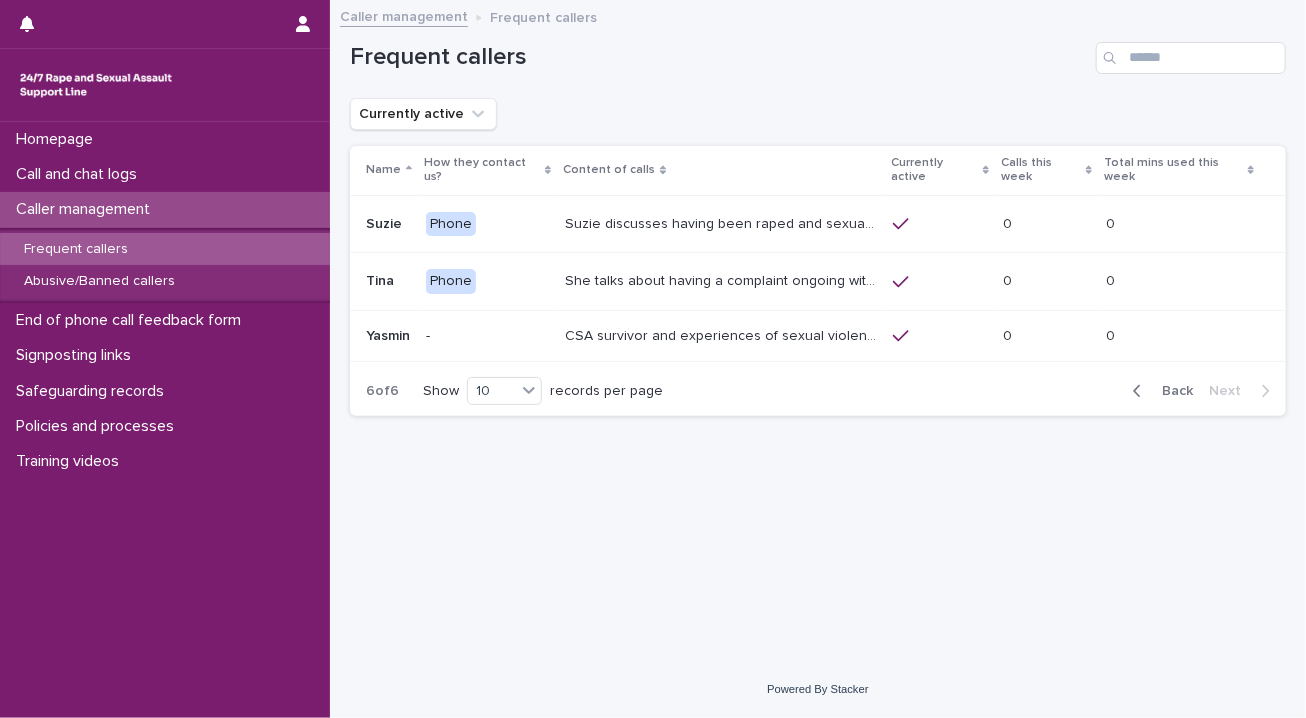 scroll, scrollTop: 0, scrollLeft: 0, axis: both 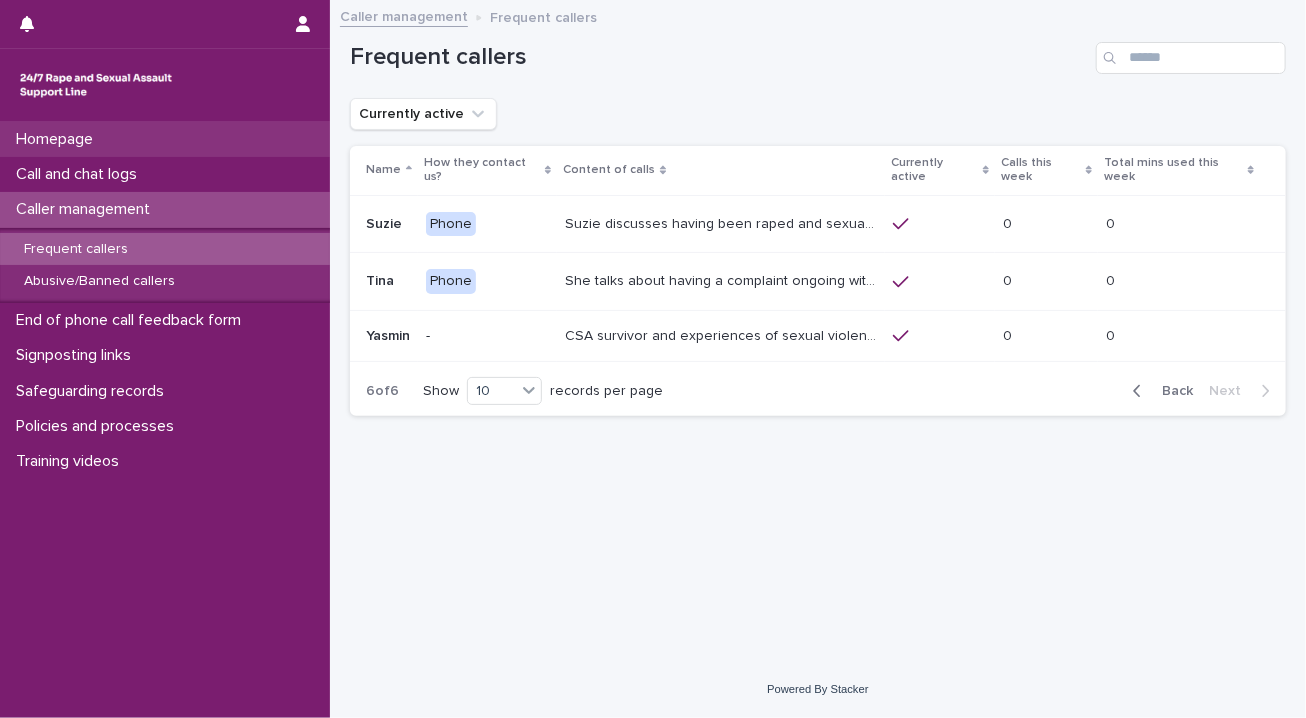 click on "Homepage" at bounding box center [165, 139] 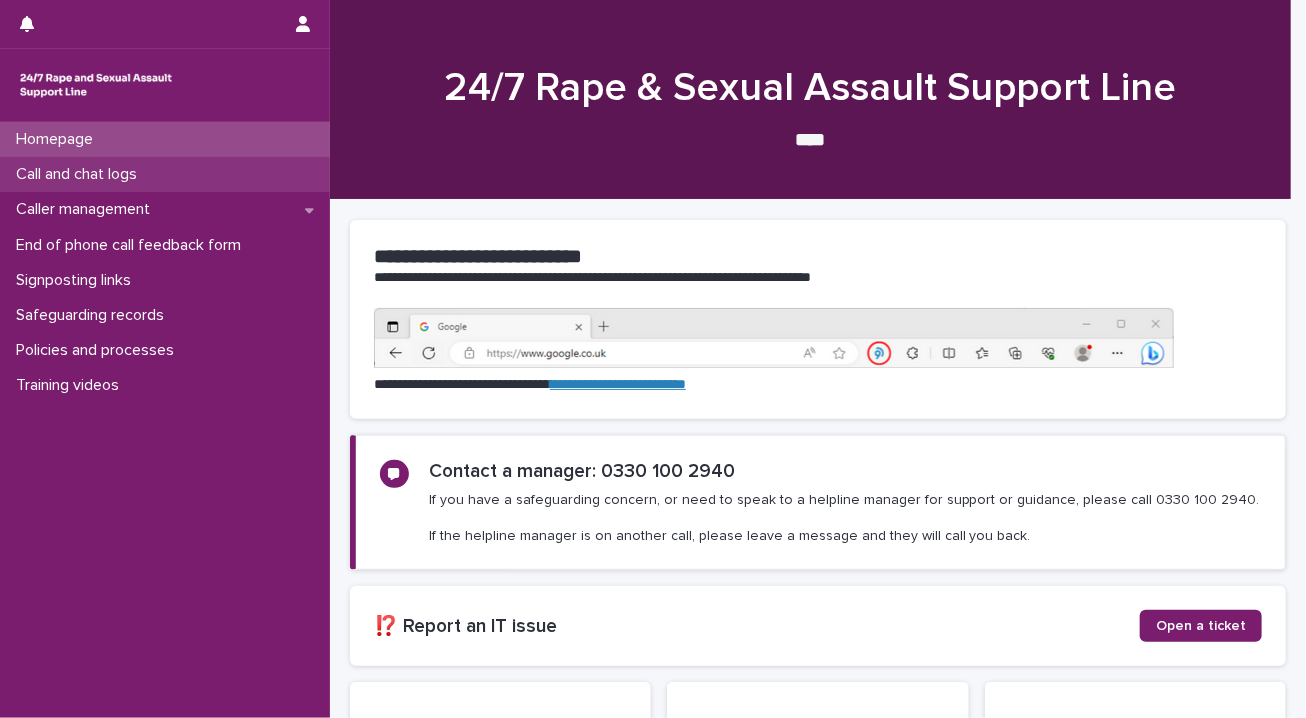 click on "Call and chat logs" at bounding box center [165, 174] 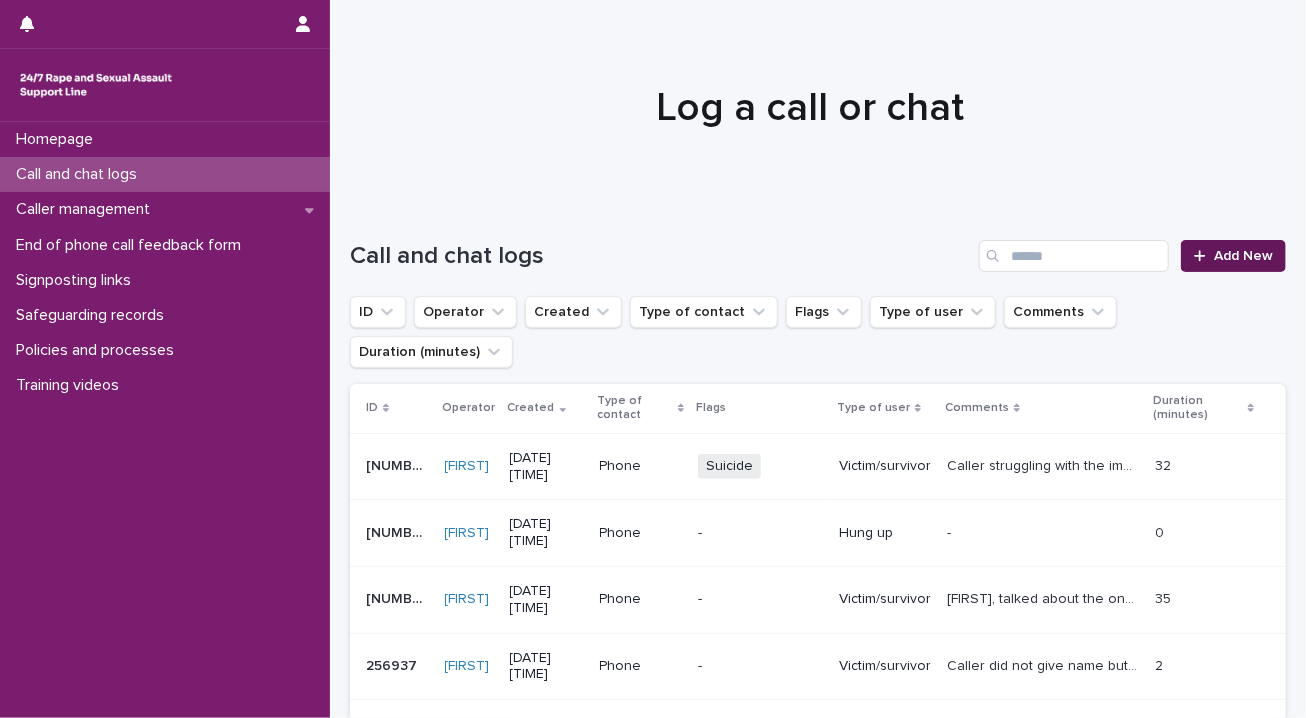 click 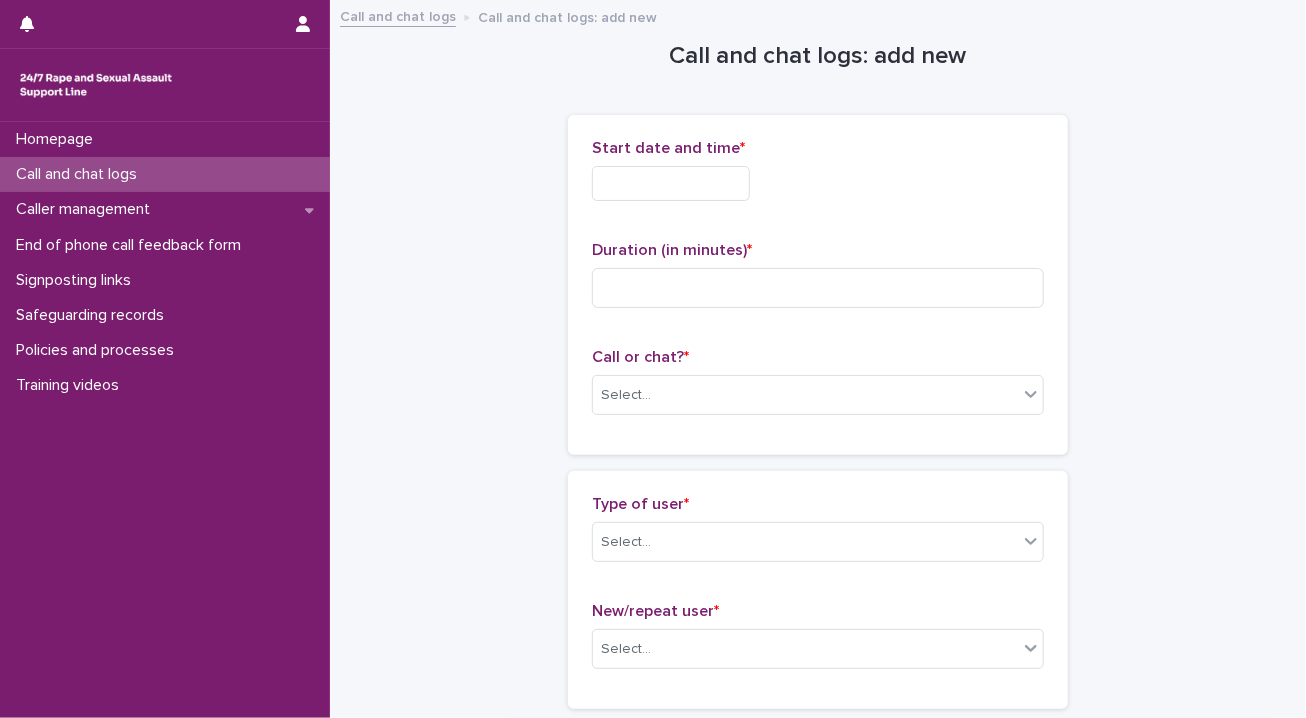 click at bounding box center (671, 183) 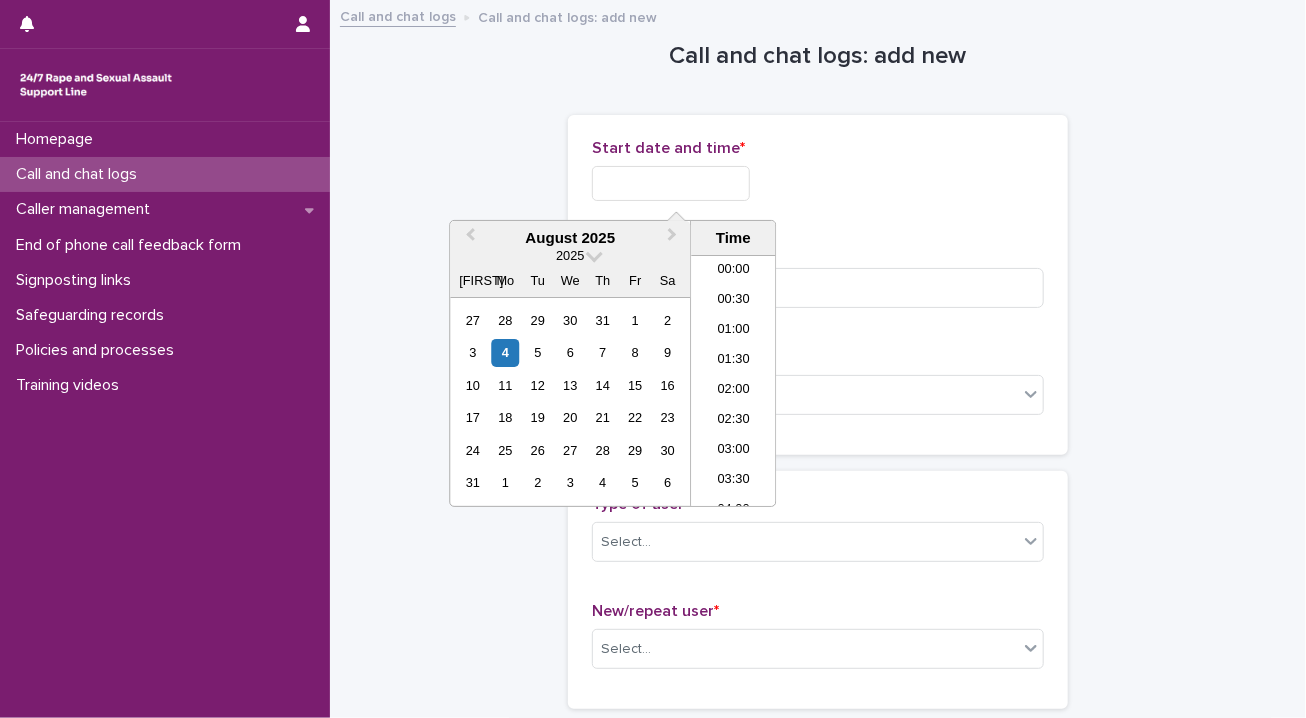 scroll, scrollTop: 1189, scrollLeft: 0, axis: vertical 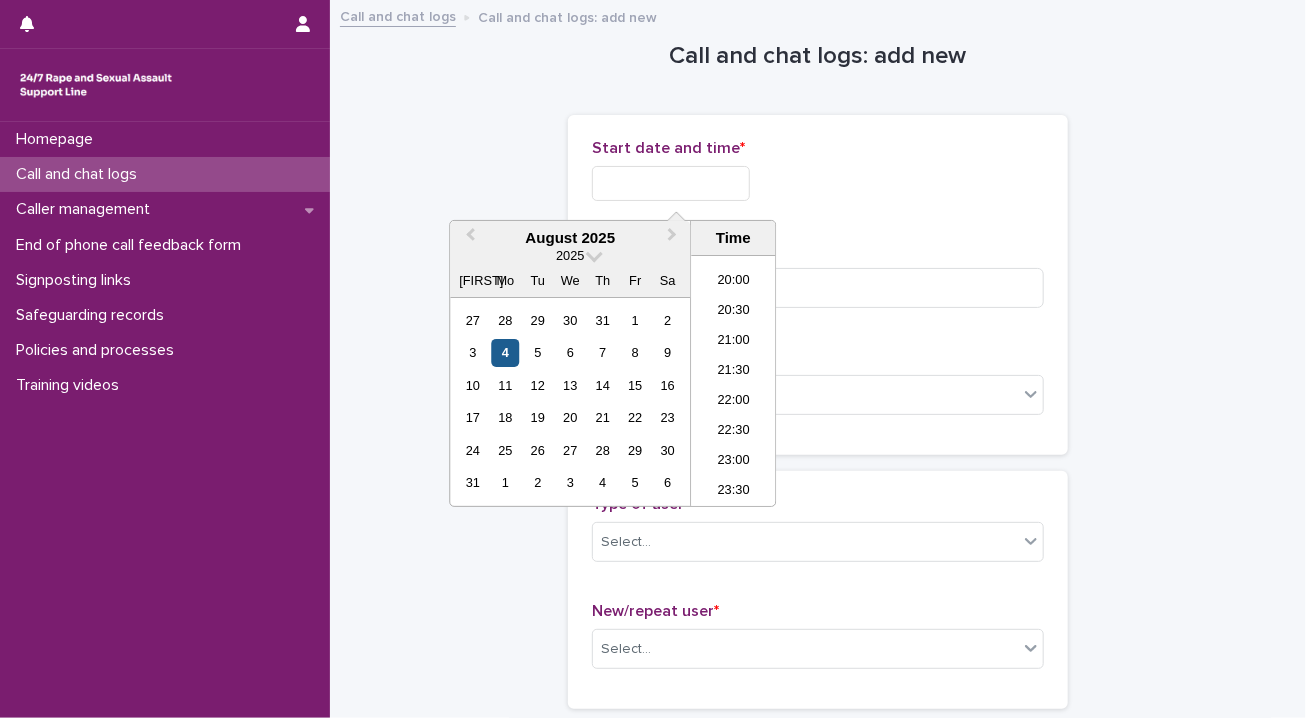 click on "4" at bounding box center (505, 352) 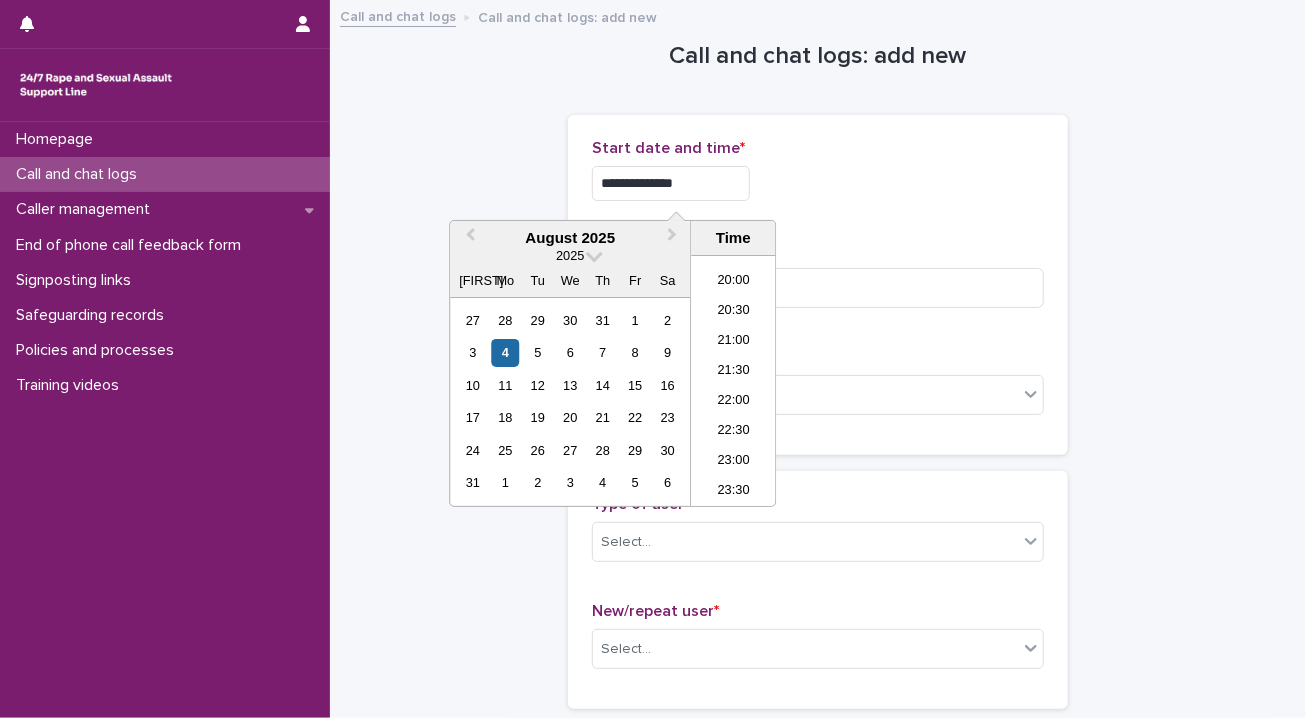 drag, startPoint x: 651, startPoint y: 179, endPoint x: 931, endPoint y: 199, distance: 280.71338 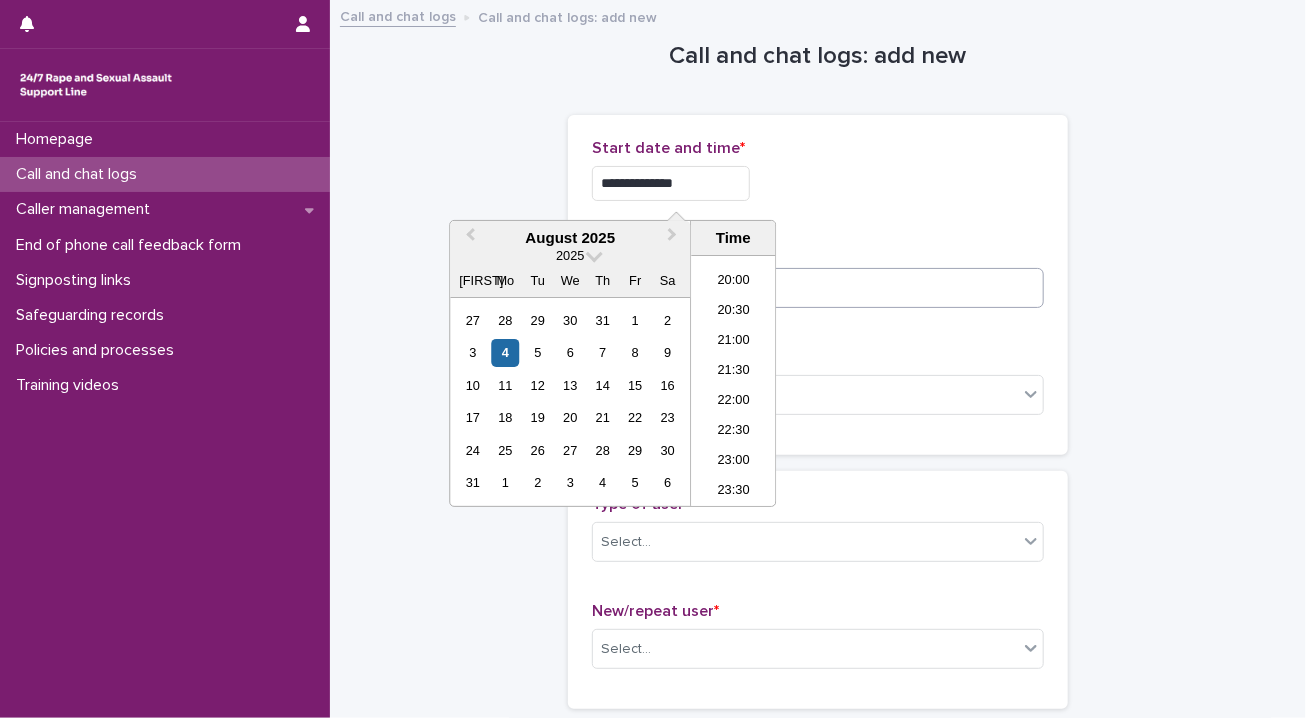 type on "**********" 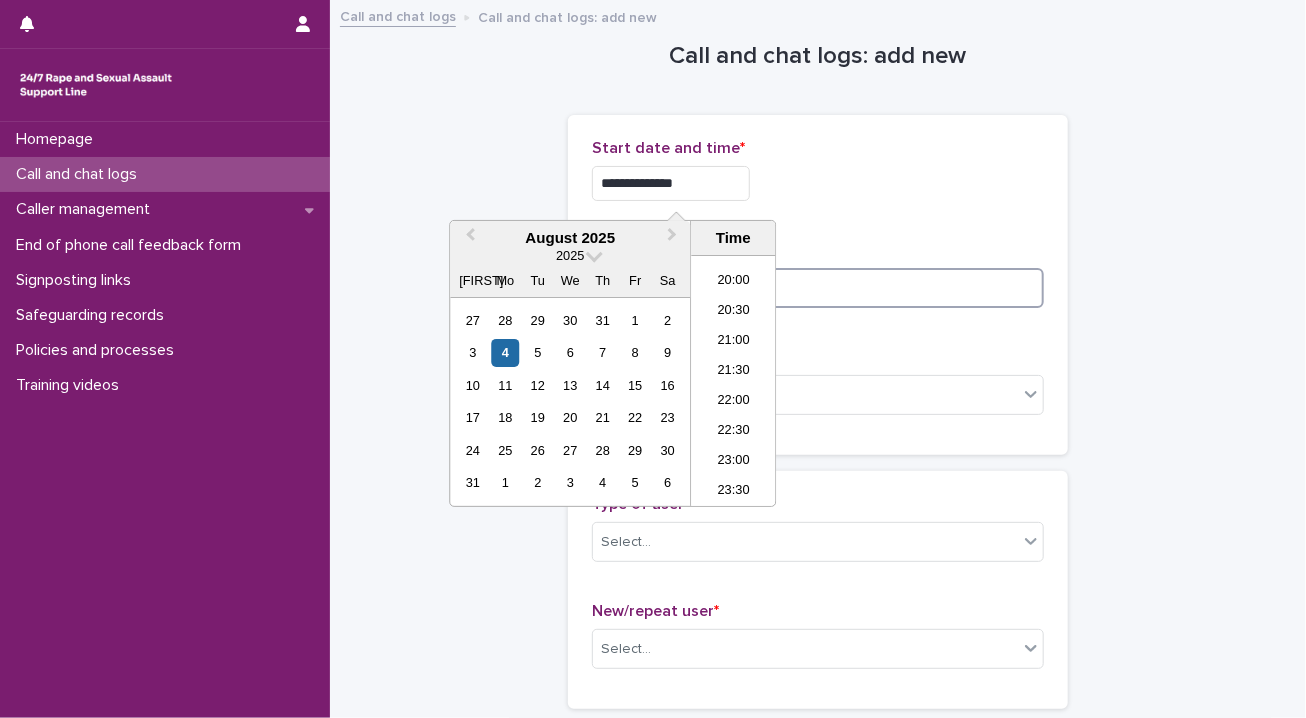 click at bounding box center (818, 288) 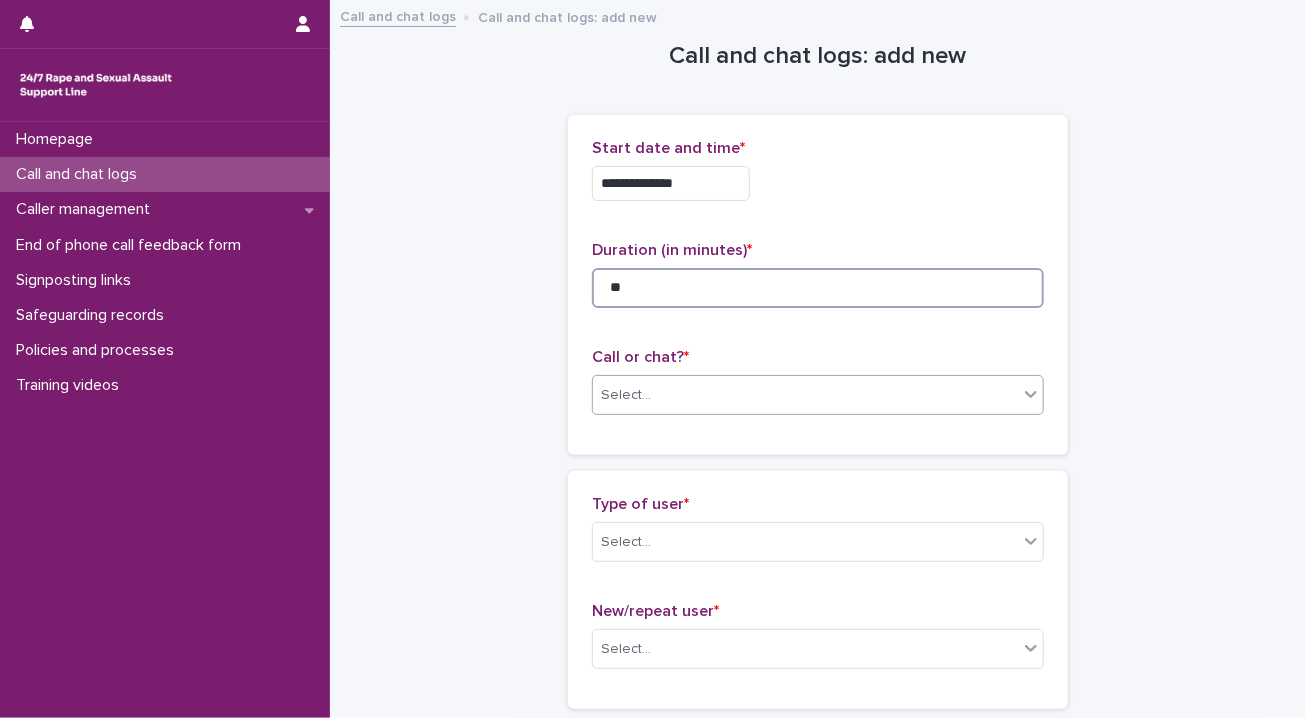 type on "**" 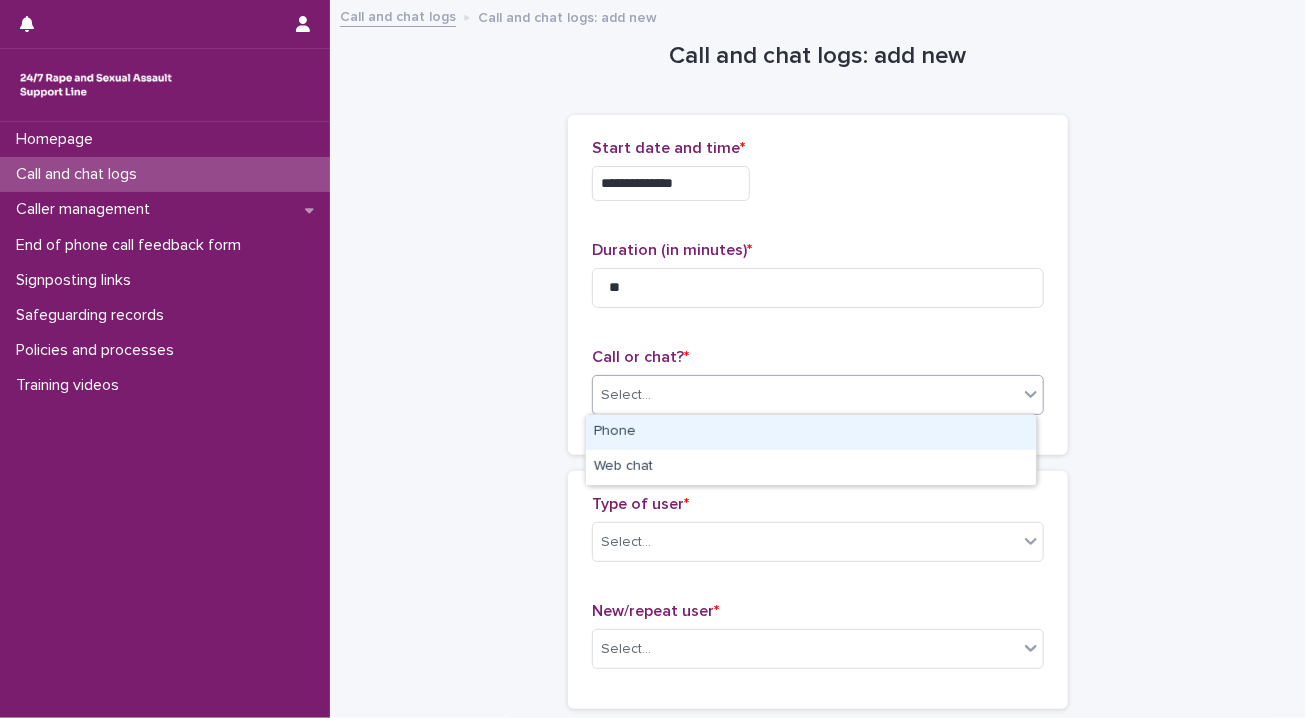 click 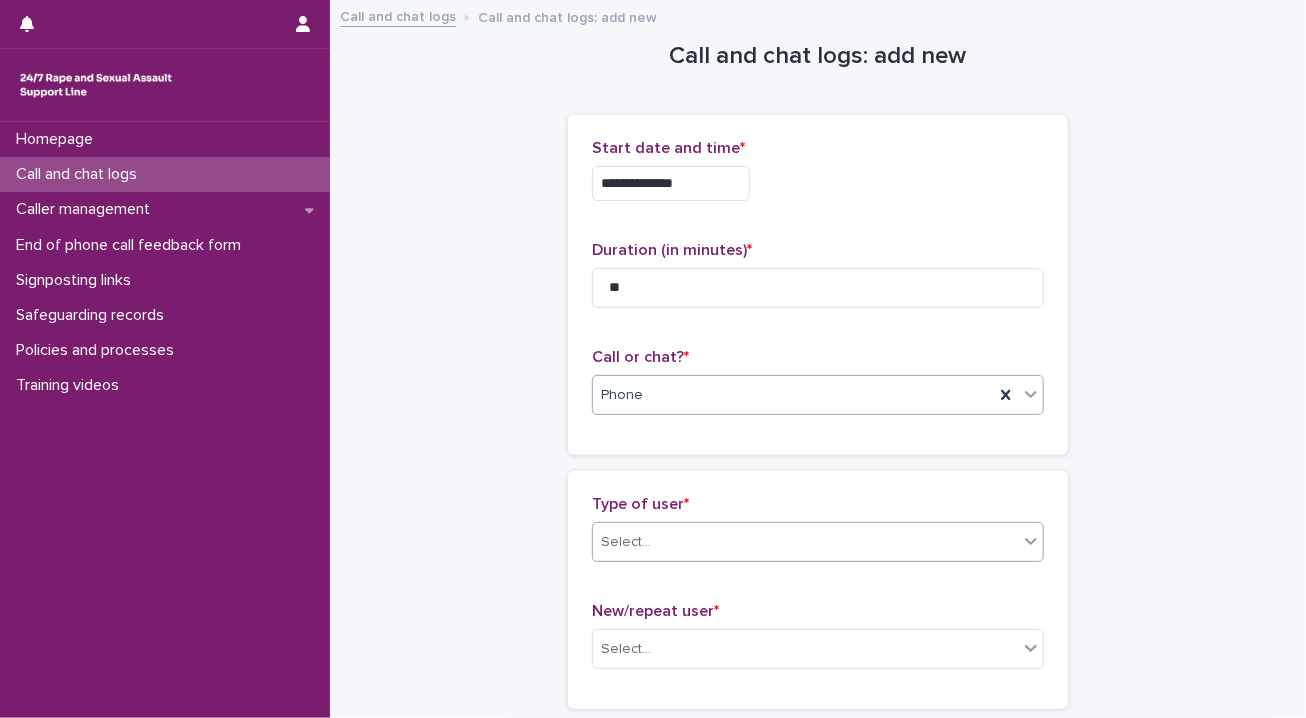 click 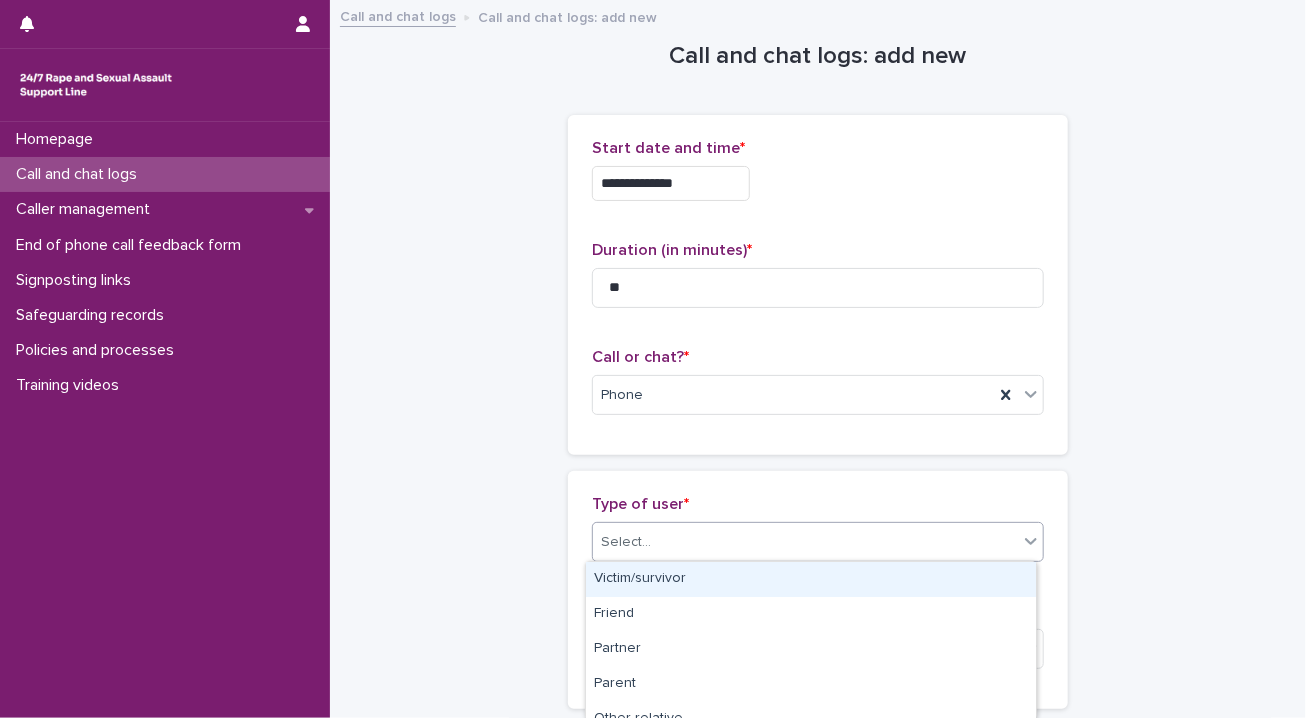 click on "Victim/survivor" at bounding box center [811, 579] 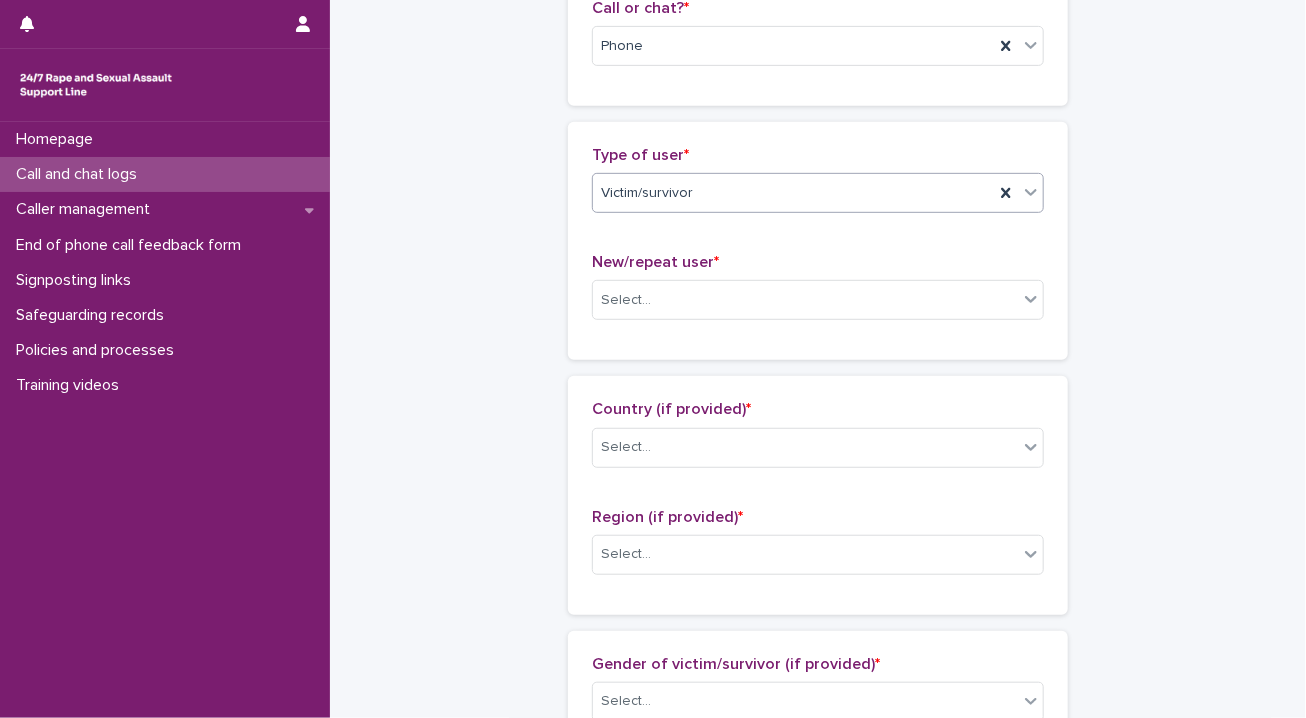 scroll, scrollTop: 504, scrollLeft: 0, axis: vertical 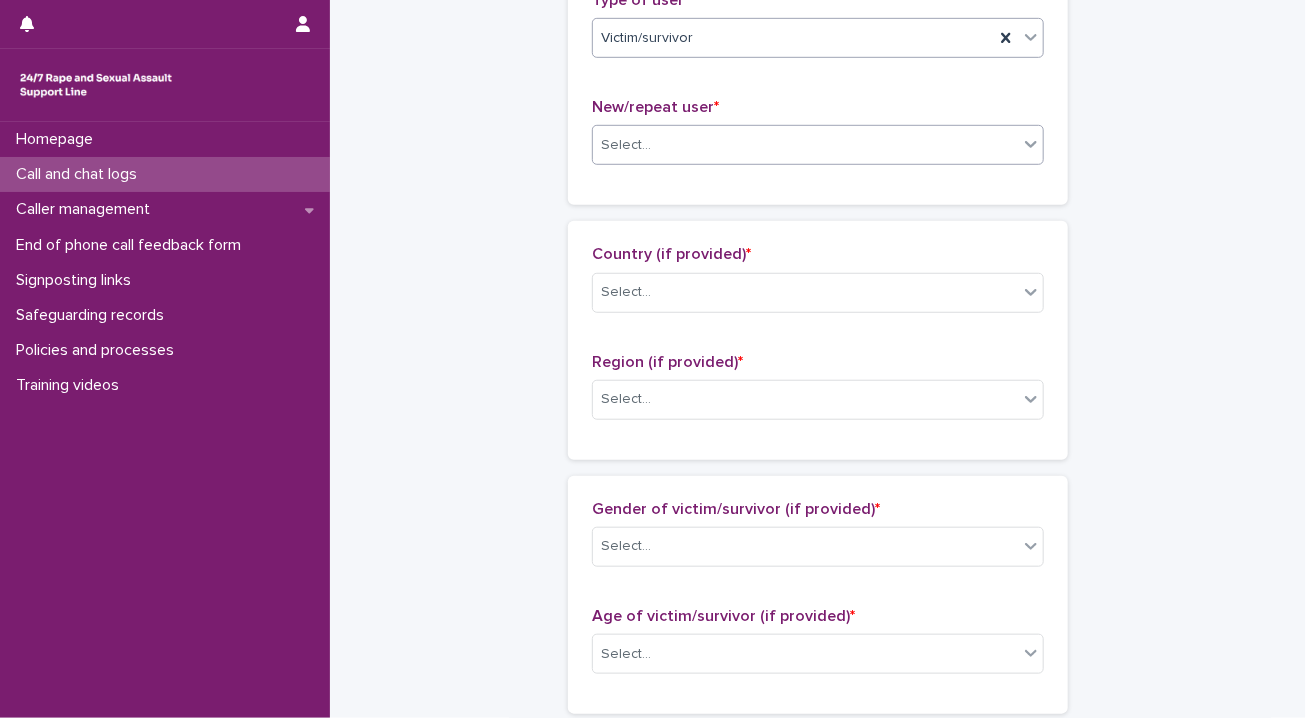 click on "Select..." at bounding box center (805, 145) 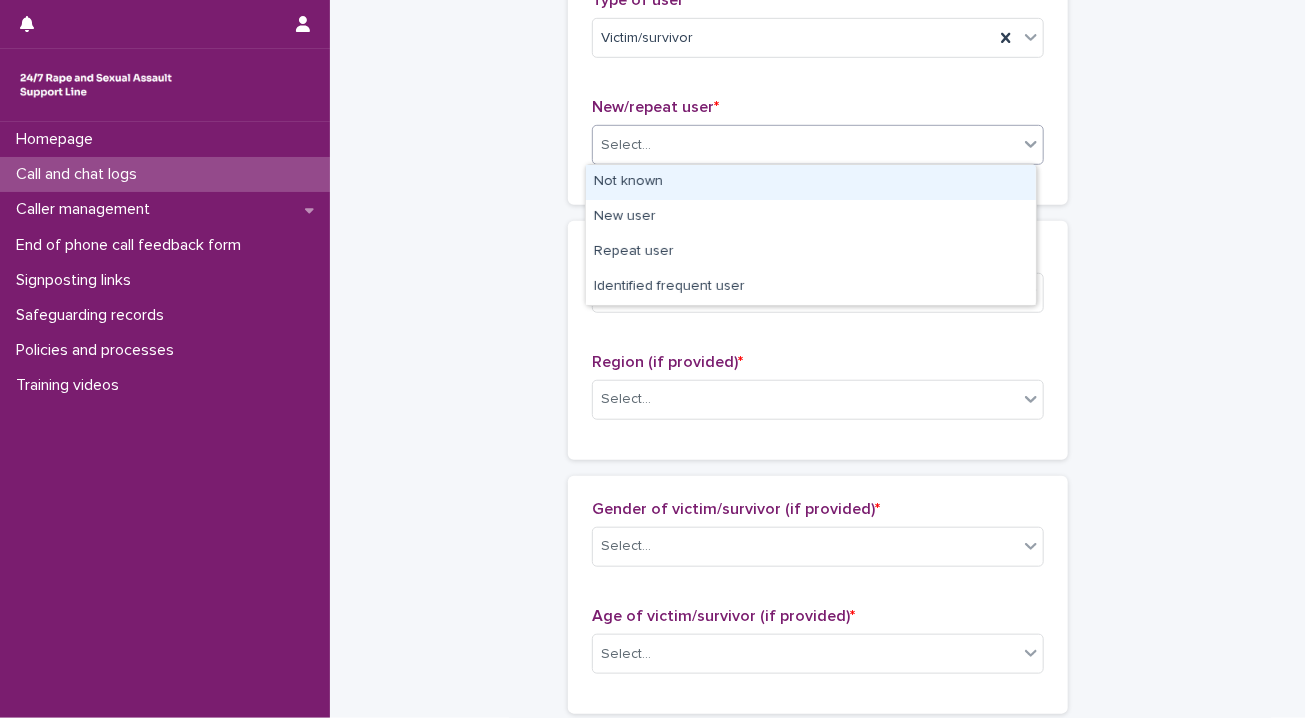 click on "Not known" at bounding box center [811, 182] 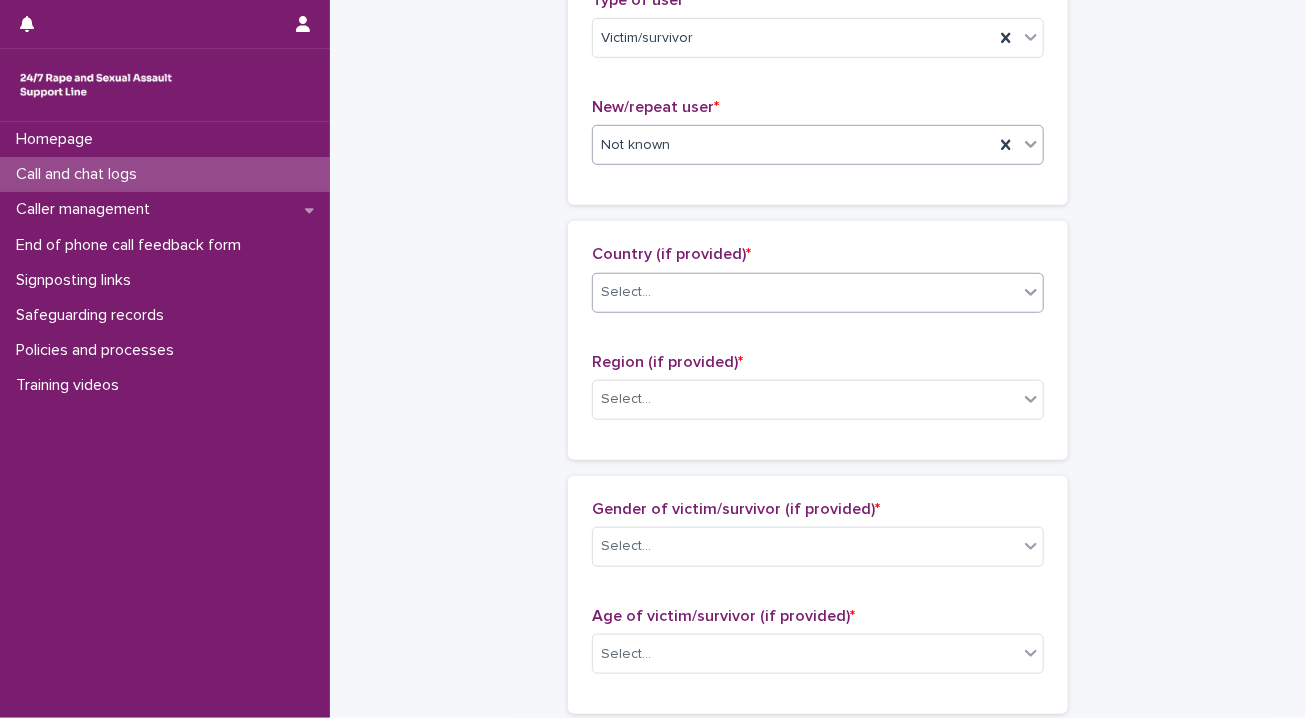 click 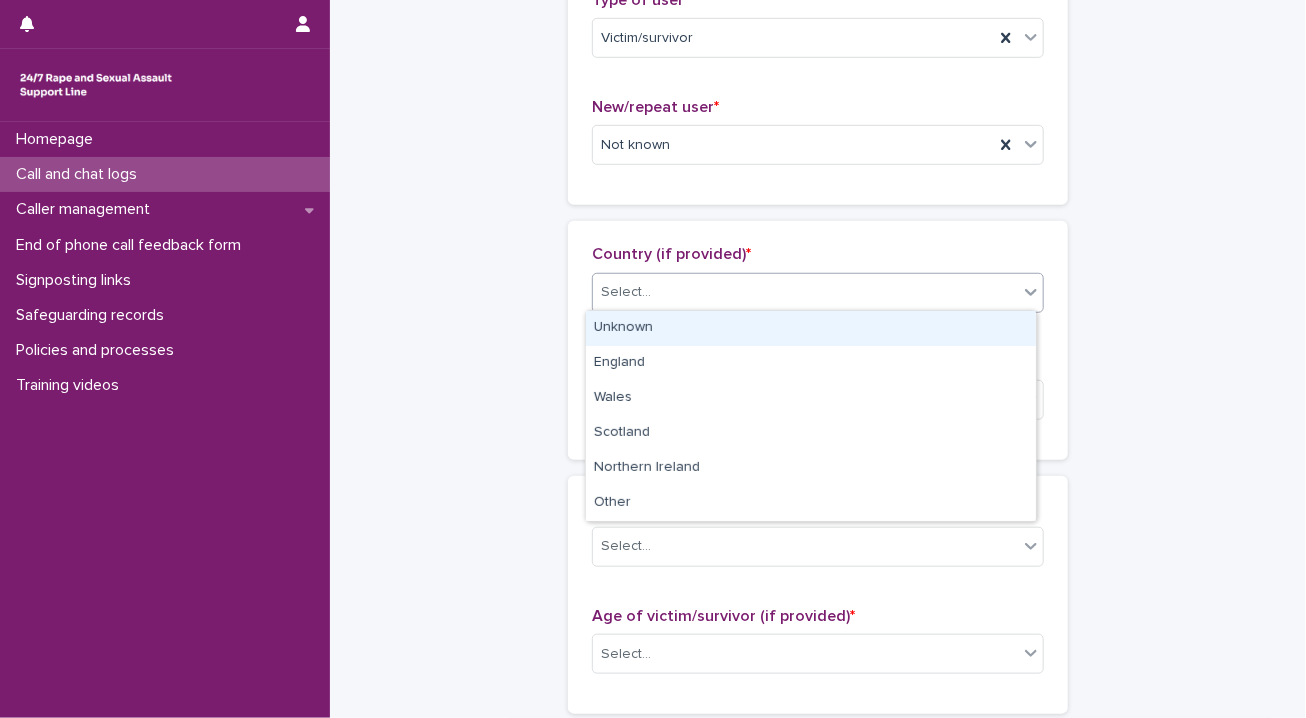 click on "Unknown" at bounding box center [811, 328] 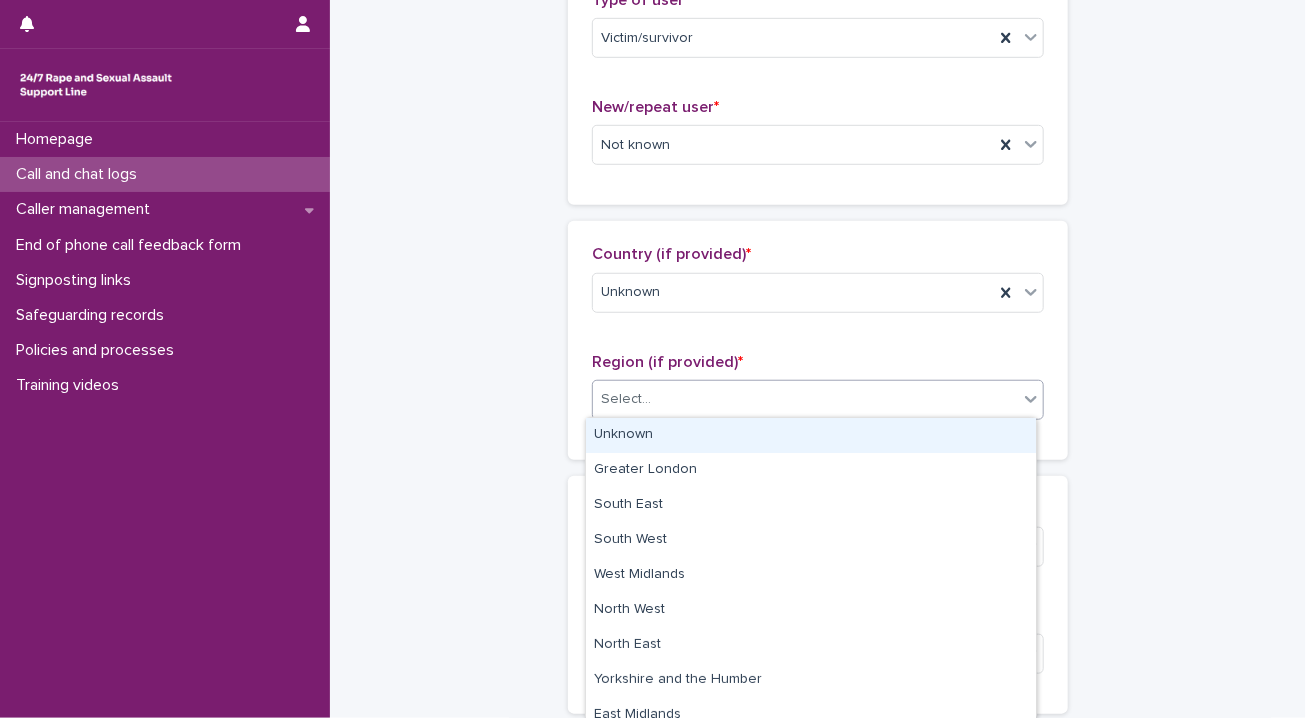 click at bounding box center (1031, 399) 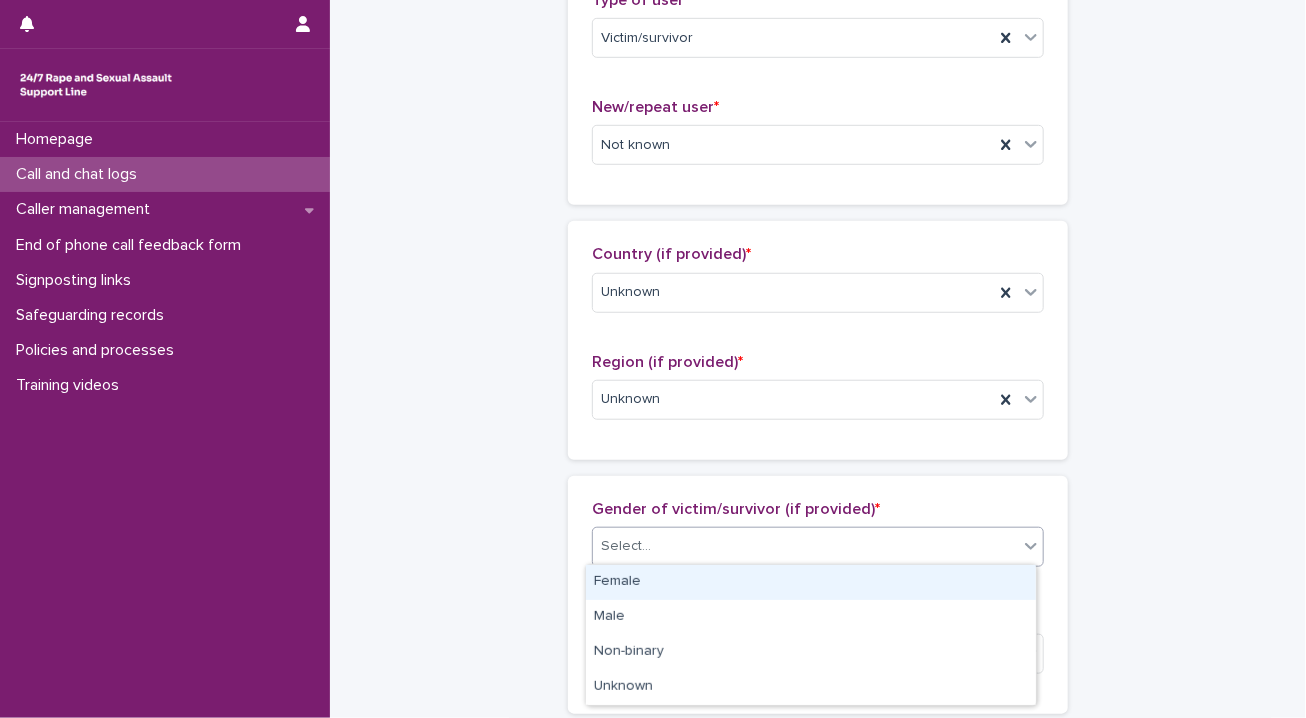 click on "Select..." at bounding box center (805, 546) 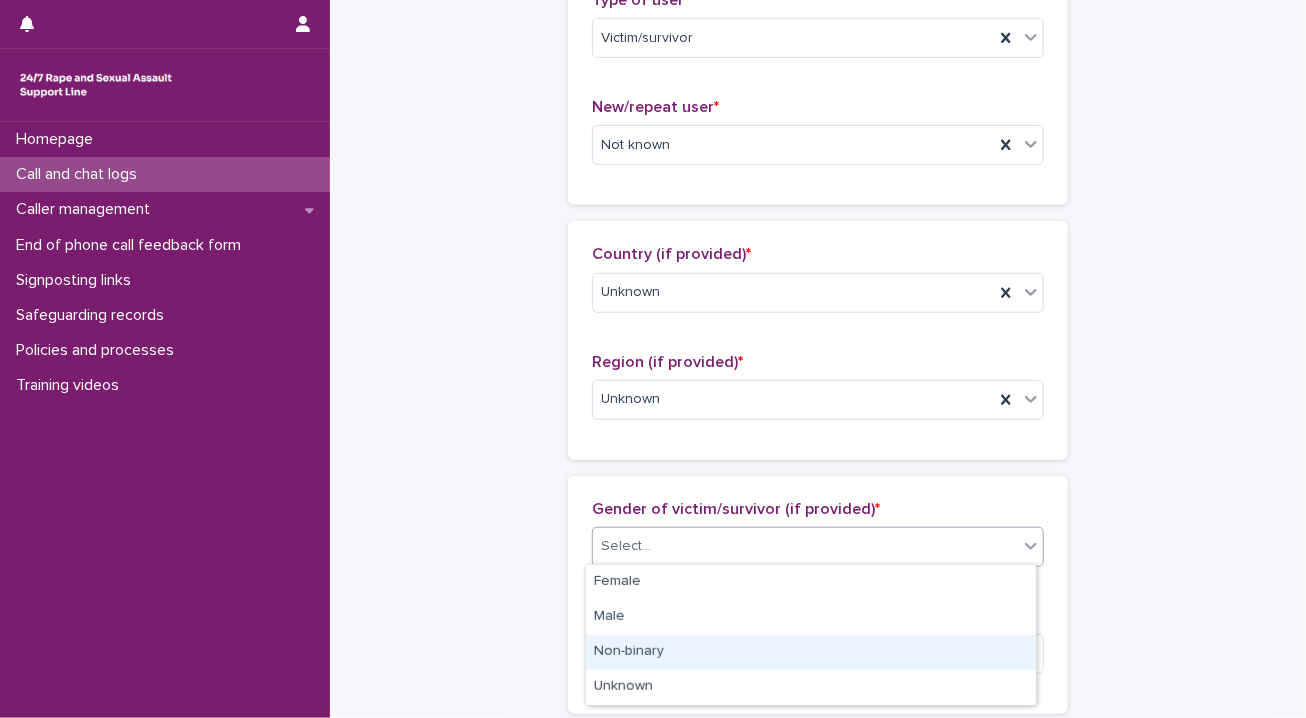click on "Non-binary" at bounding box center (811, 652) 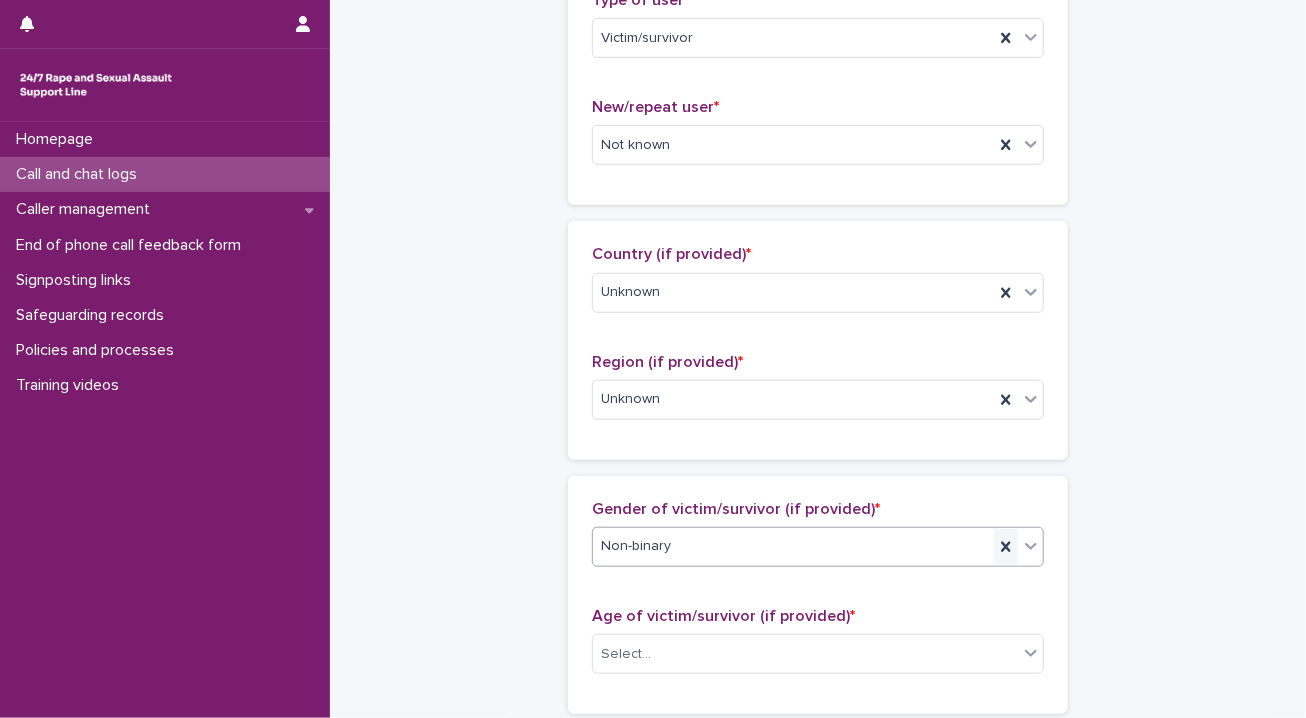 click 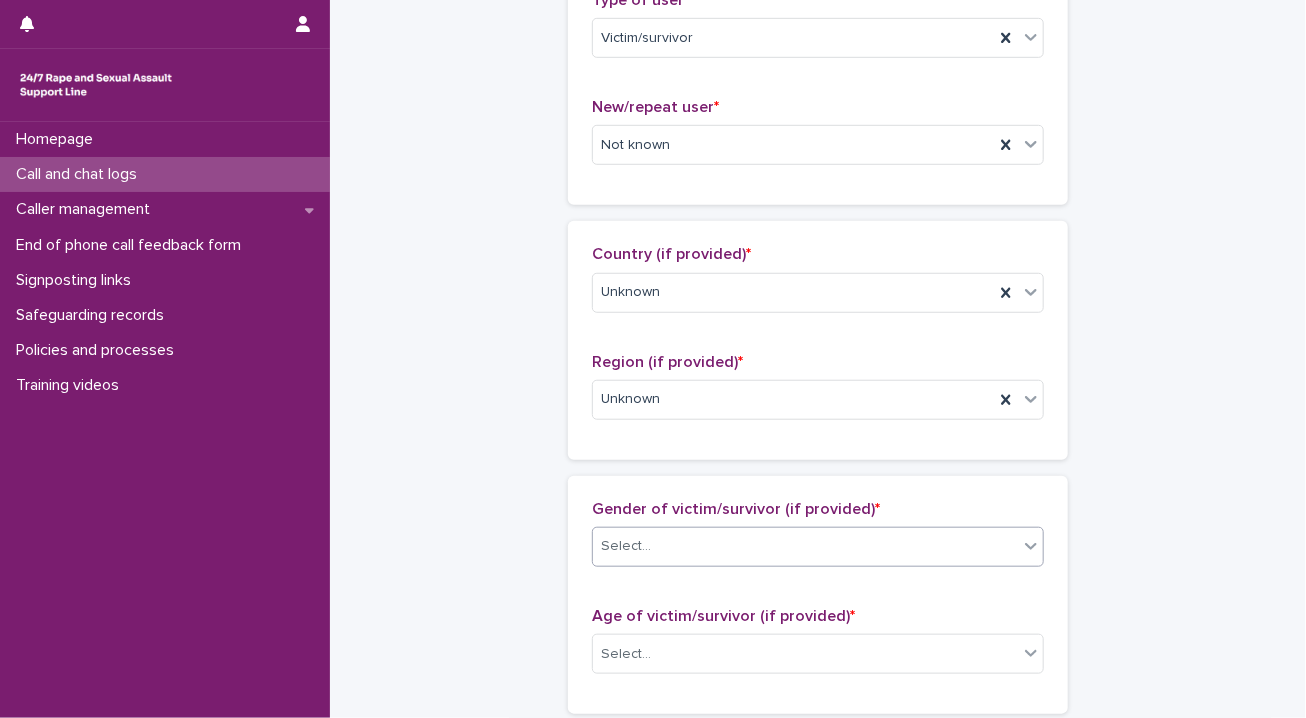 click 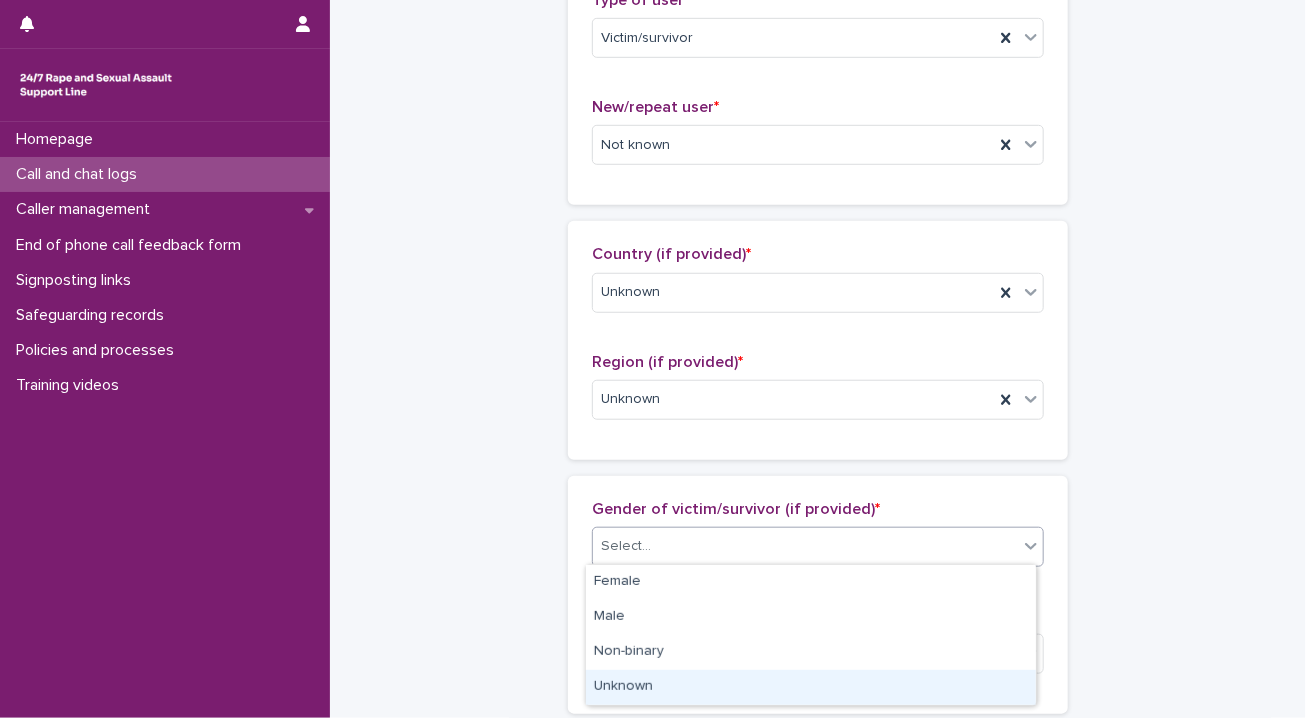 click on "Unknown" at bounding box center [811, 687] 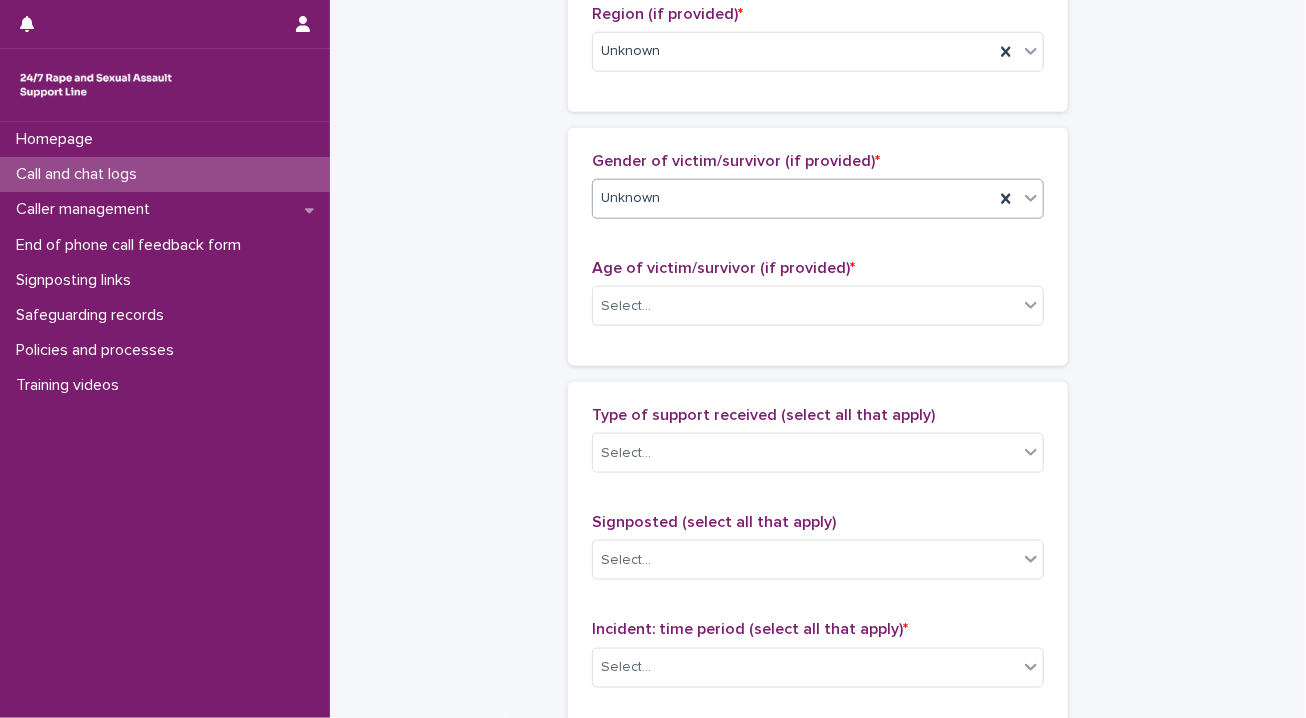 scroll, scrollTop: 930, scrollLeft: 0, axis: vertical 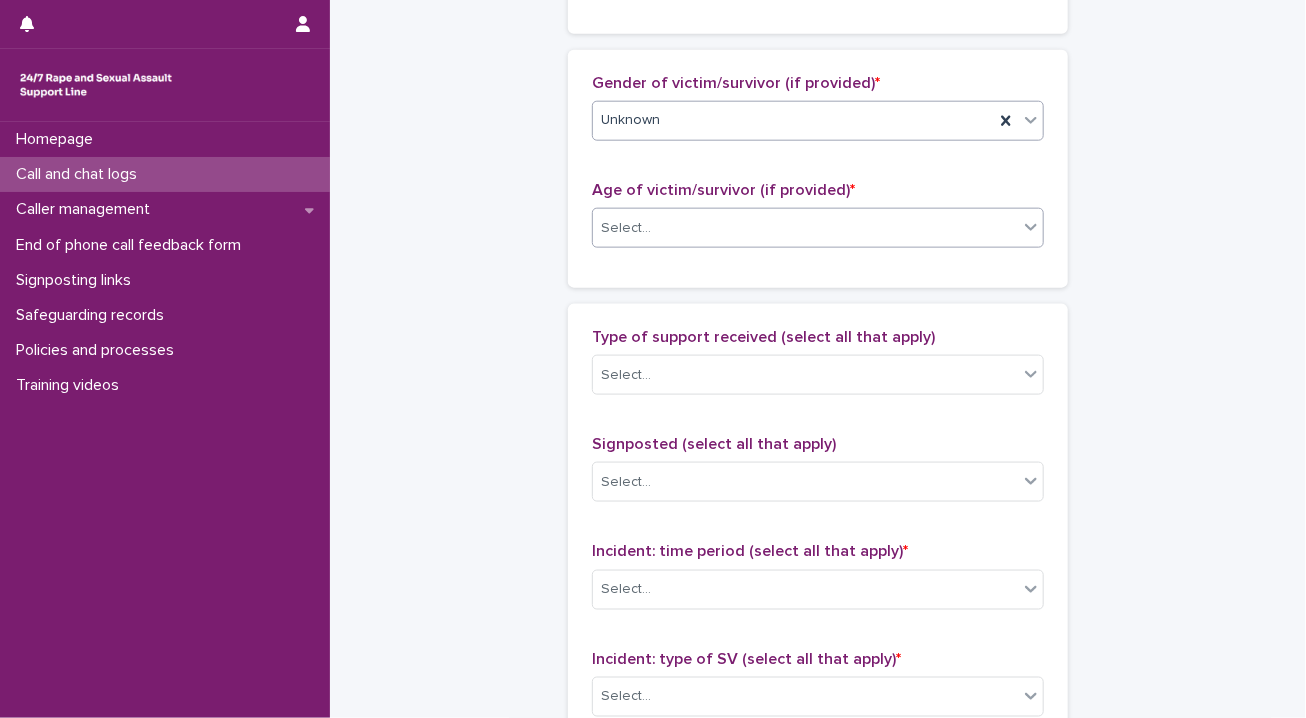 click 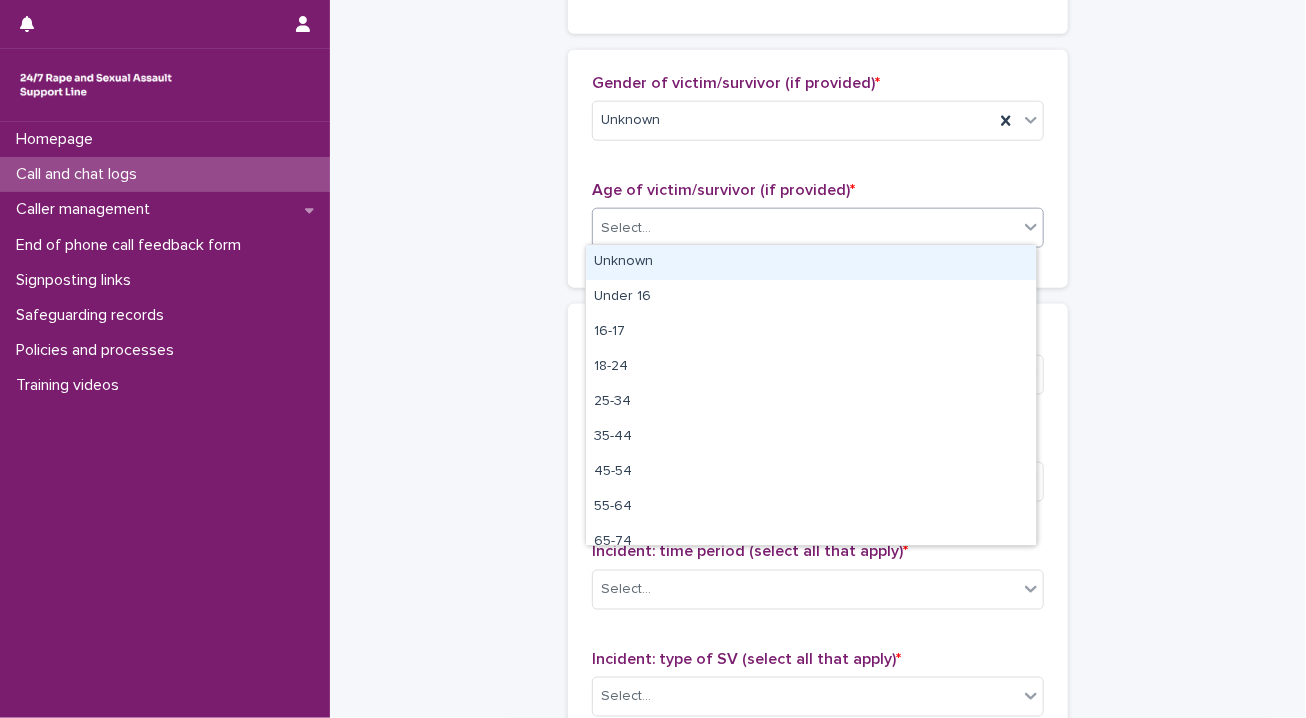 click on "Unknown" at bounding box center (811, 262) 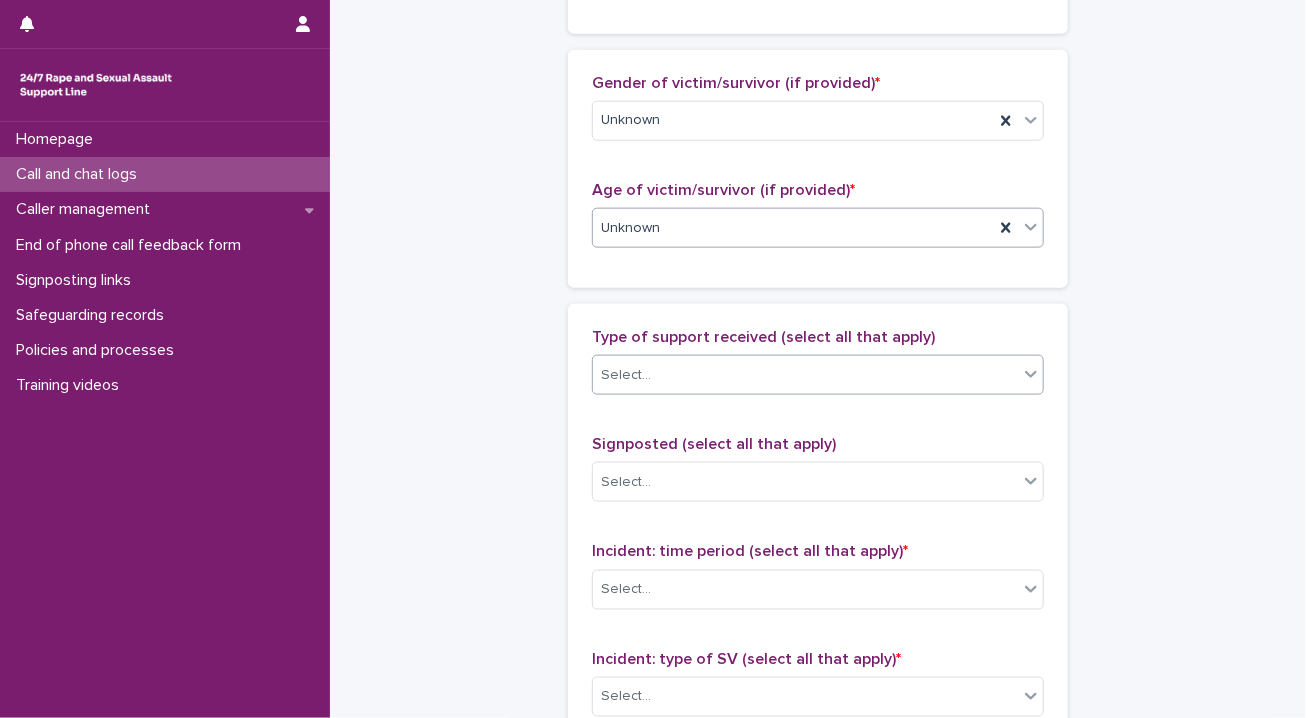 click on "Select..." at bounding box center (805, 375) 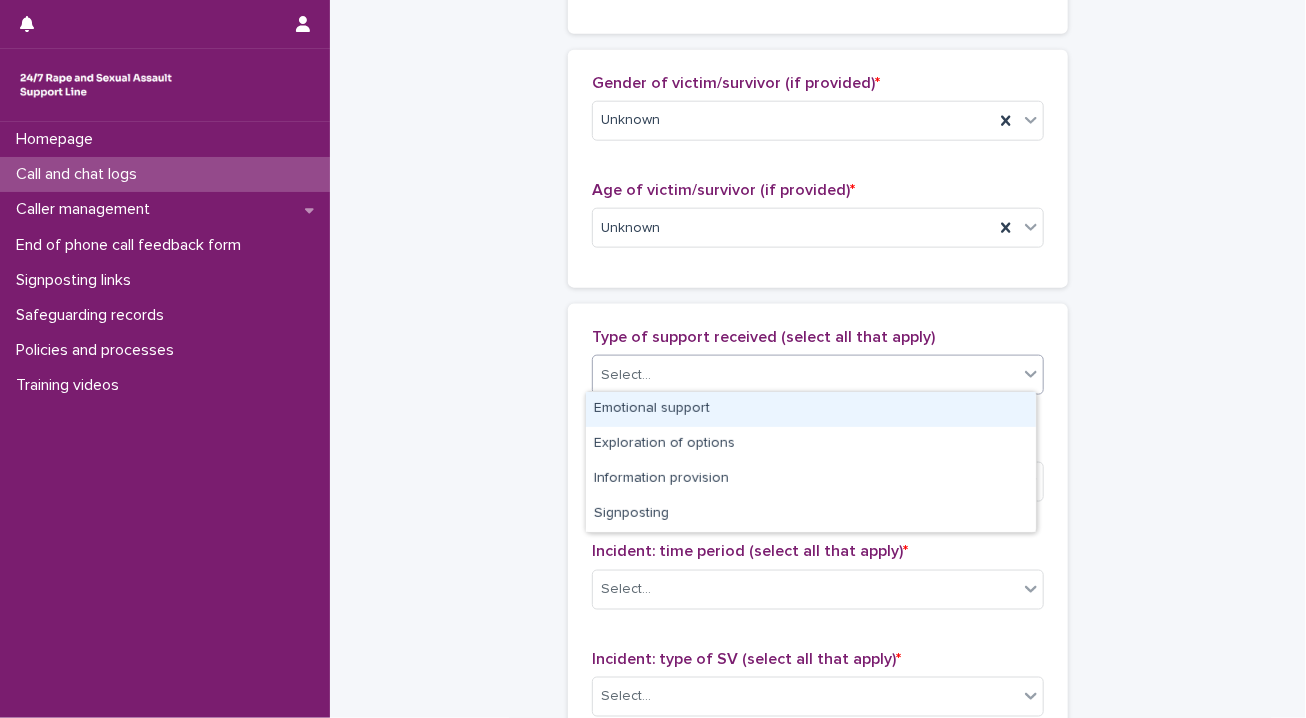 drag, startPoint x: 992, startPoint y: 405, endPoint x: 990, endPoint y: 431, distance: 26.076809 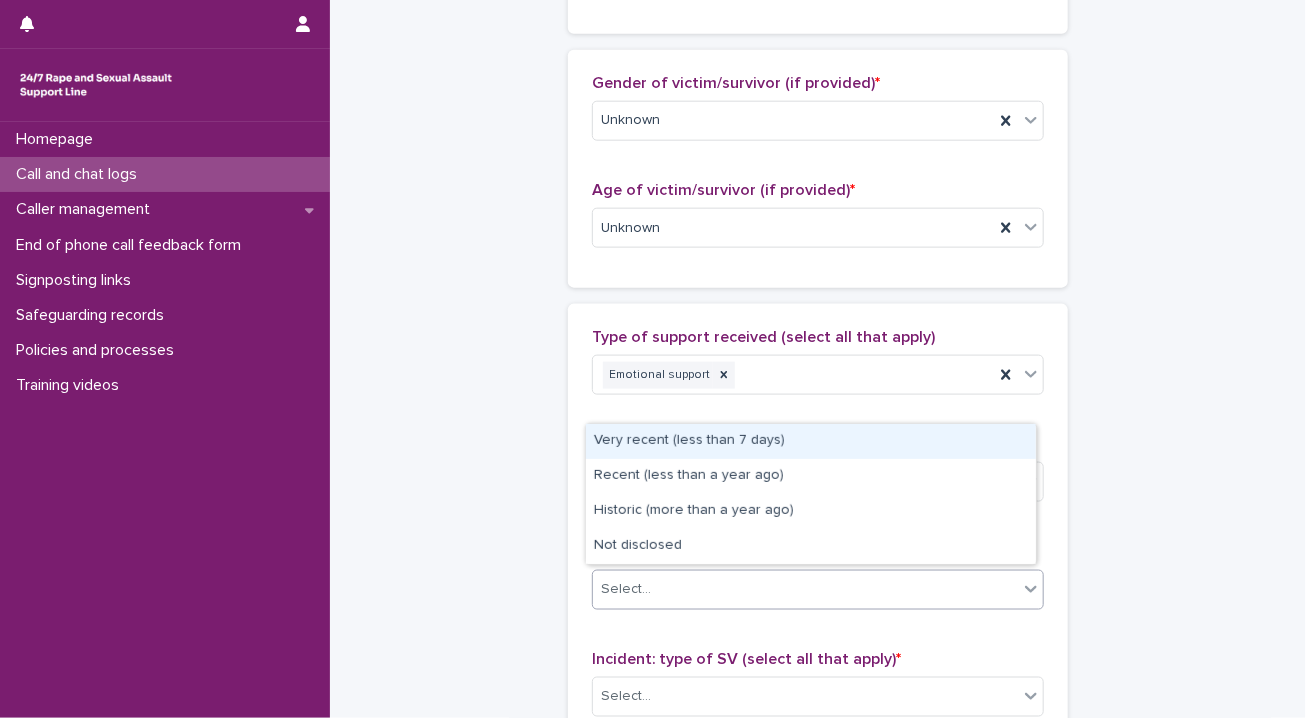 click at bounding box center [1031, 589] 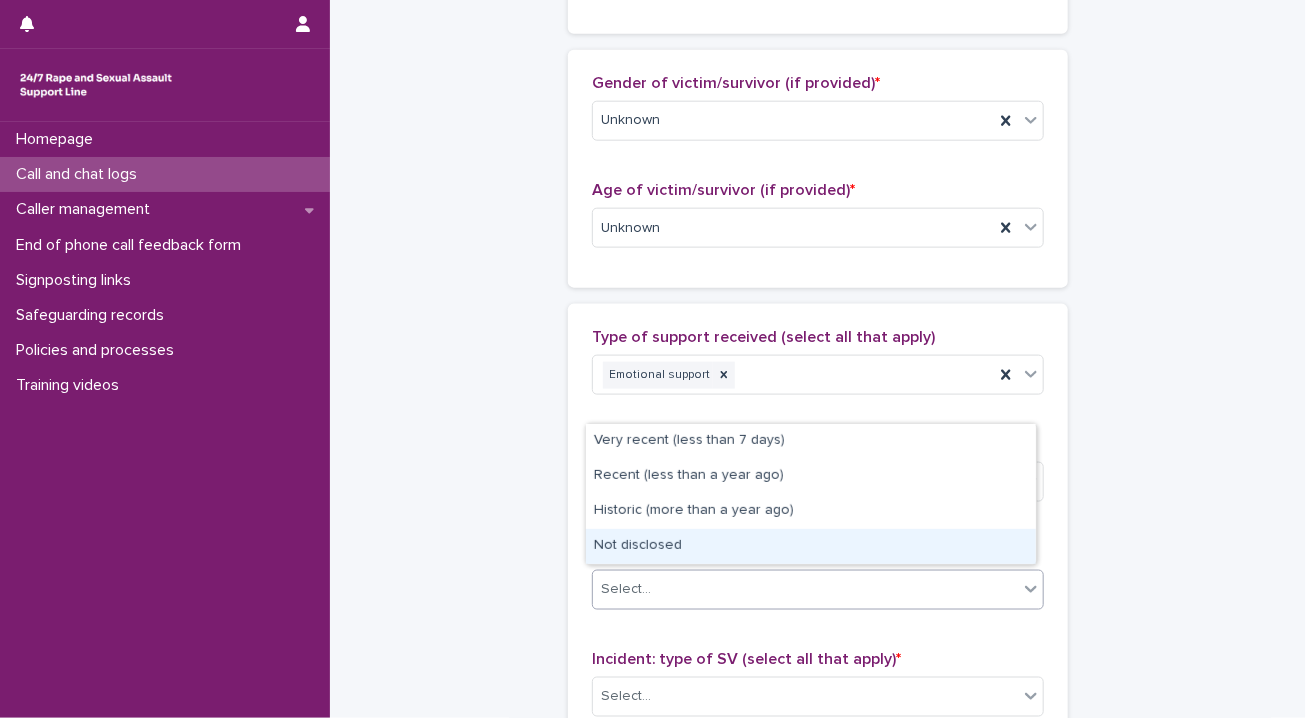 click on "Not disclosed" at bounding box center [811, 546] 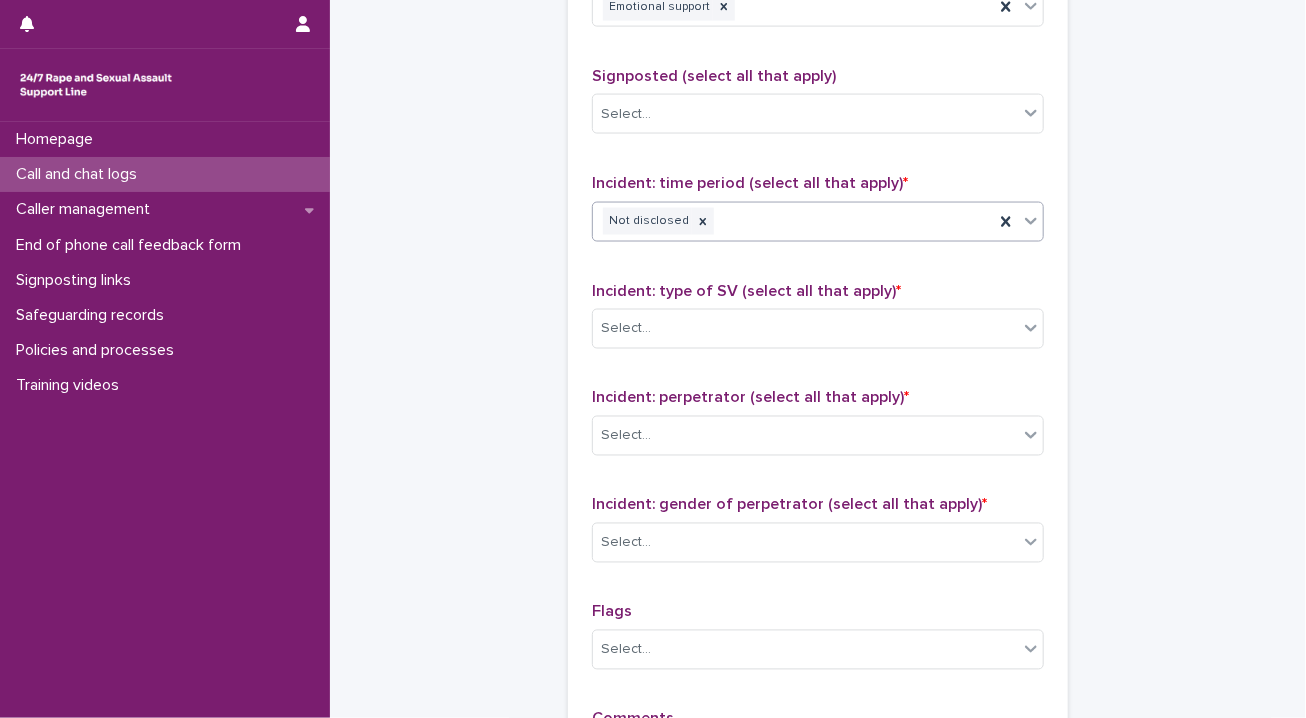 scroll, scrollTop: 1370, scrollLeft: 0, axis: vertical 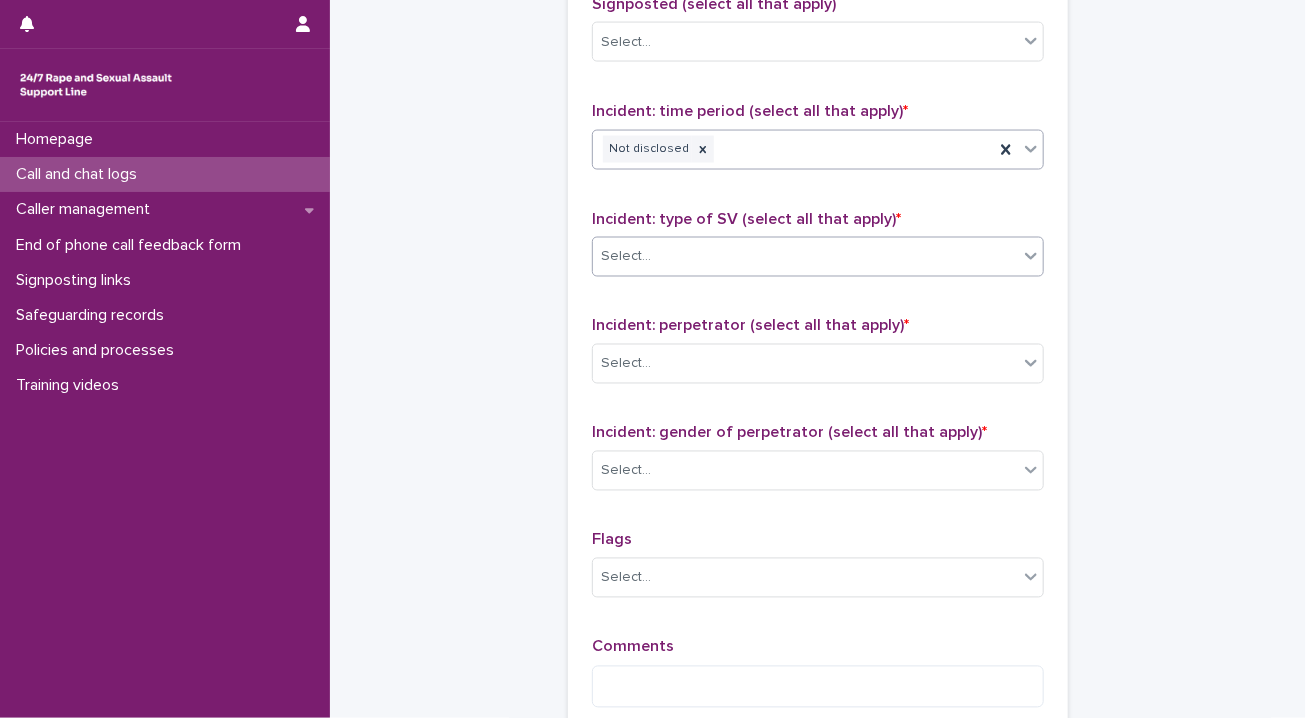 click 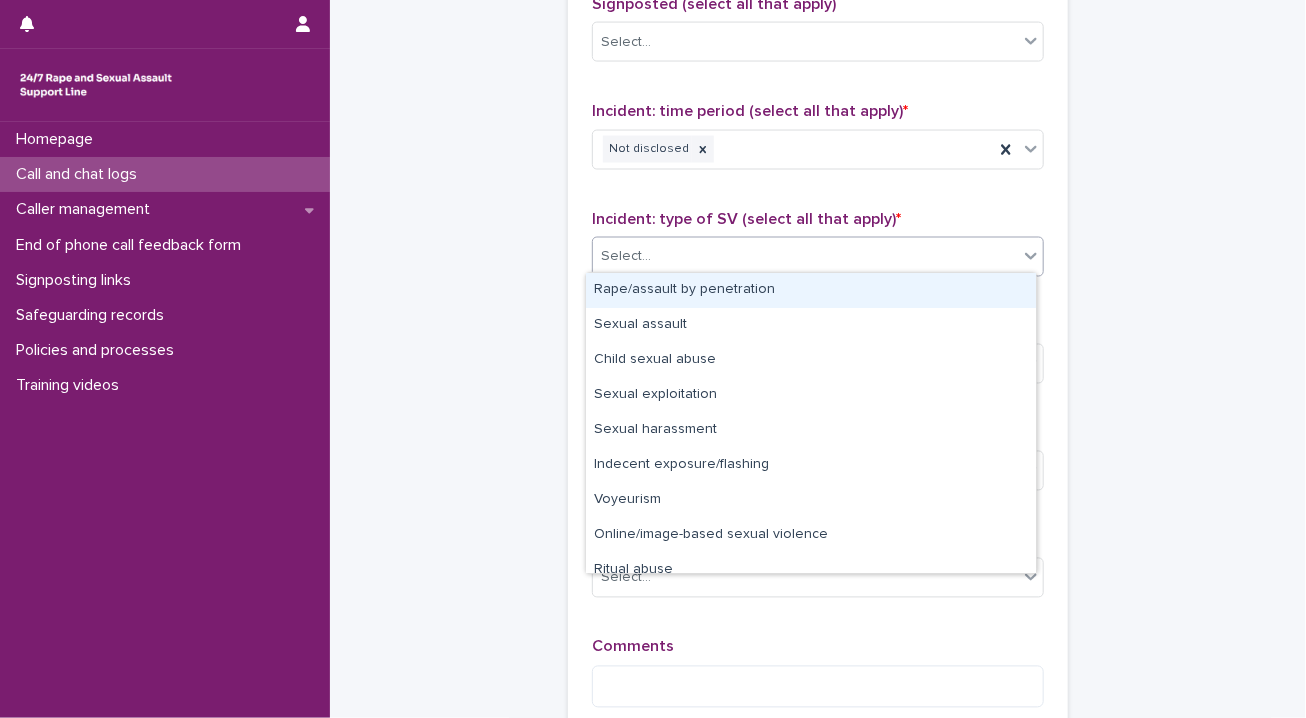 scroll, scrollTop: 50, scrollLeft: 0, axis: vertical 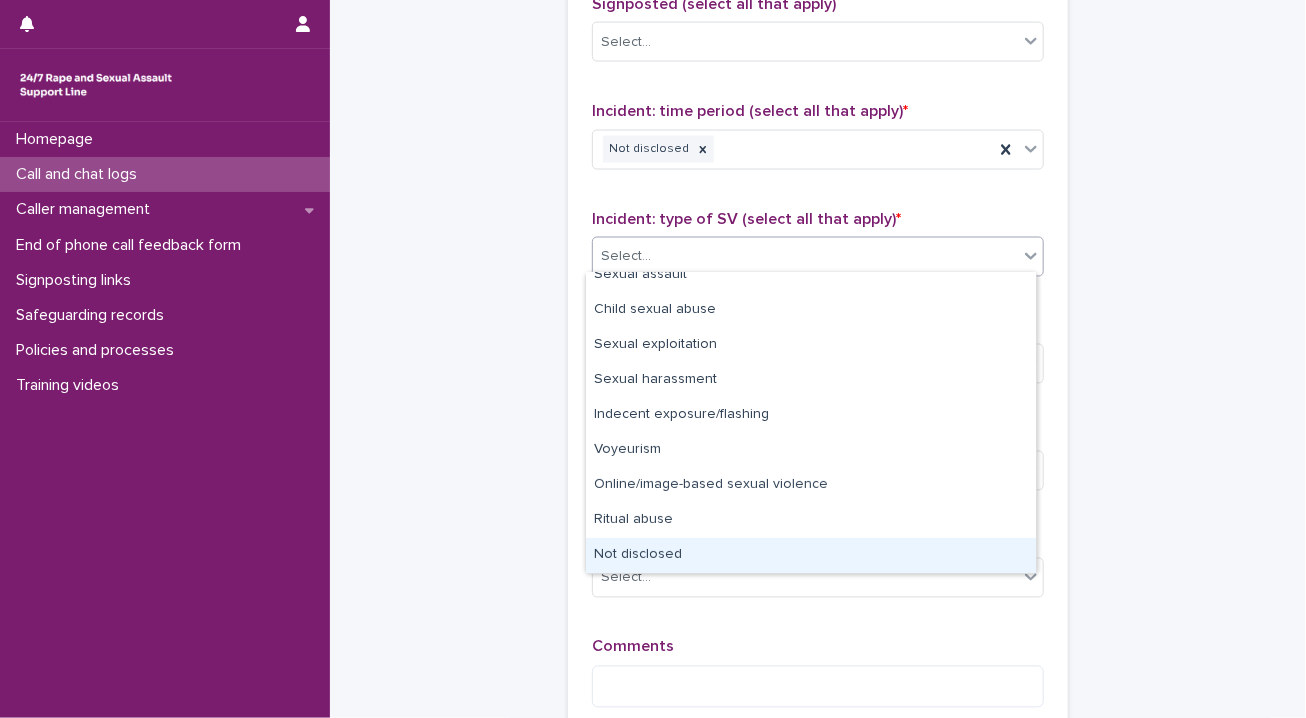 click on "Not disclosed" at bounding box center (811, 555) 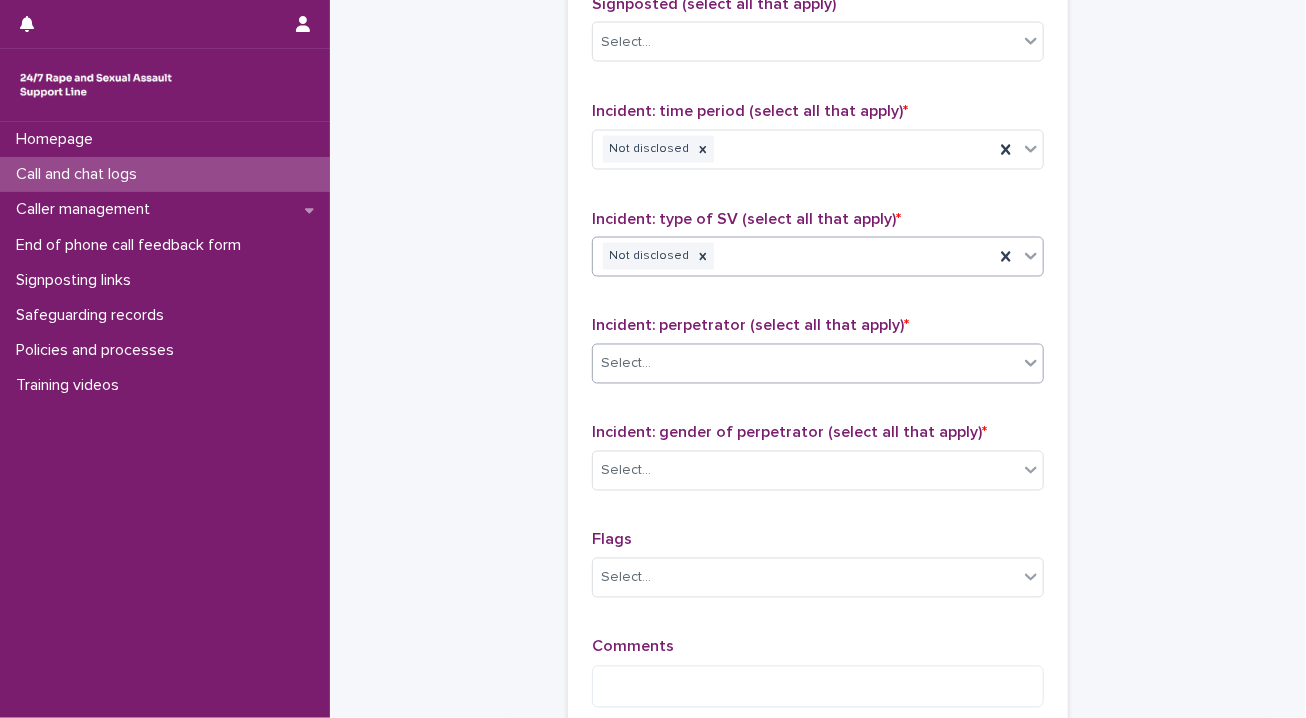 click 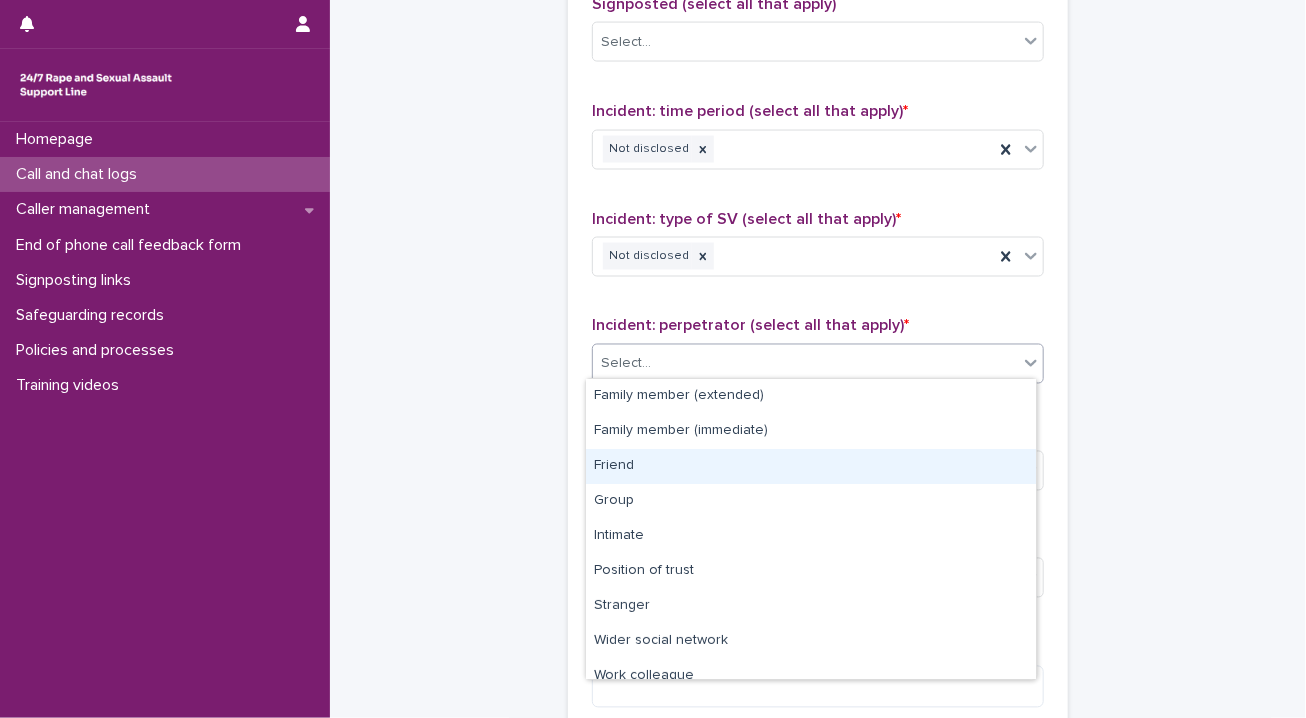 scroll, scrollTop: 84, scrollLeft: 0, axis: vertical 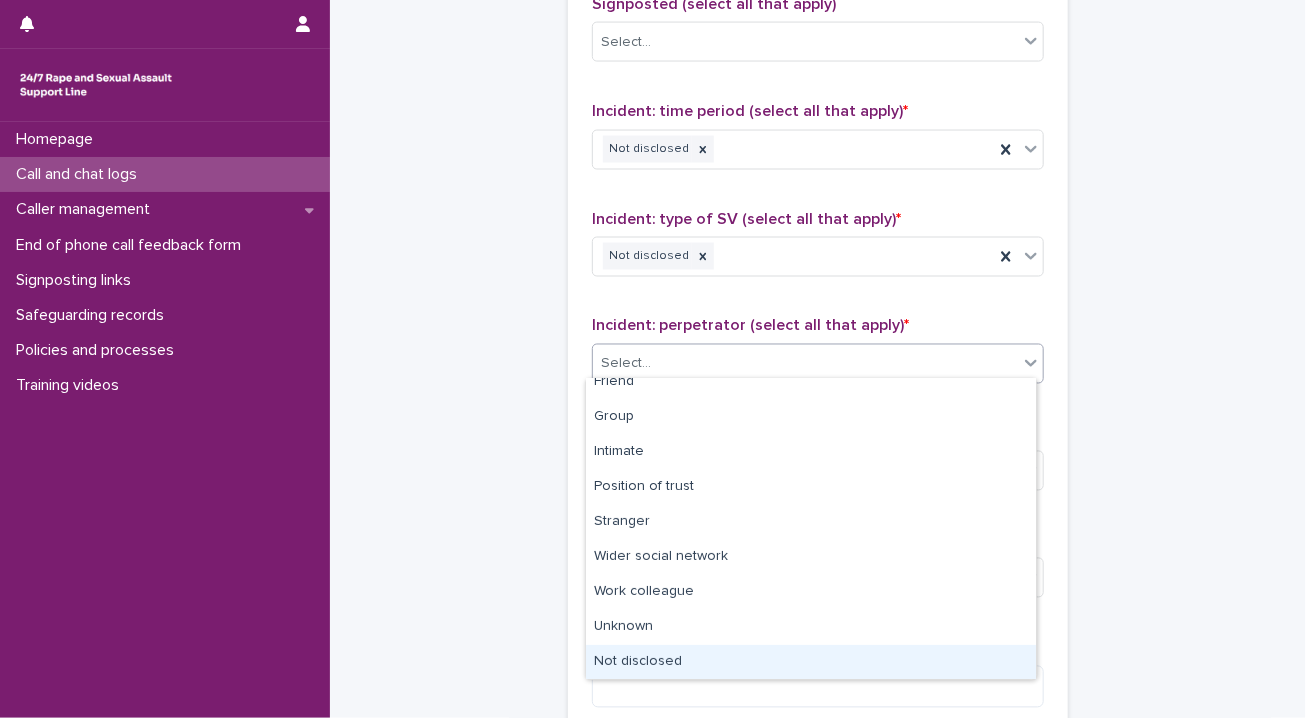 click on "Not disclosed" at bounding box center (811, 662) 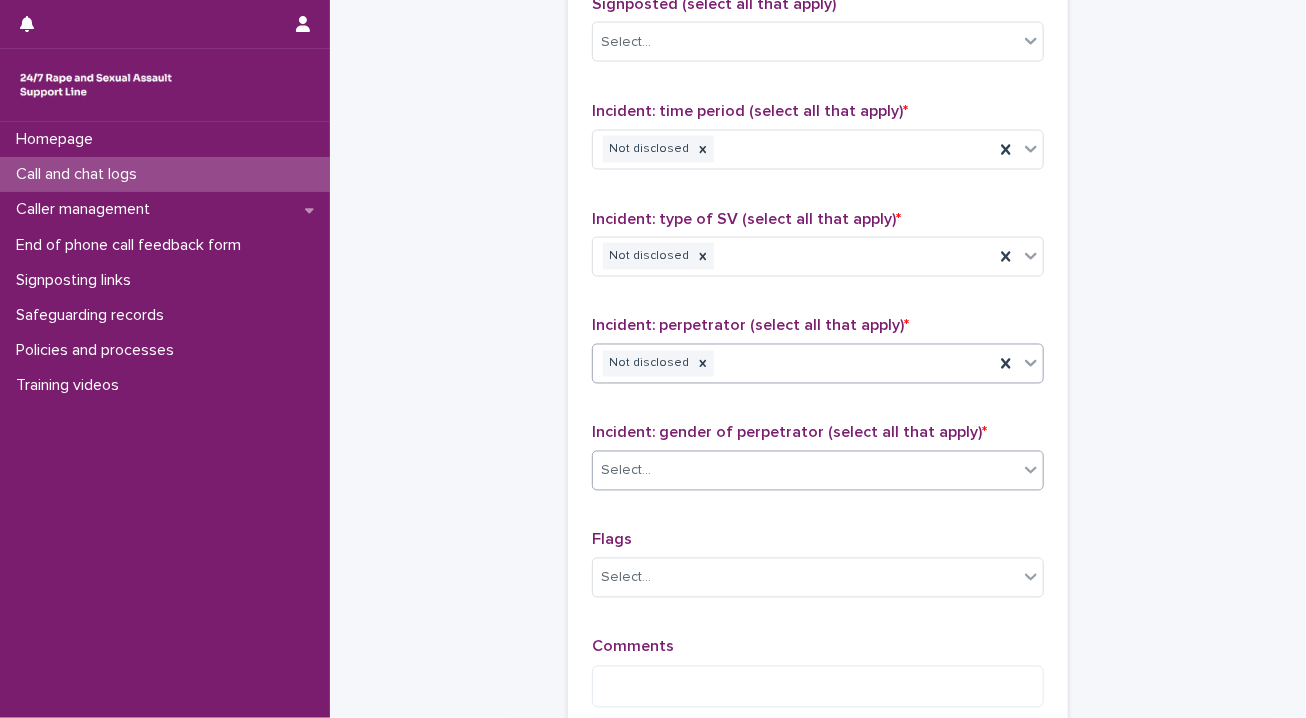 click on "Select..." at bounding box center [805, 471] 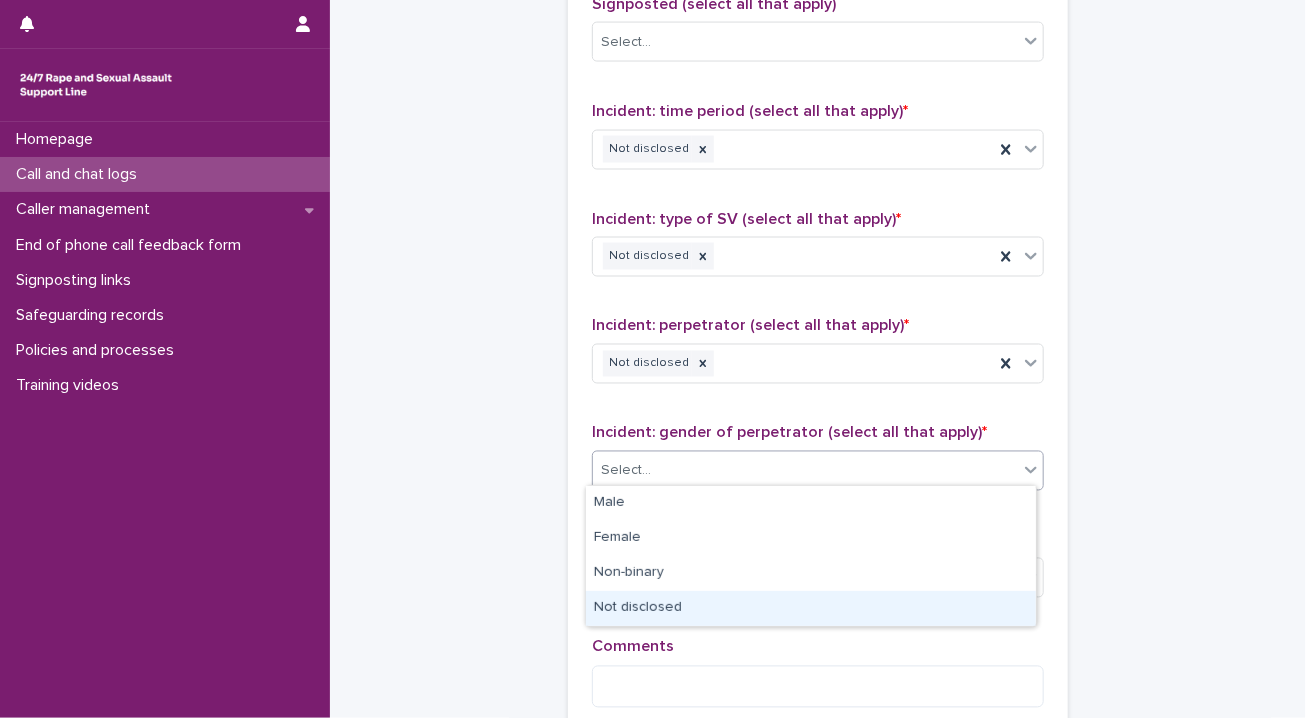 click on "Not disclosed" at bounding box center [811, 608] 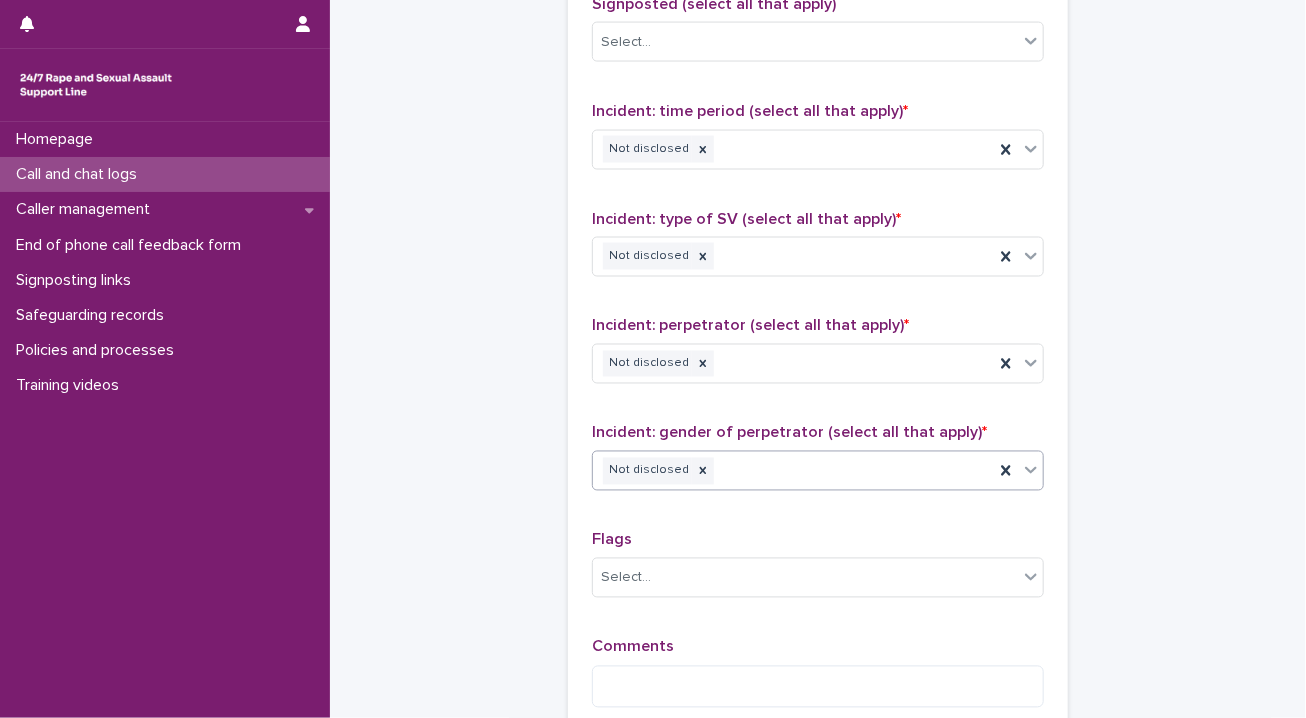 scroll, scrollTop: 1598, scrollLeft: 0, axis: vertical 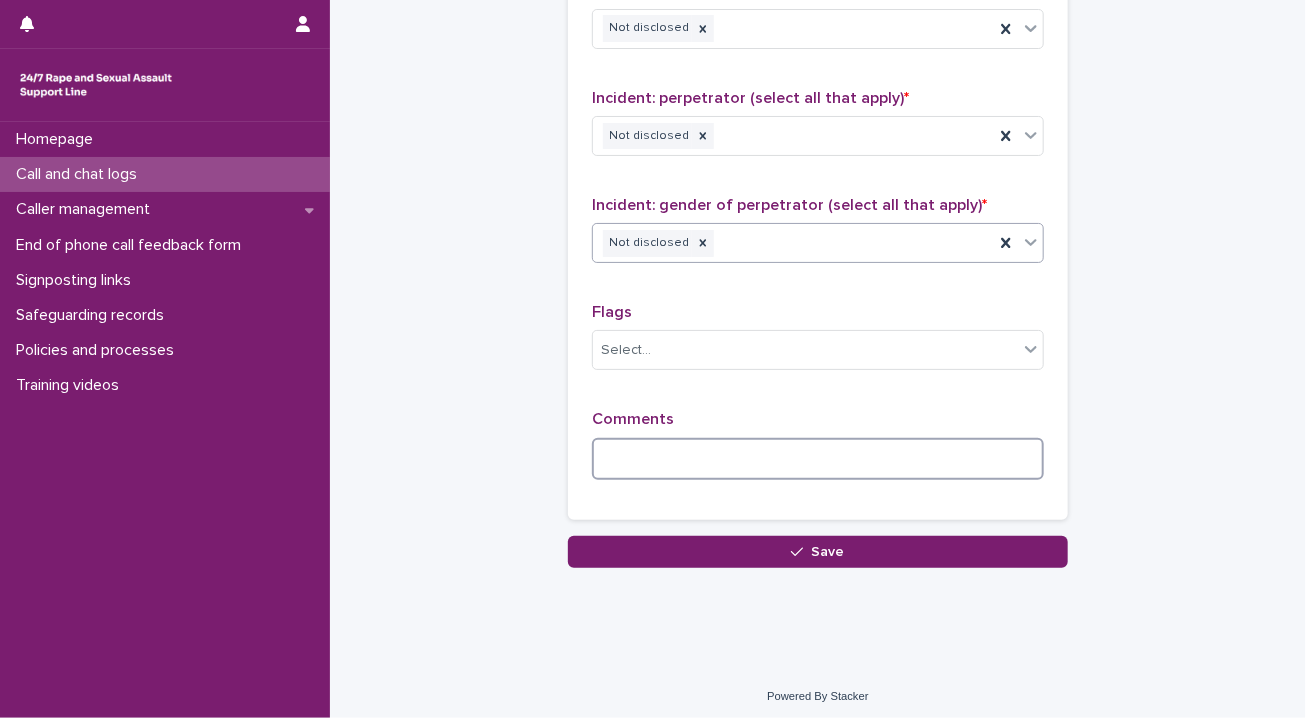 click at bounding box center [818, 459] 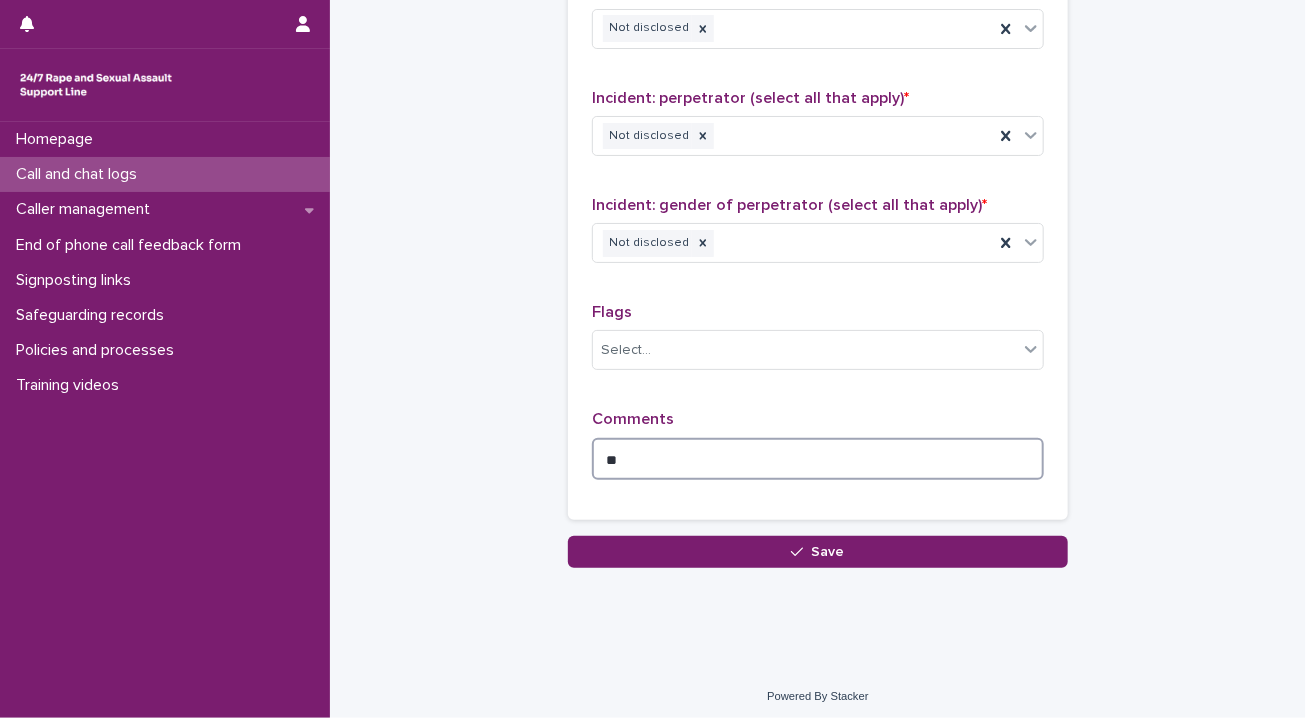 type on "*" 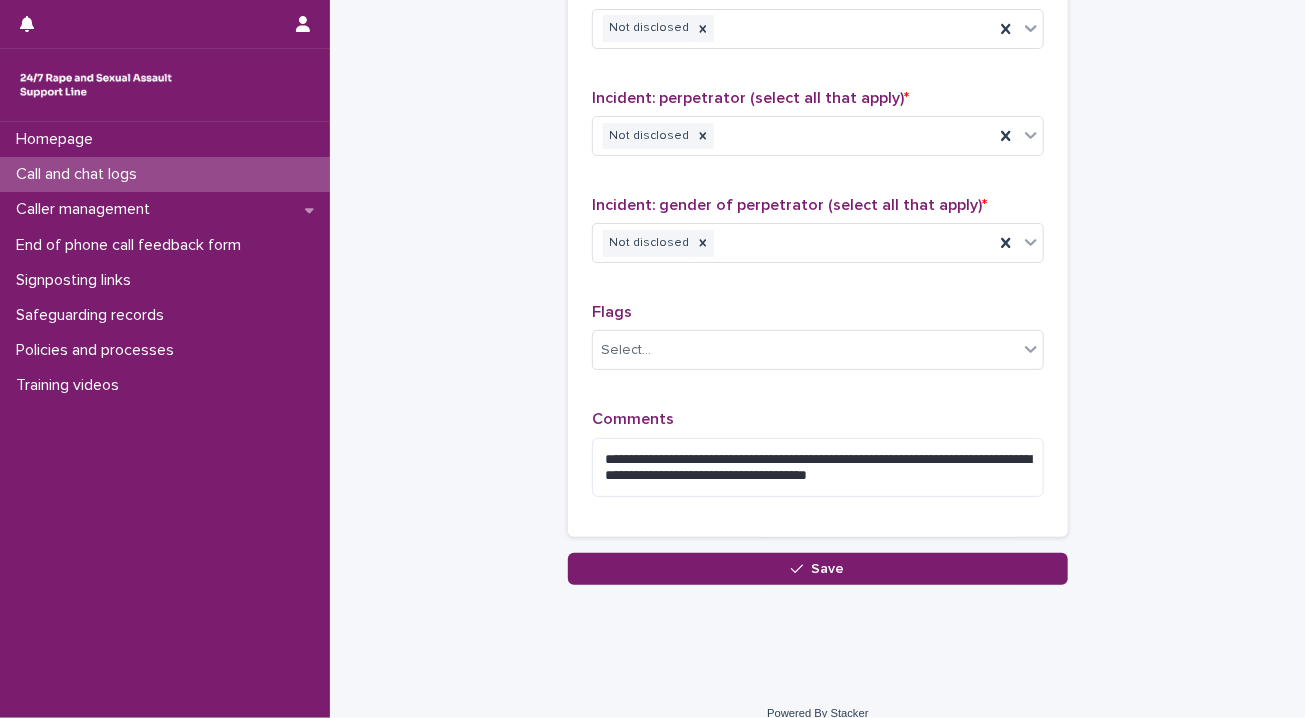 drag, startPoint x: 967, startPoint y: 566, endPoint x: 709, endPoint y: 521, distance: 261.89502 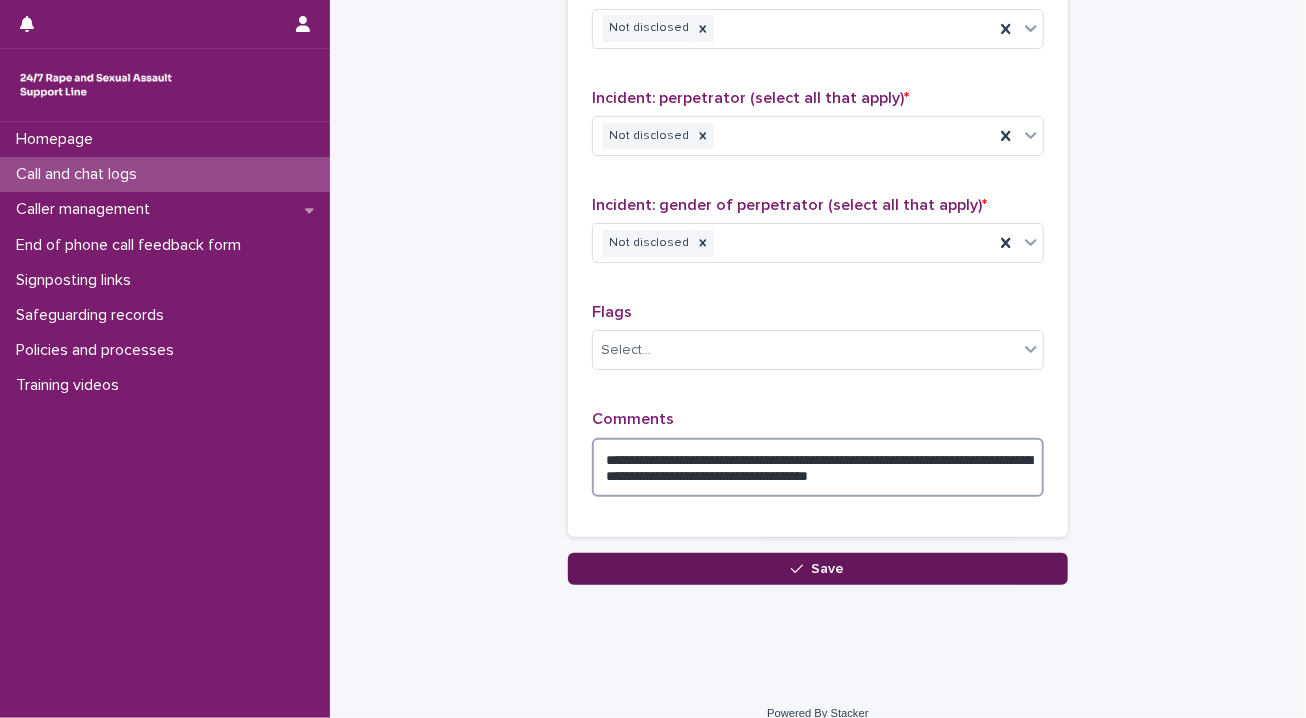 type on "**********" 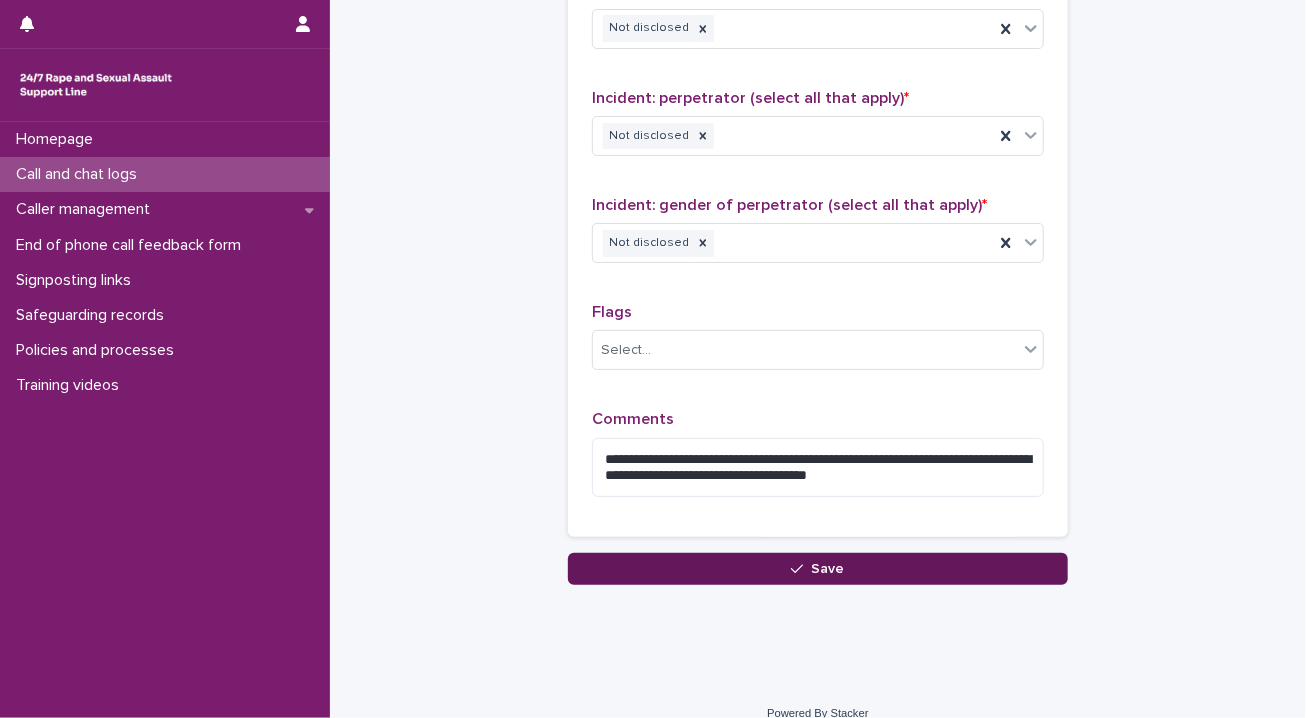 click at bounding box center [801, 569] 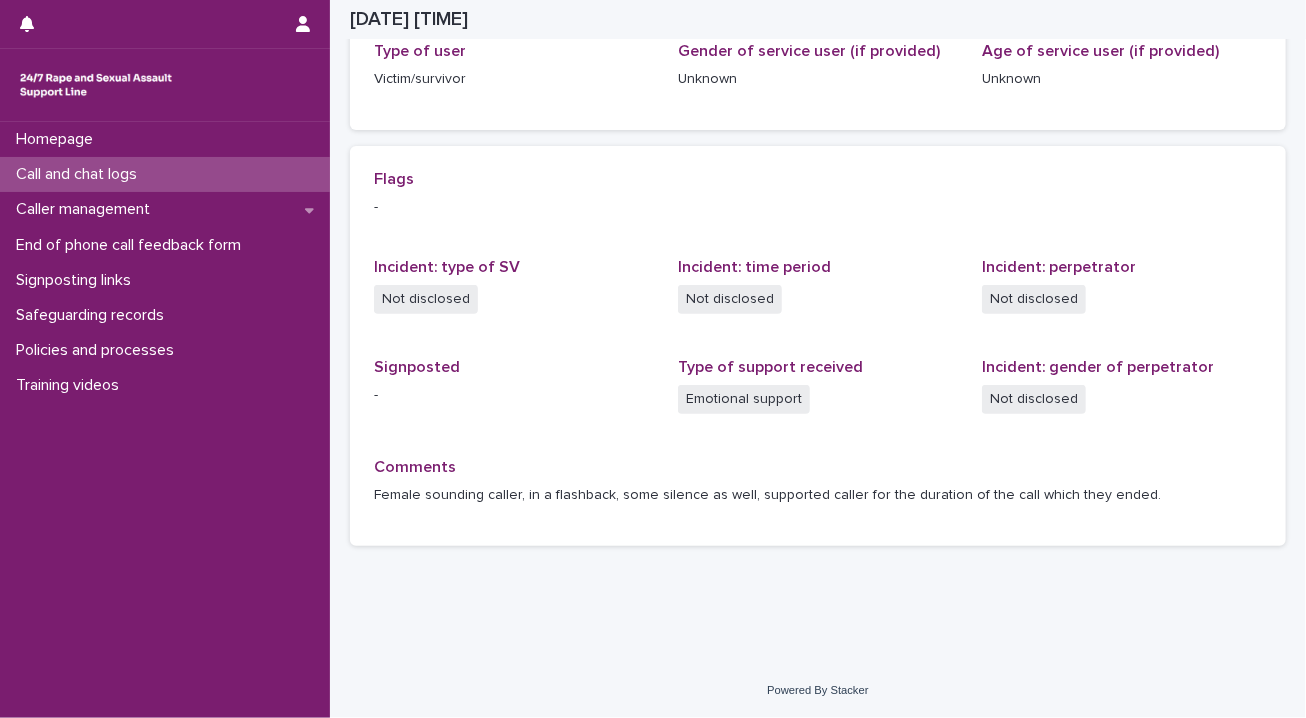 scroll, scrollTop: 344, scrollLeft: 0, axis: vertical 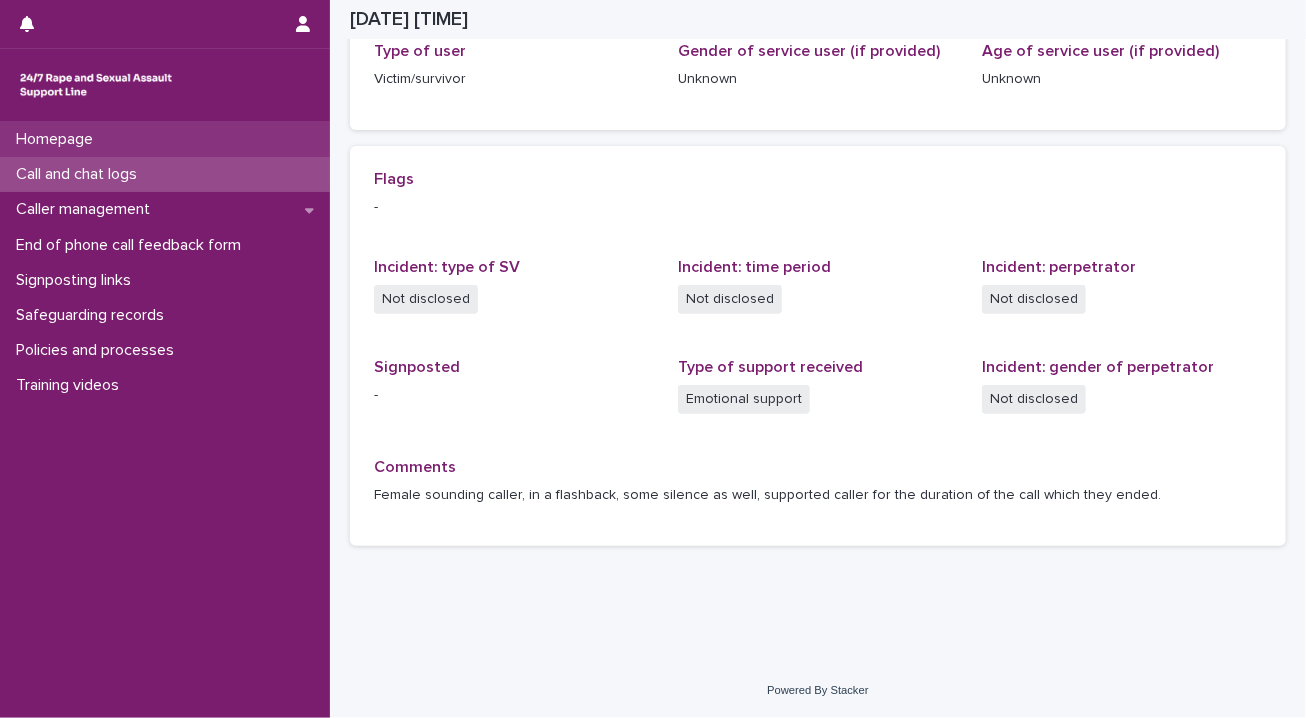 click on "Homepage" at bounding box center [58, 139] 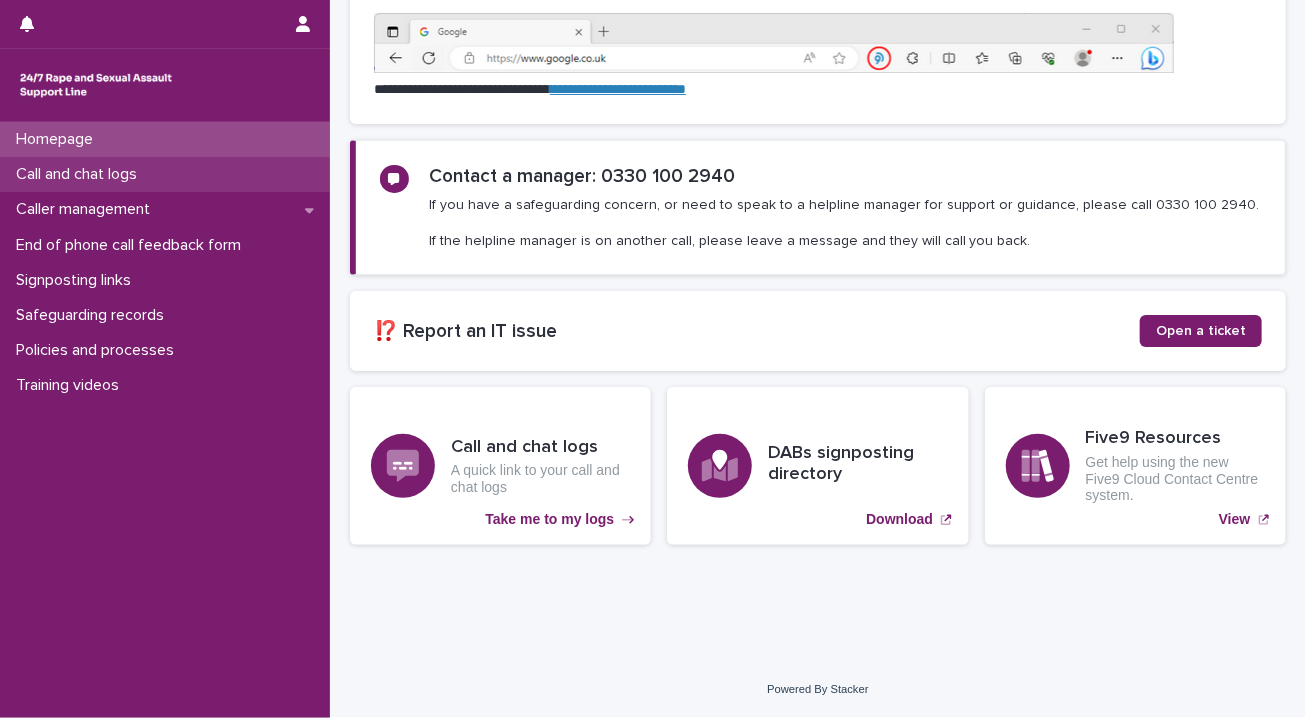 scroll, scrollTop: 0, scrollLeft: 0, axis: both 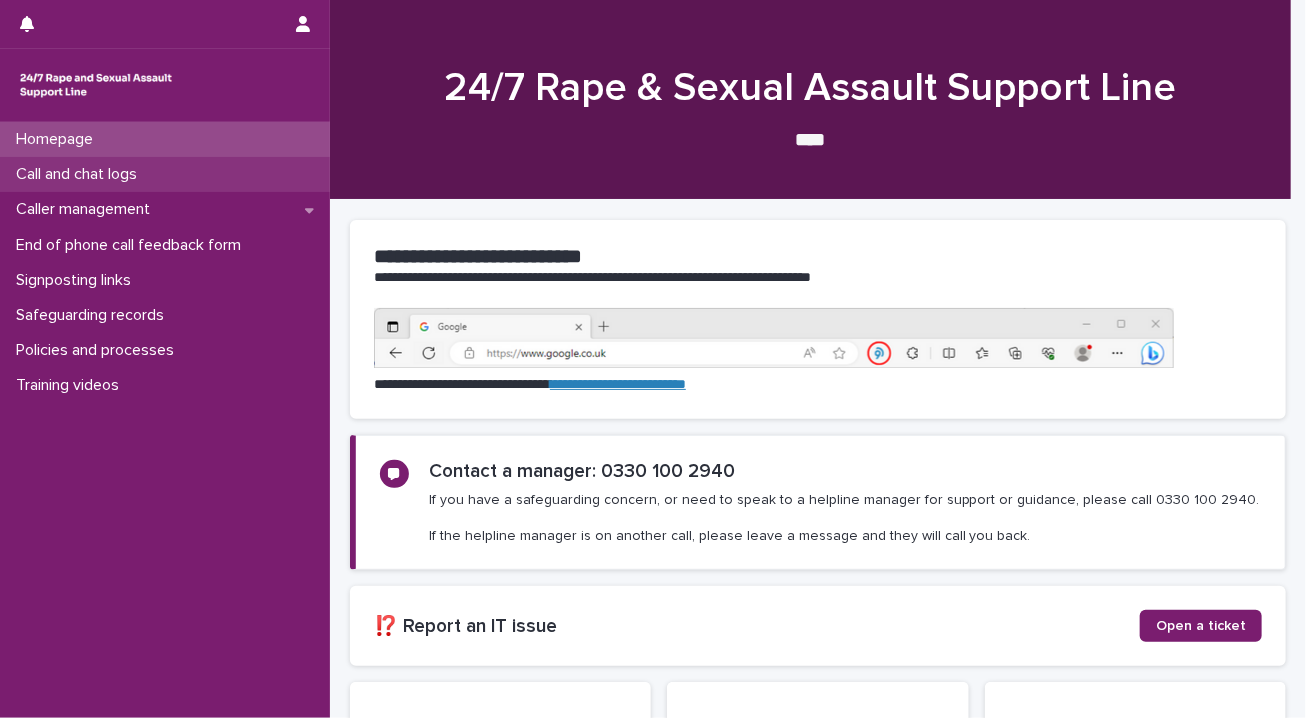 click on "Call and chat logs" at bounding box center [80, 174] 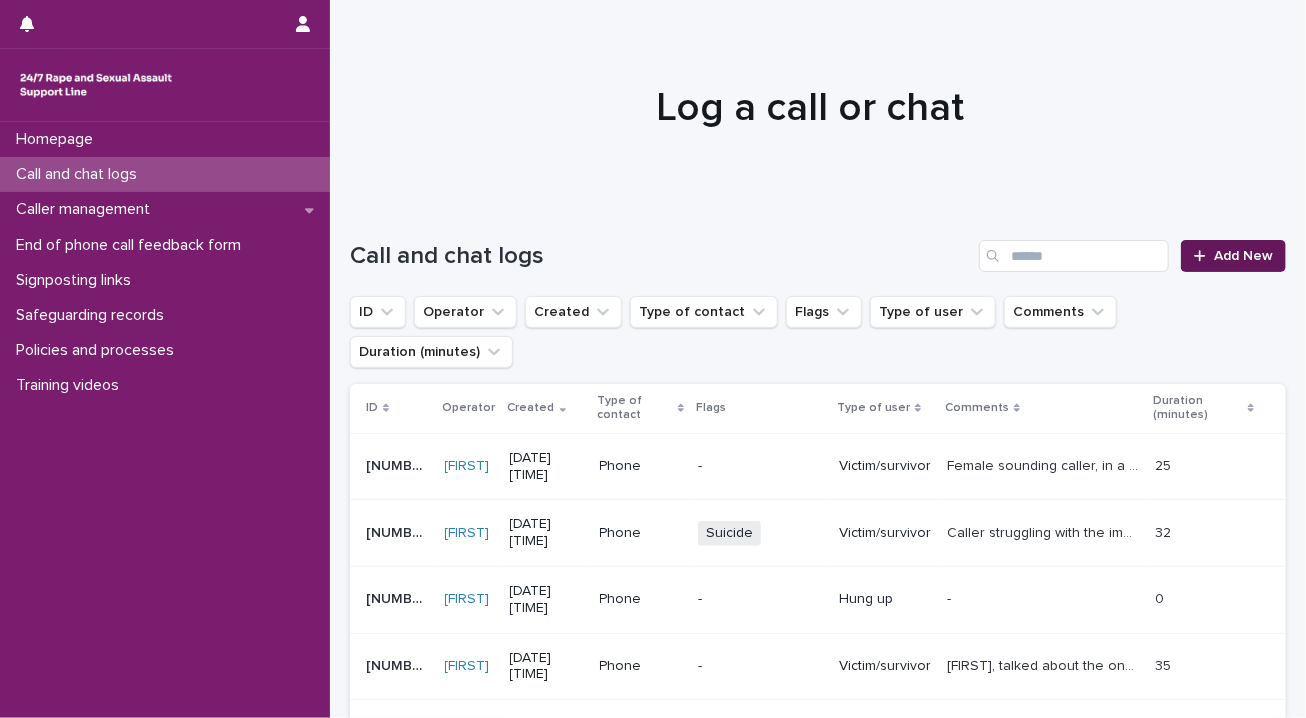 click at bounding box center [1204, 256] 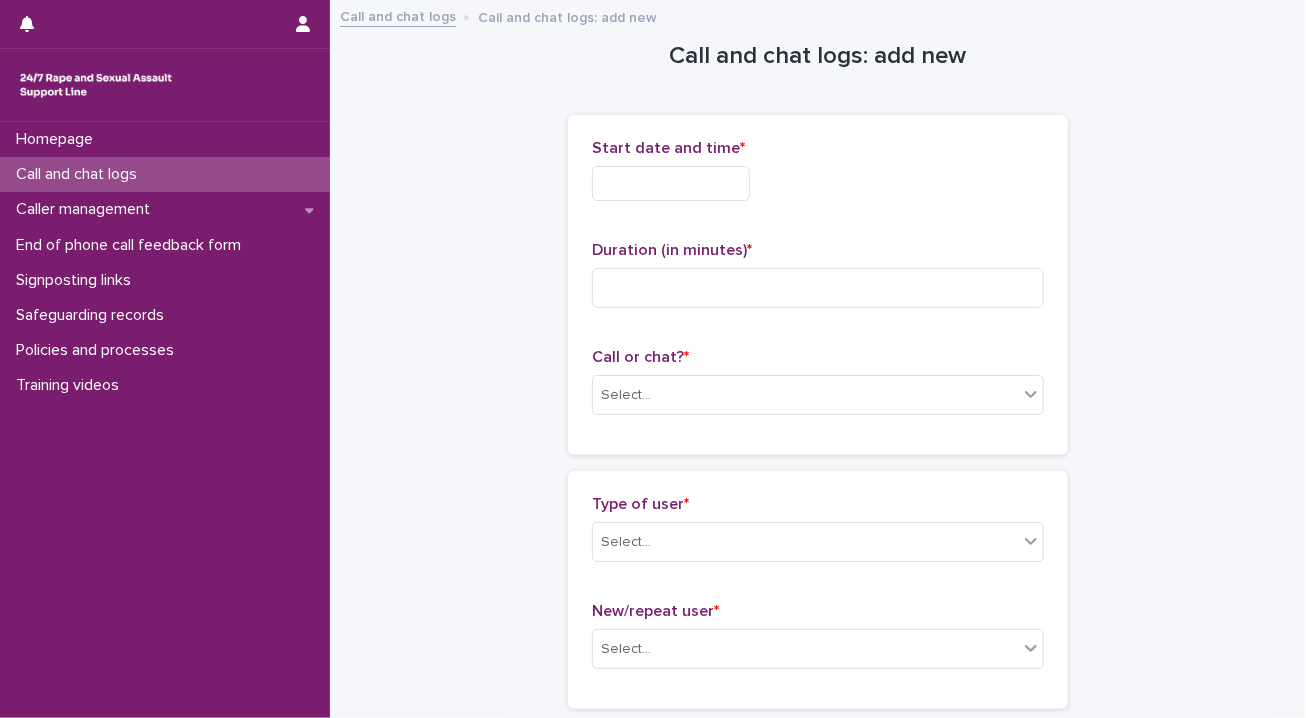 click at bounding box center [671, 183] 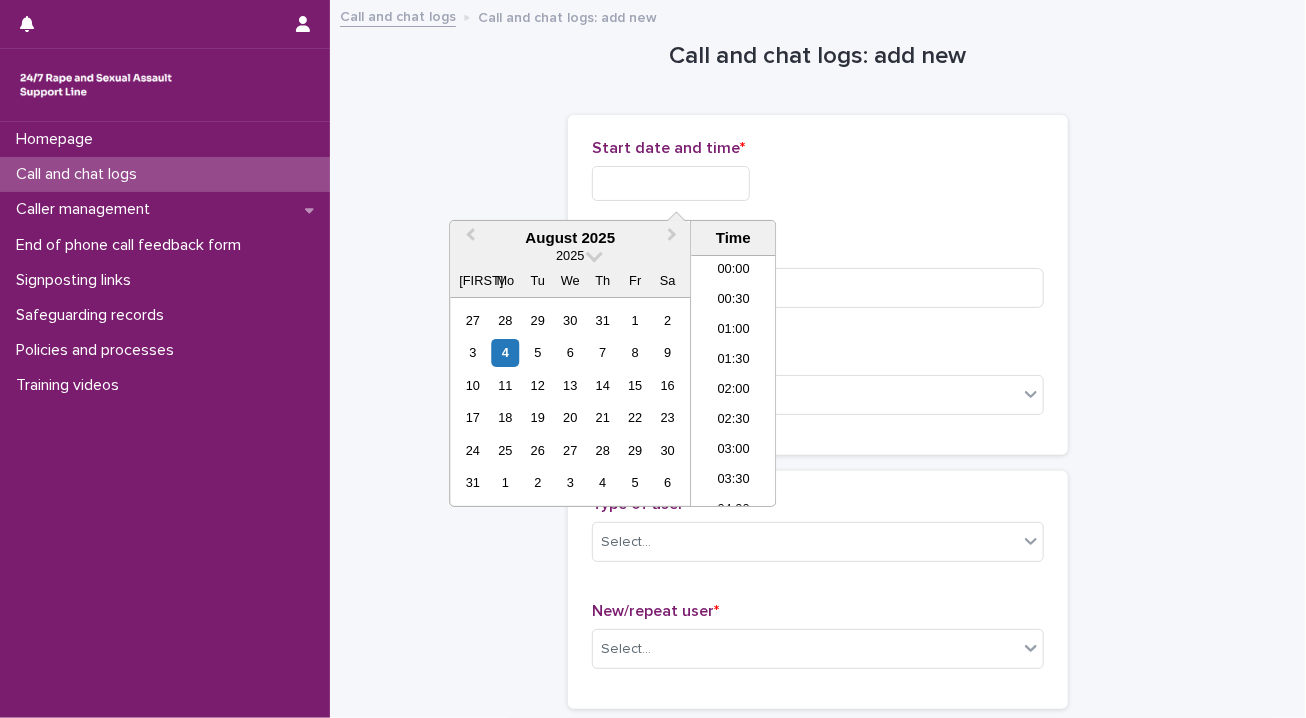 scroll, scrollTop: 1189, scrollLeft: 0, axis: vertical 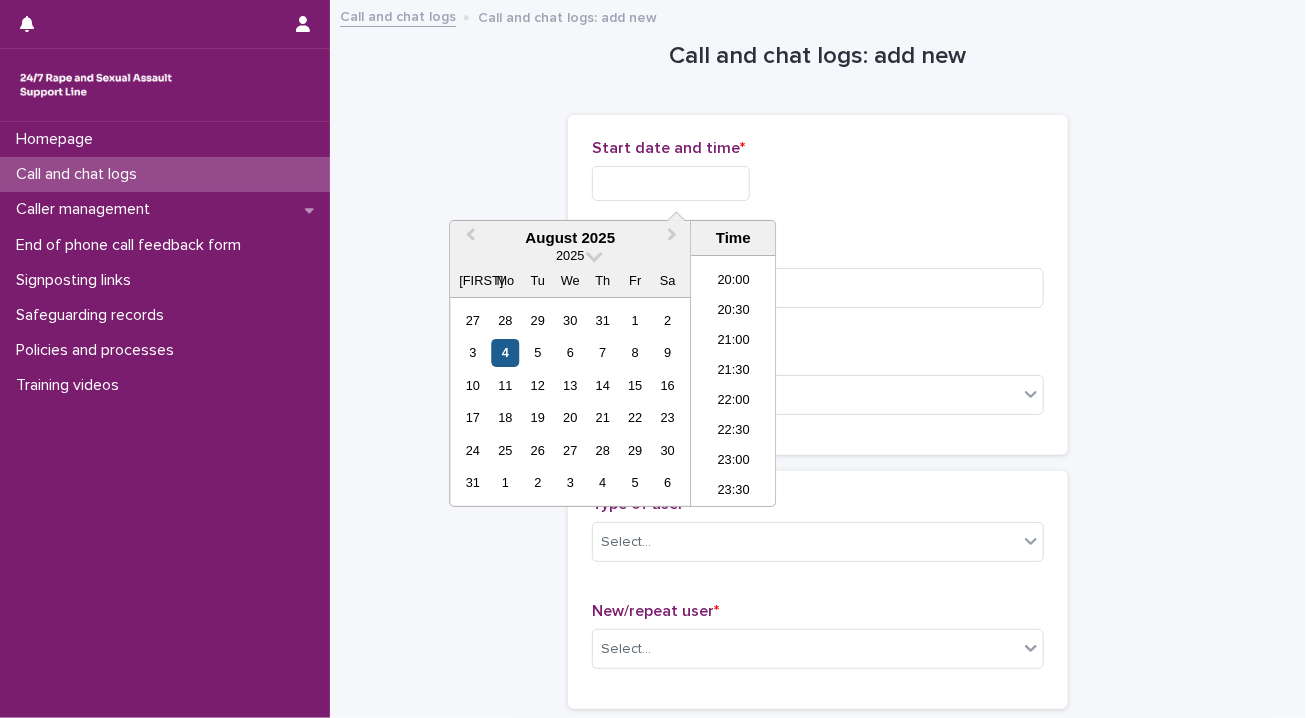 click on "4" at bounding box center (505, 352) 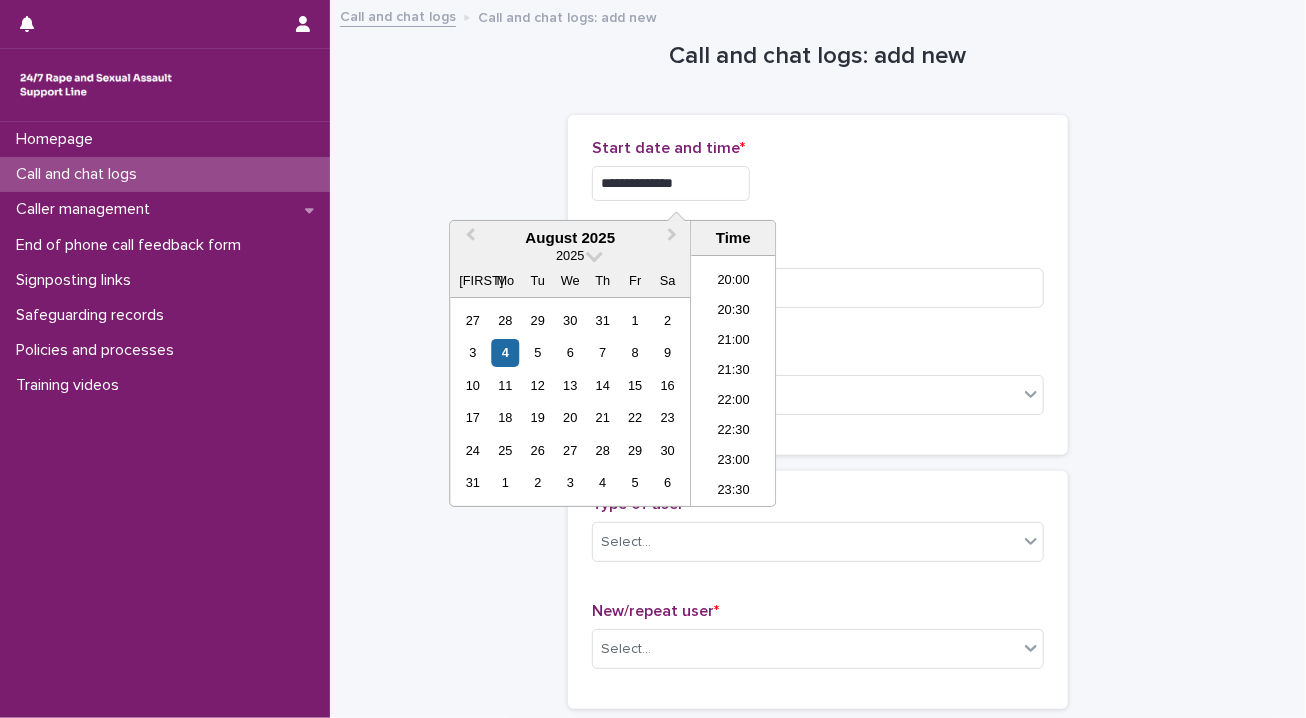 drag, startPoint x: 652, startPoint y: 180, endPoint x: 855, endPoint y: 201, distance: 204.08331 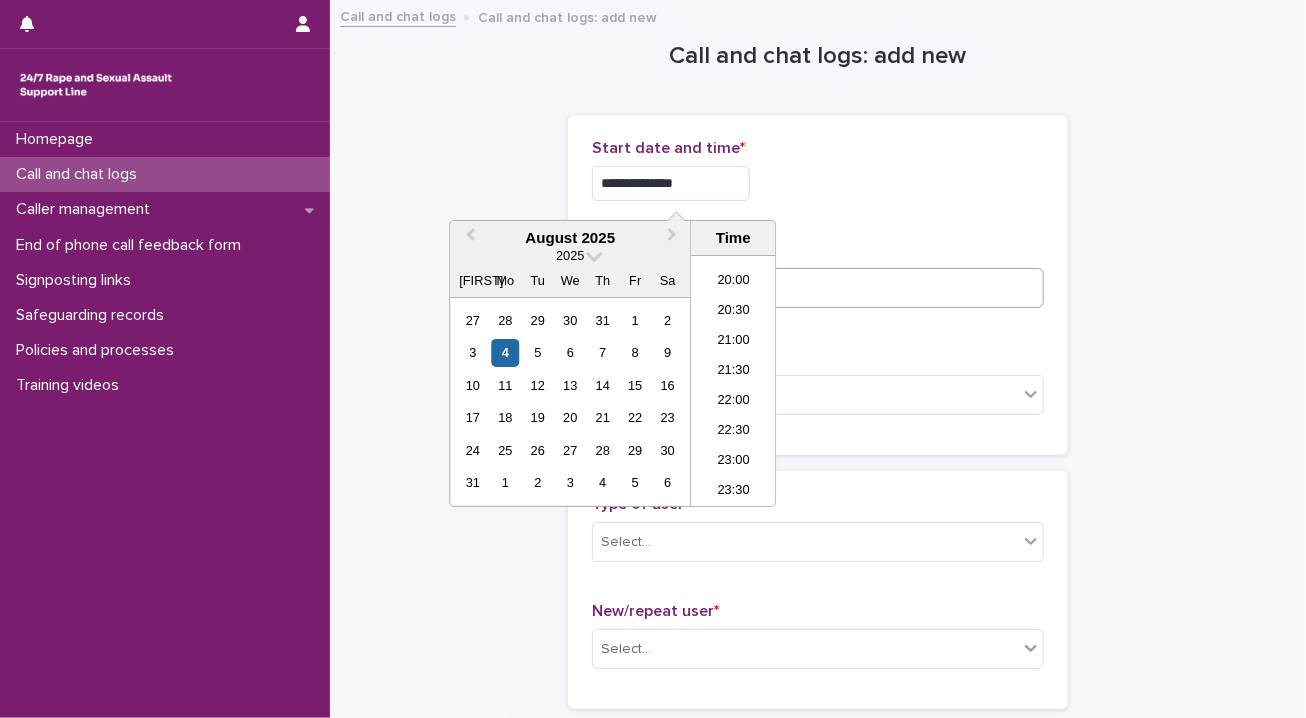 type on "**********" 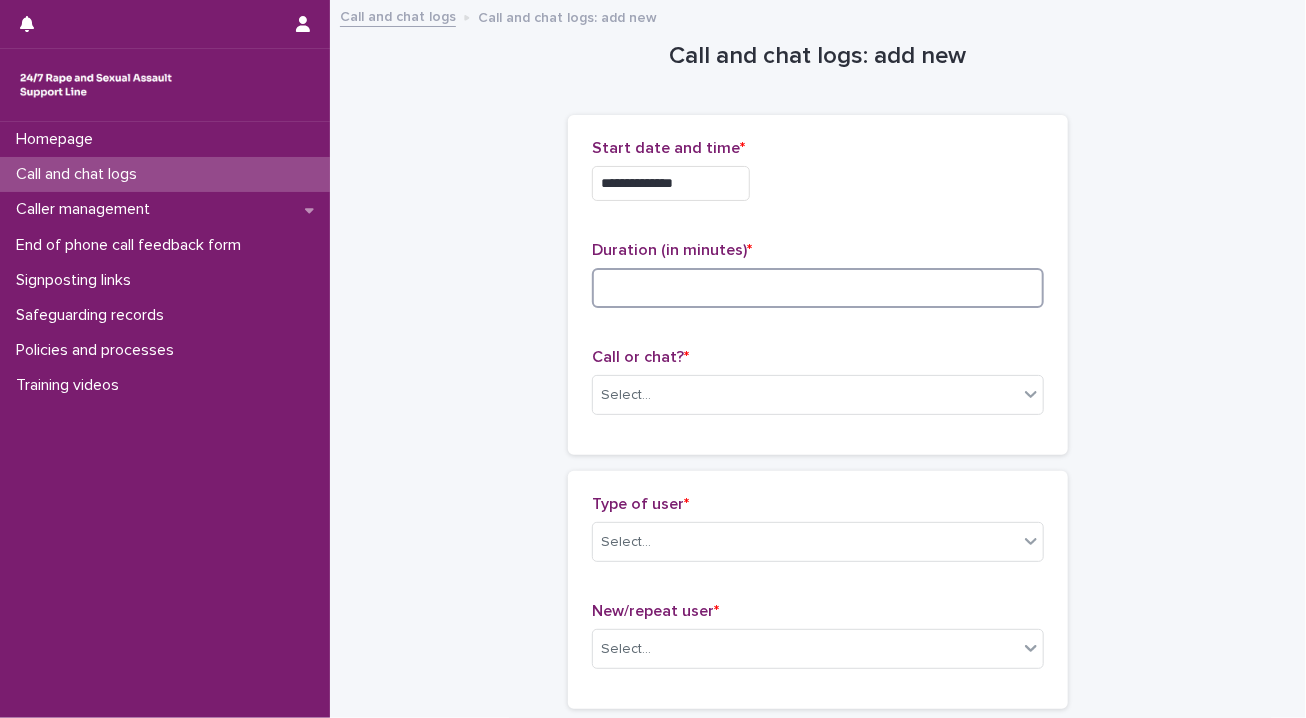 click at bounding box center (818, 288) 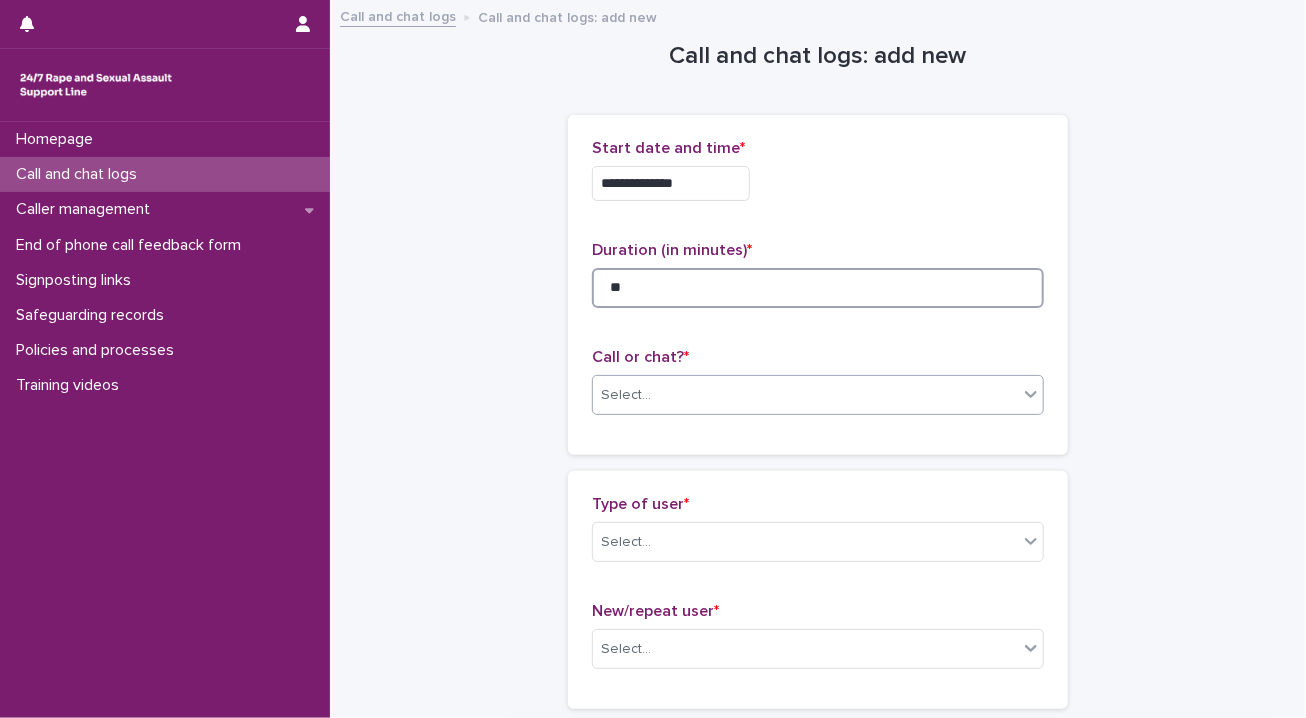 type on "**" 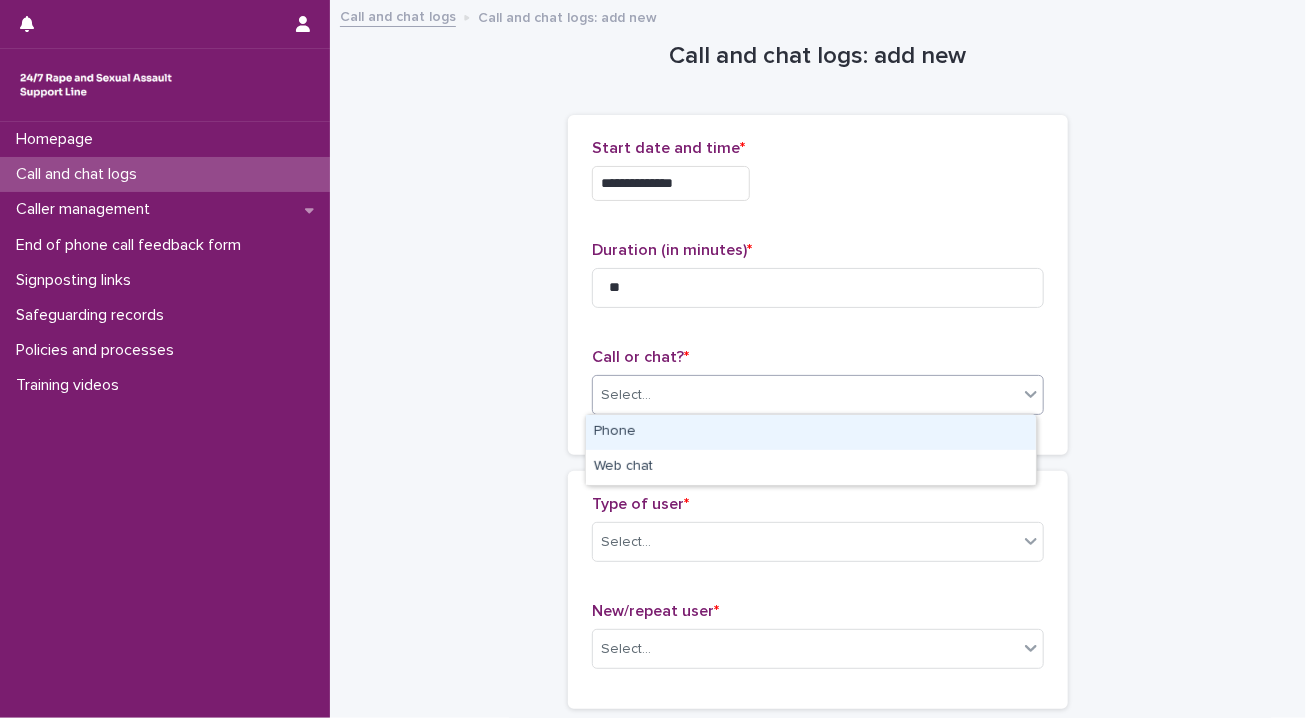 click on "Select..." at bounding box center [805, 395] 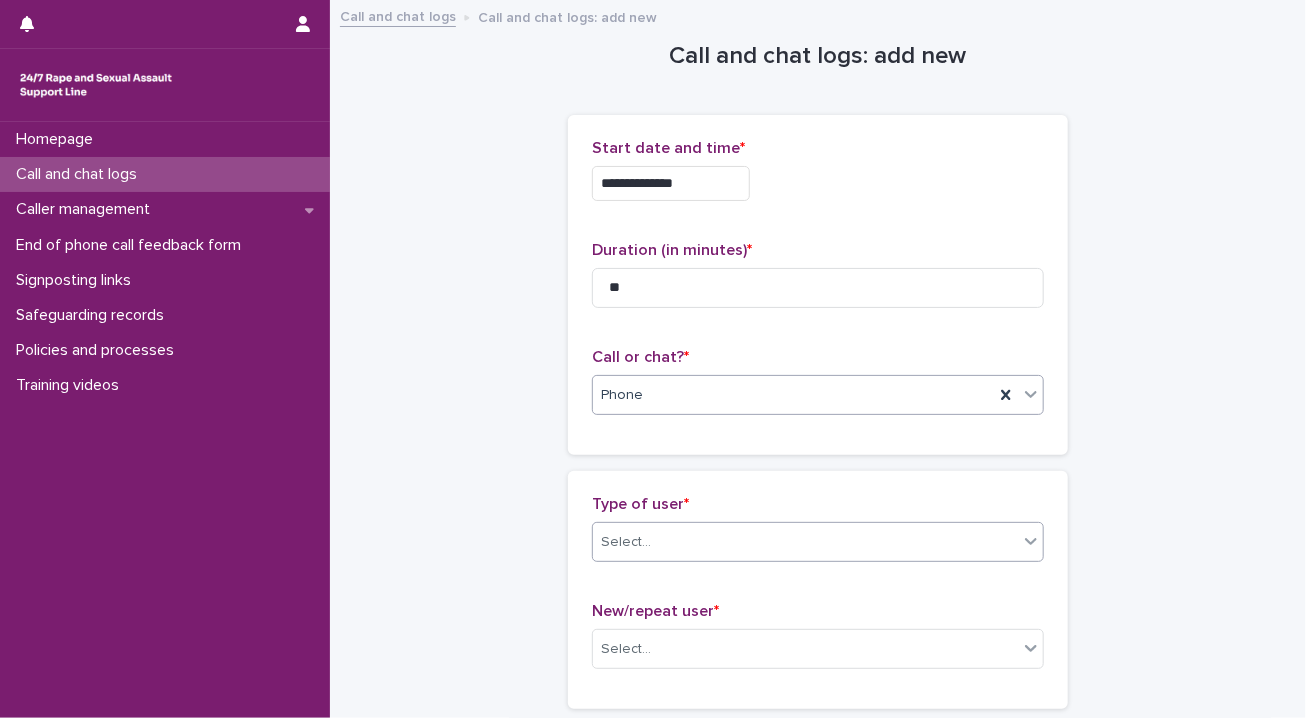 click 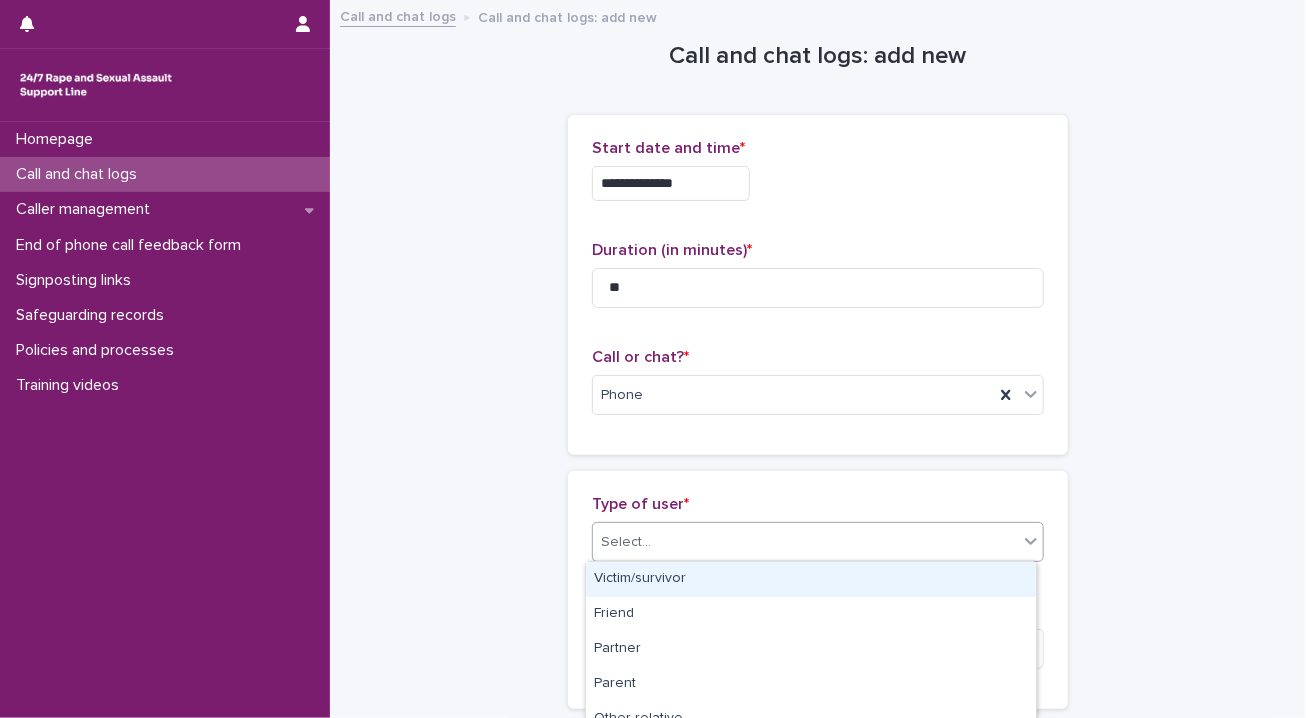 click on "Victim/survivor" at bounding box center [811, 579] 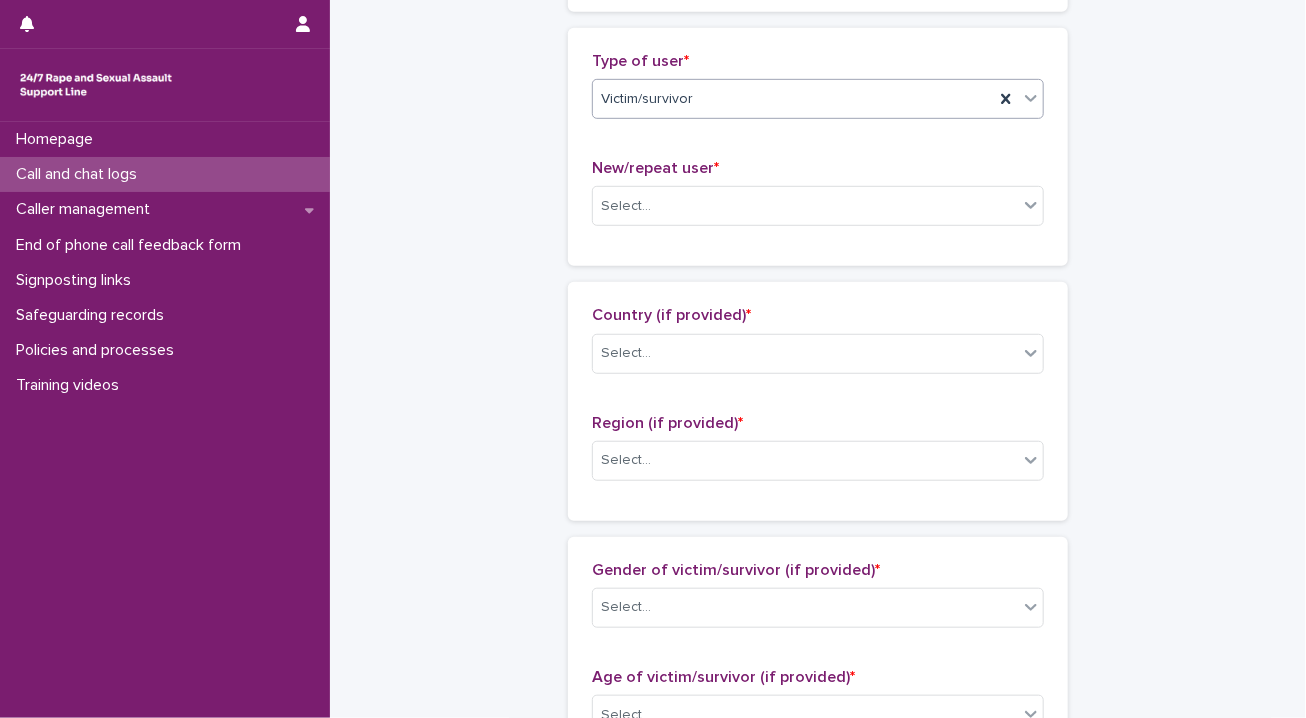 scroll, scrollTop: 476, scrollLeft: 0, axis: vertical 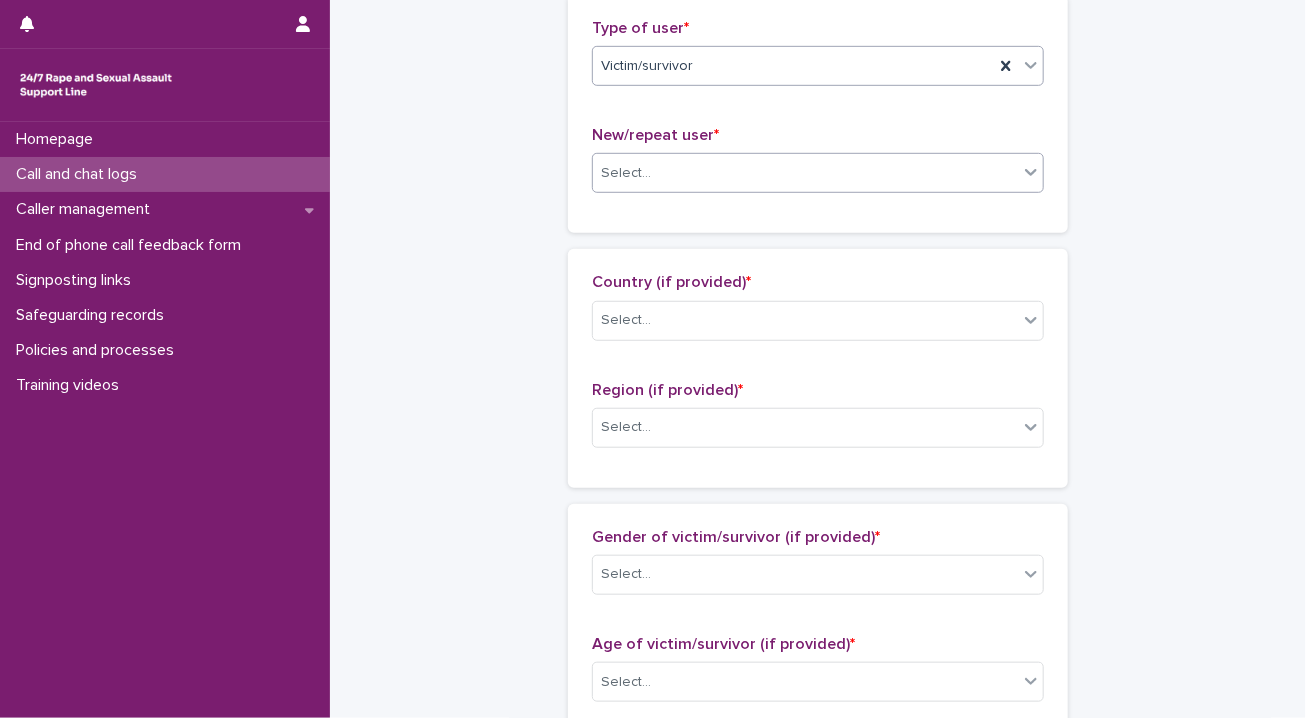 click 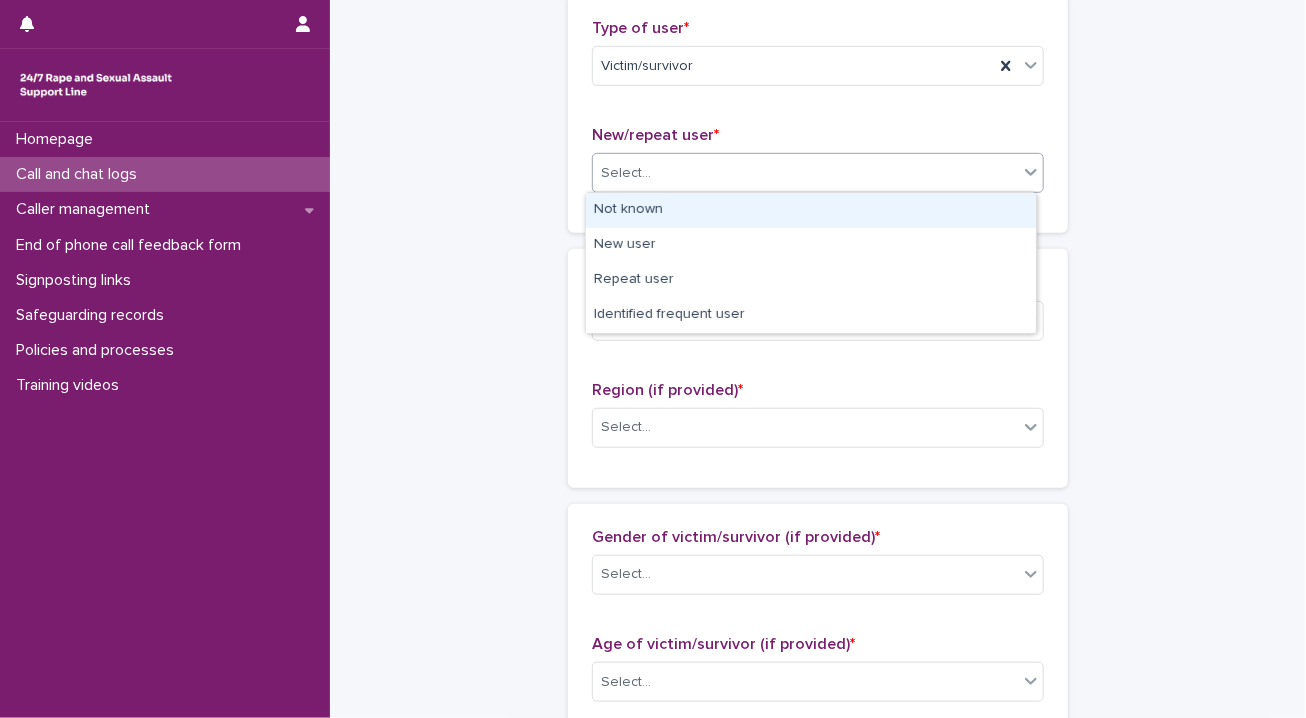 click on "Not known" at bounding box center [811, 210] 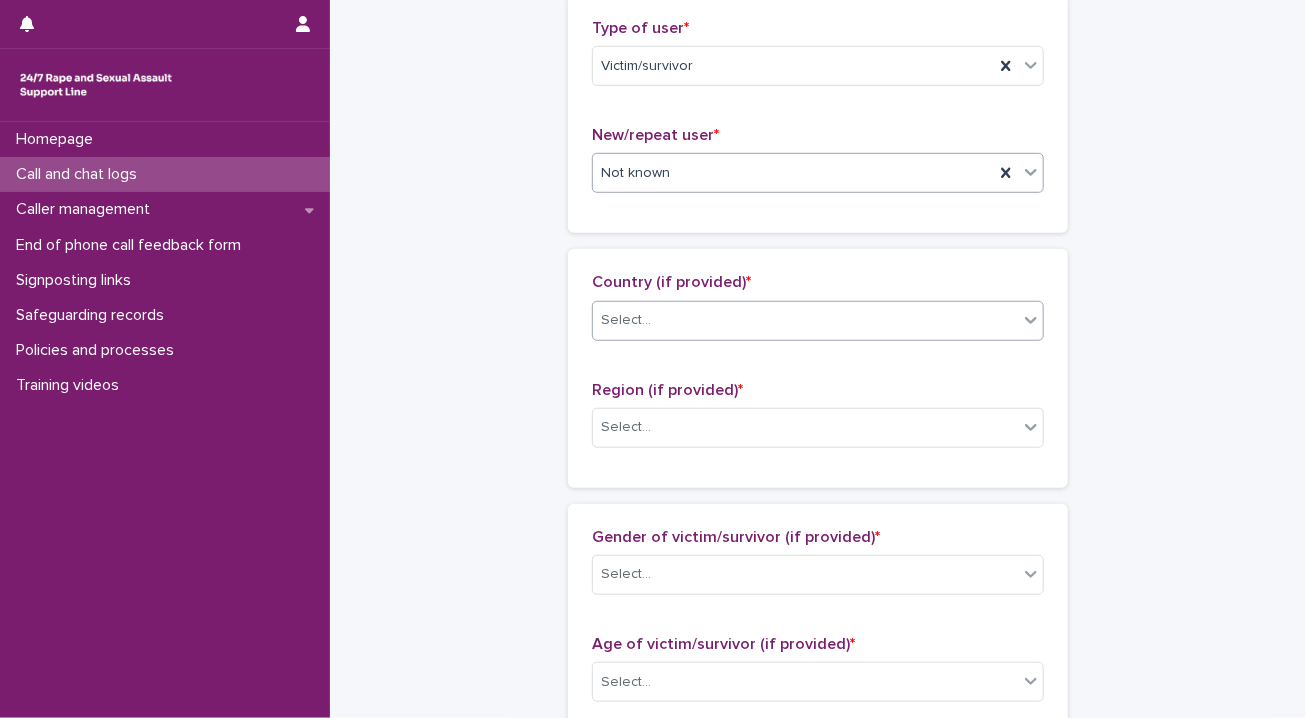 click 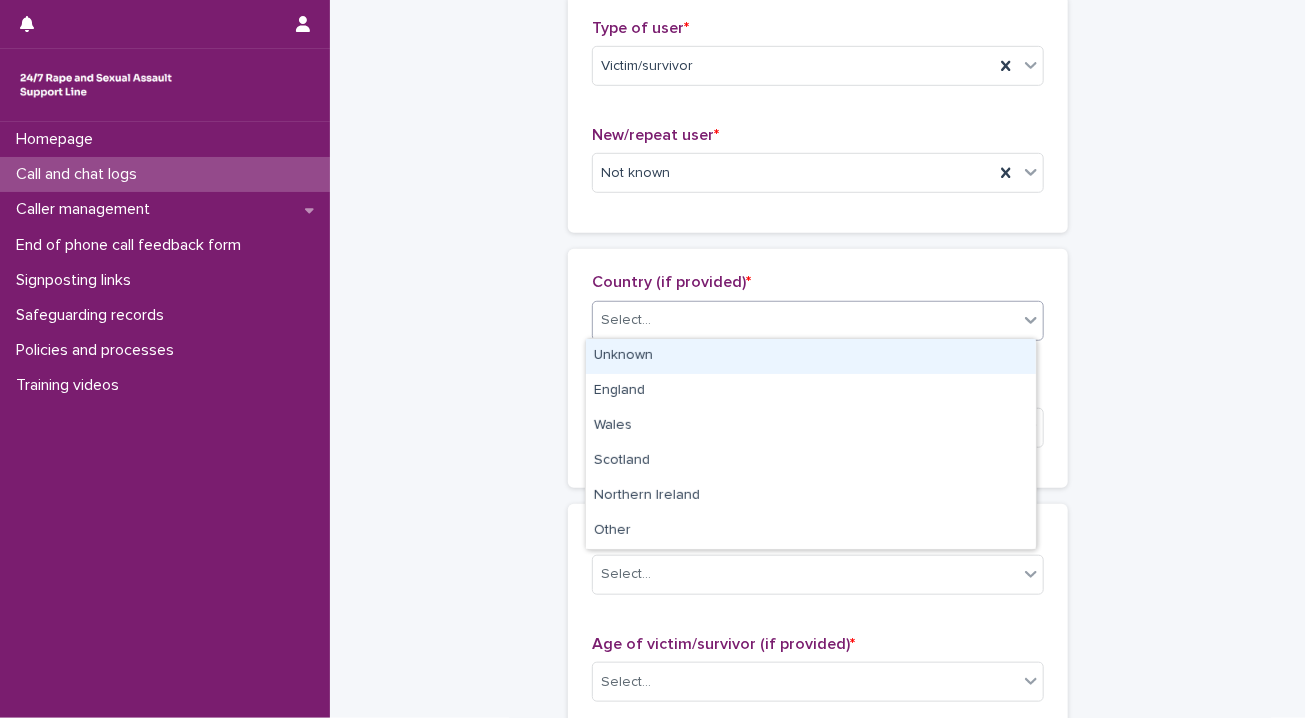 click on "Unknown" at bounding box center (811, 356) 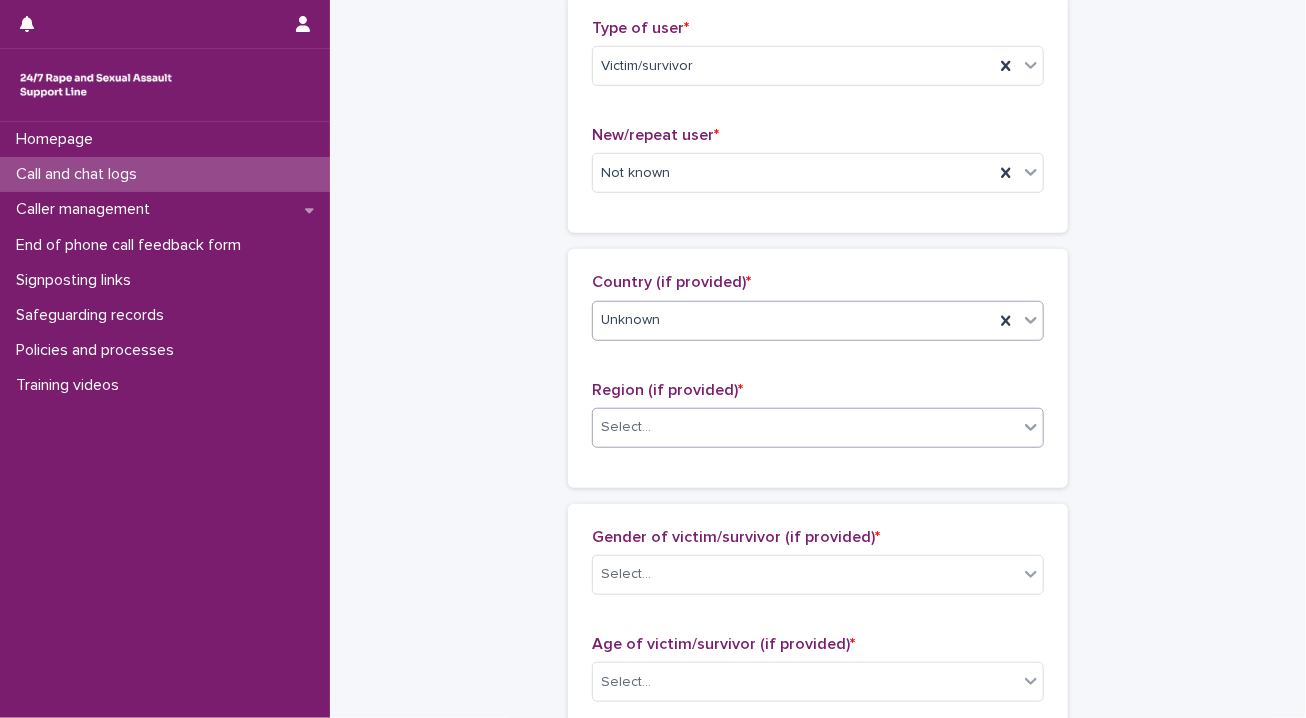 click on "Select..." at bounding box center [805, 427] 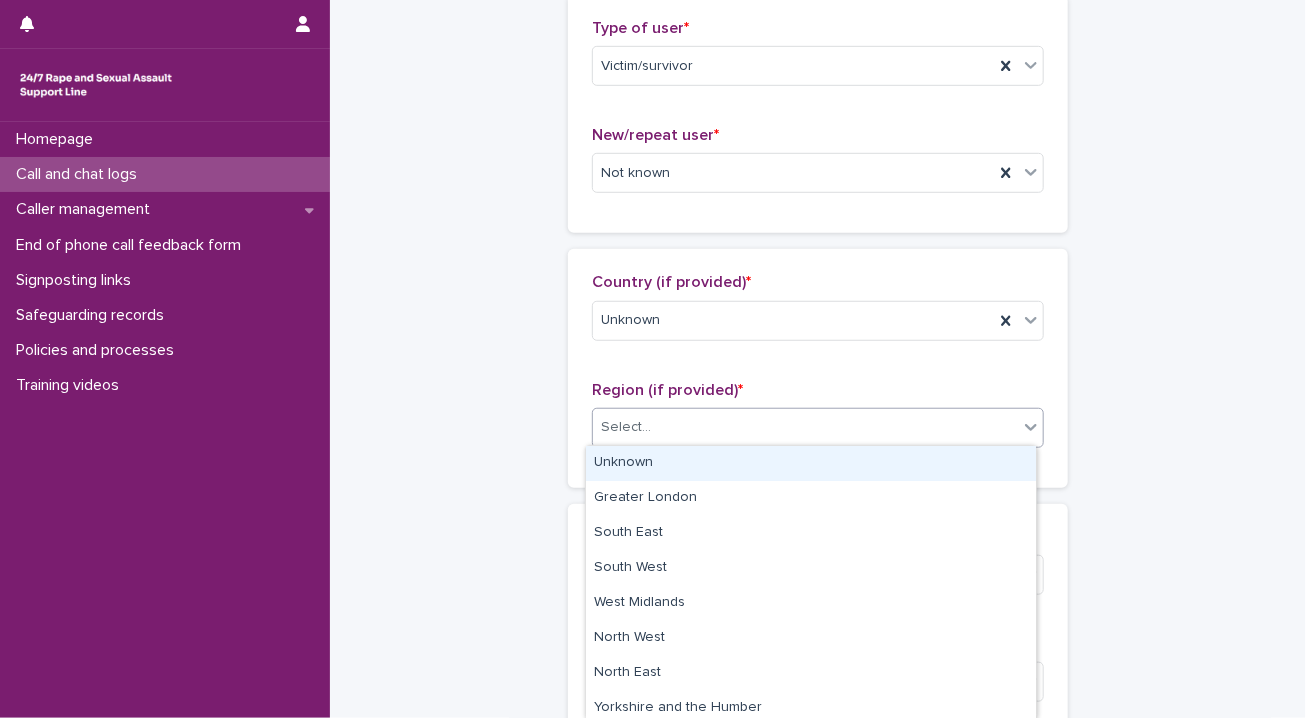 click on "Select..." at bounding box center [805, 427] 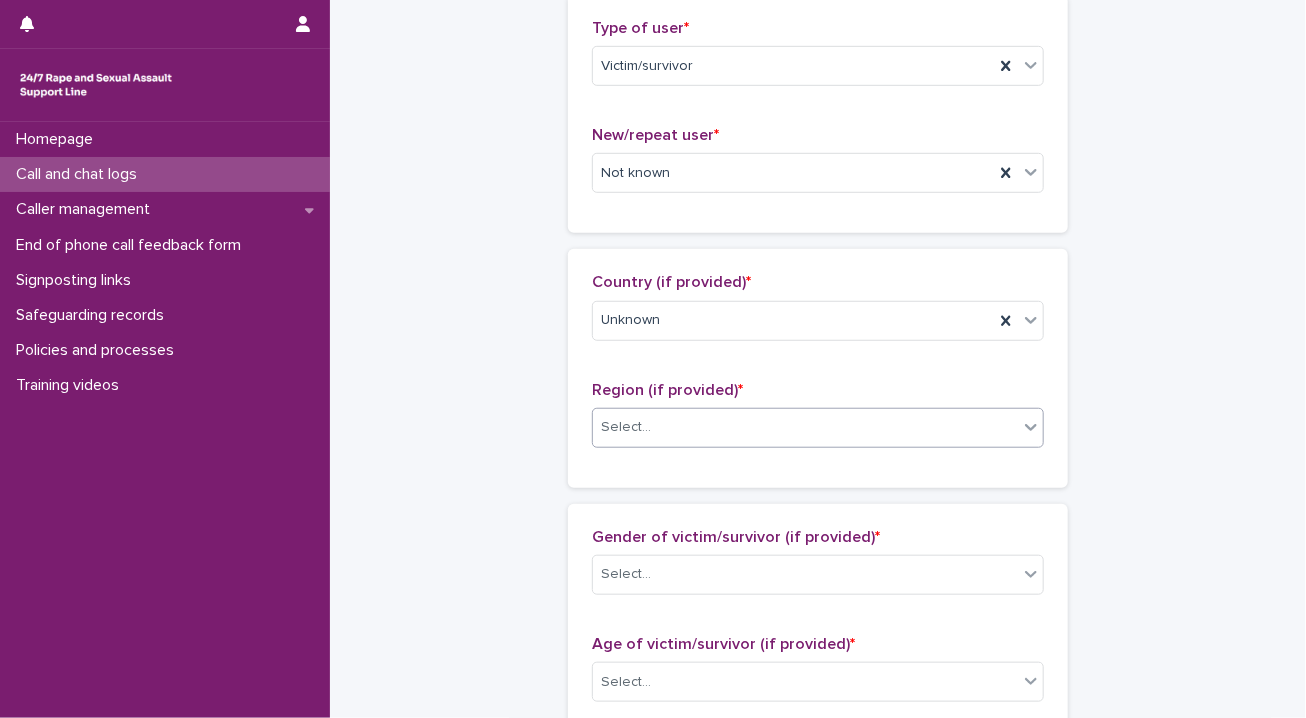click 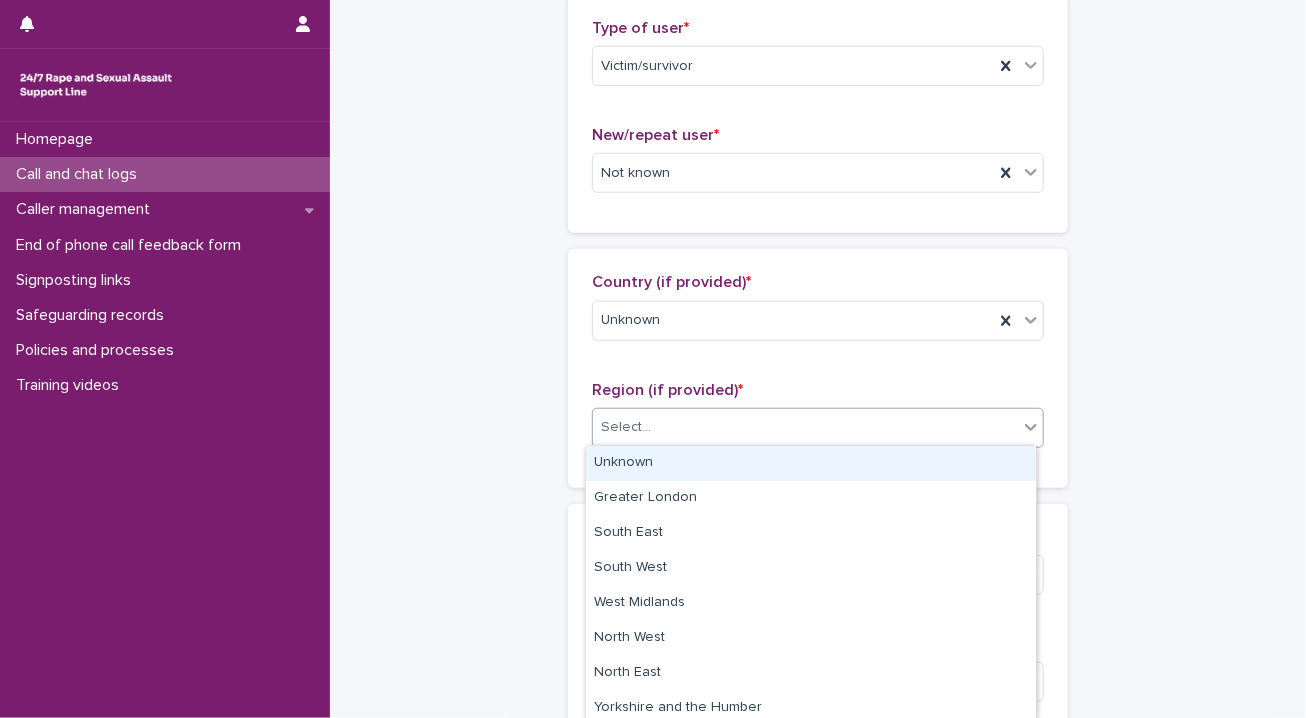 click on "Unknown" at bounding box center [811, 463] 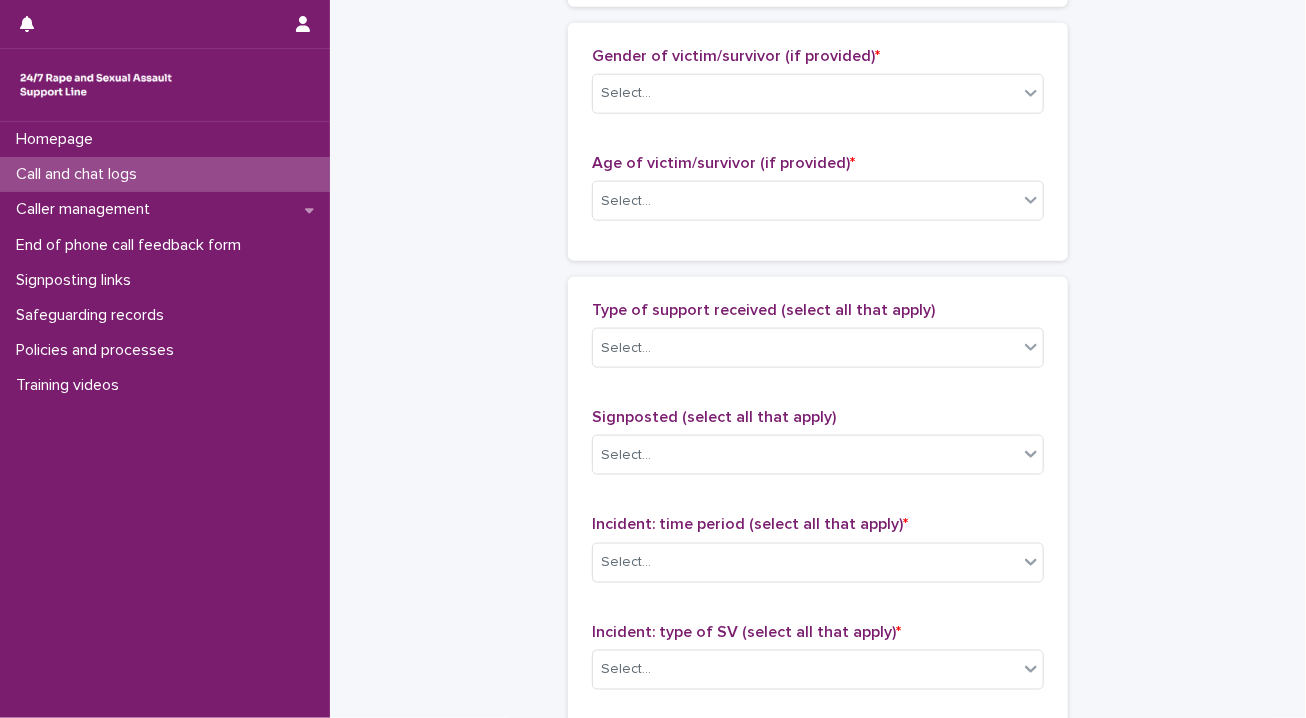 scroll, scrollTop: 1001, scrollLeft: 0, axis: vertical 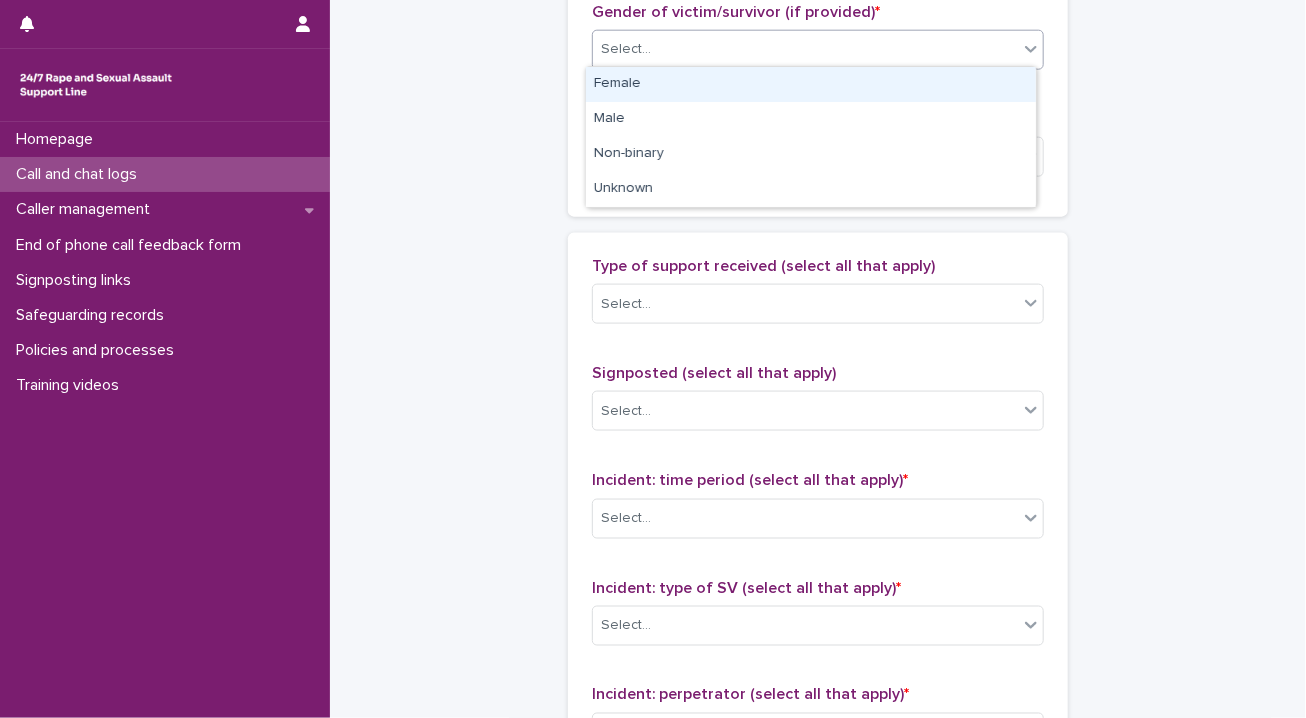 click 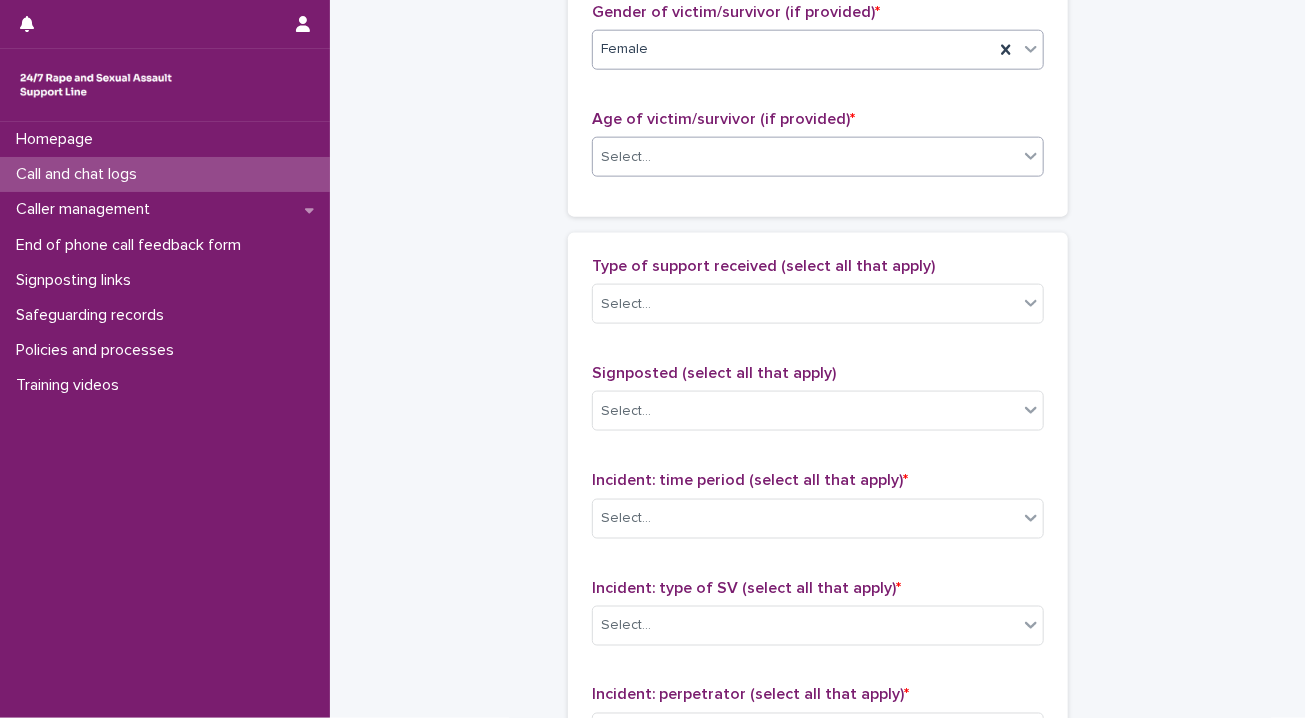 click on "Select..." at bounding box center [805, 157] 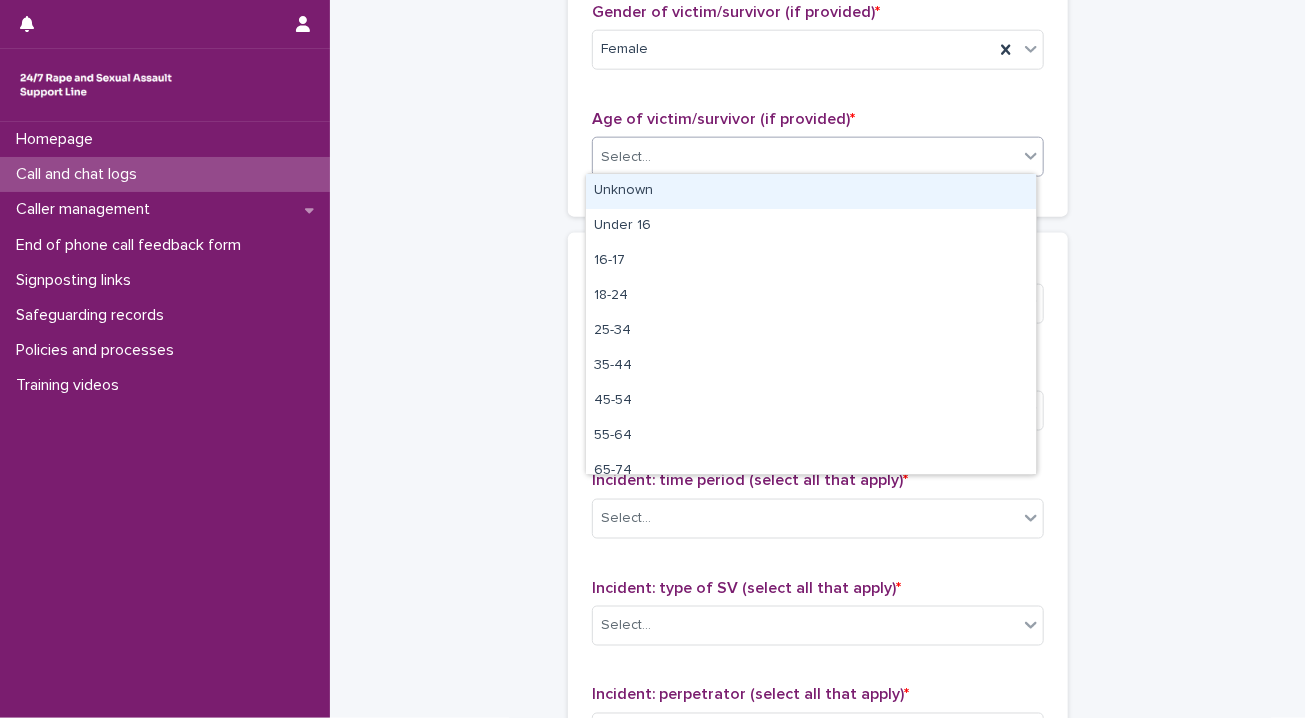 click on "Unknown" at bounding box center (811, 191) 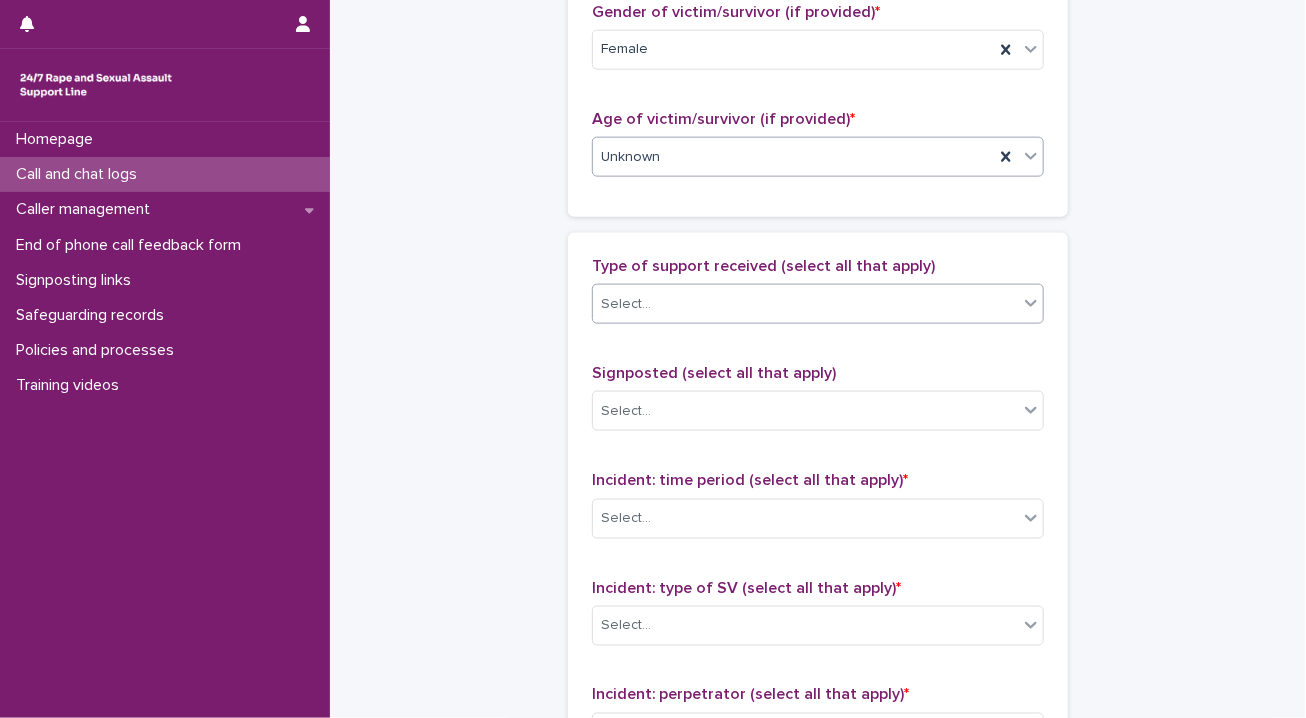 click 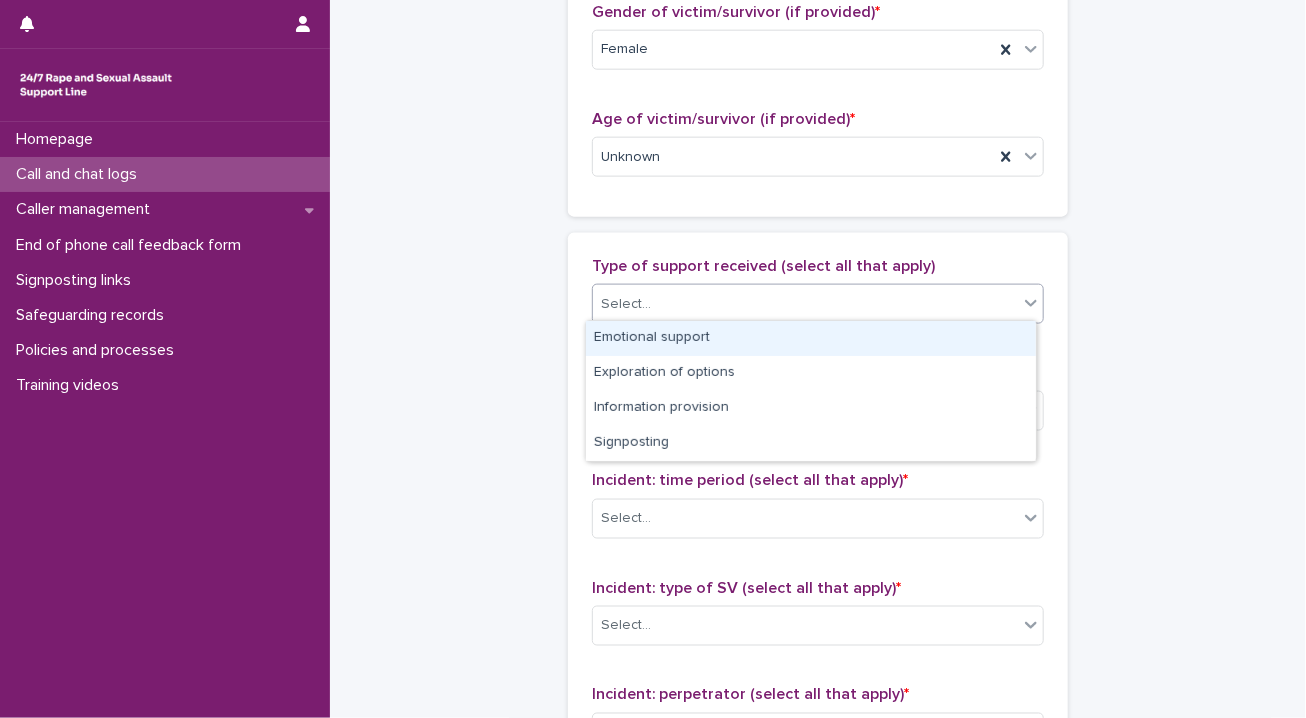 click on "Emotional support" at bounding box center (811, 338) 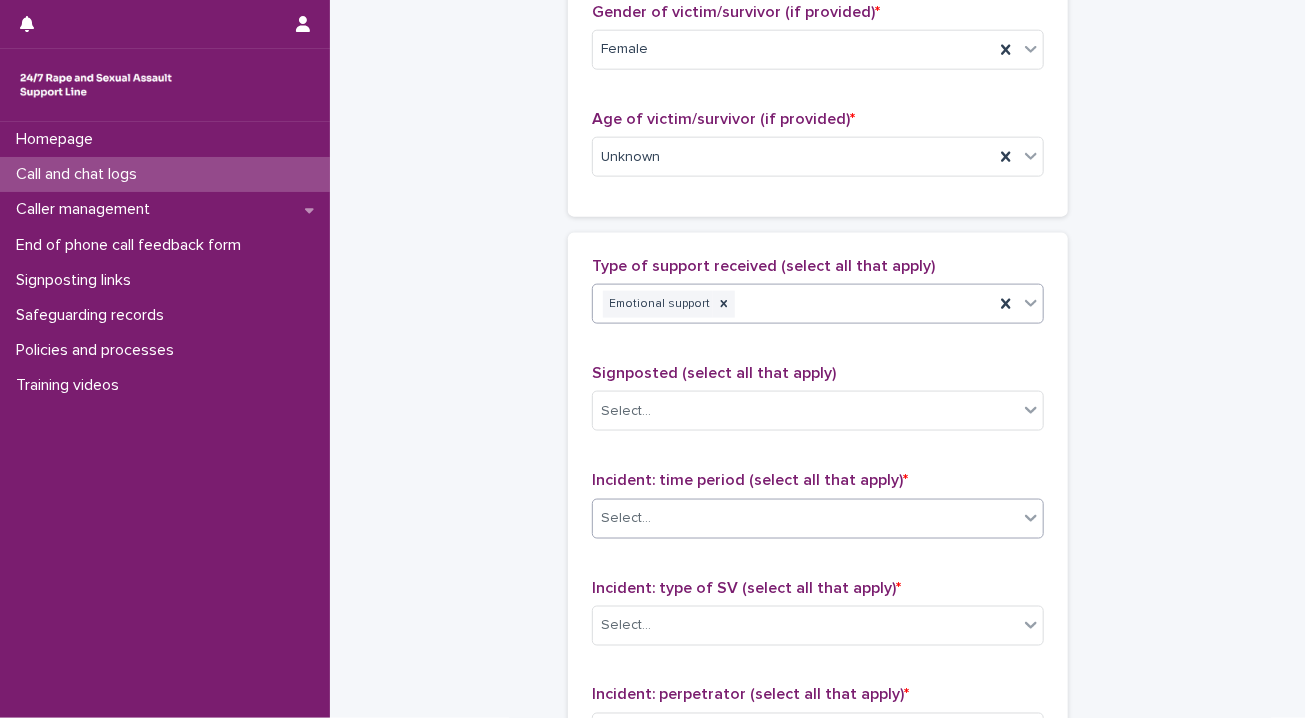 click at bounding box center (1031, 518) 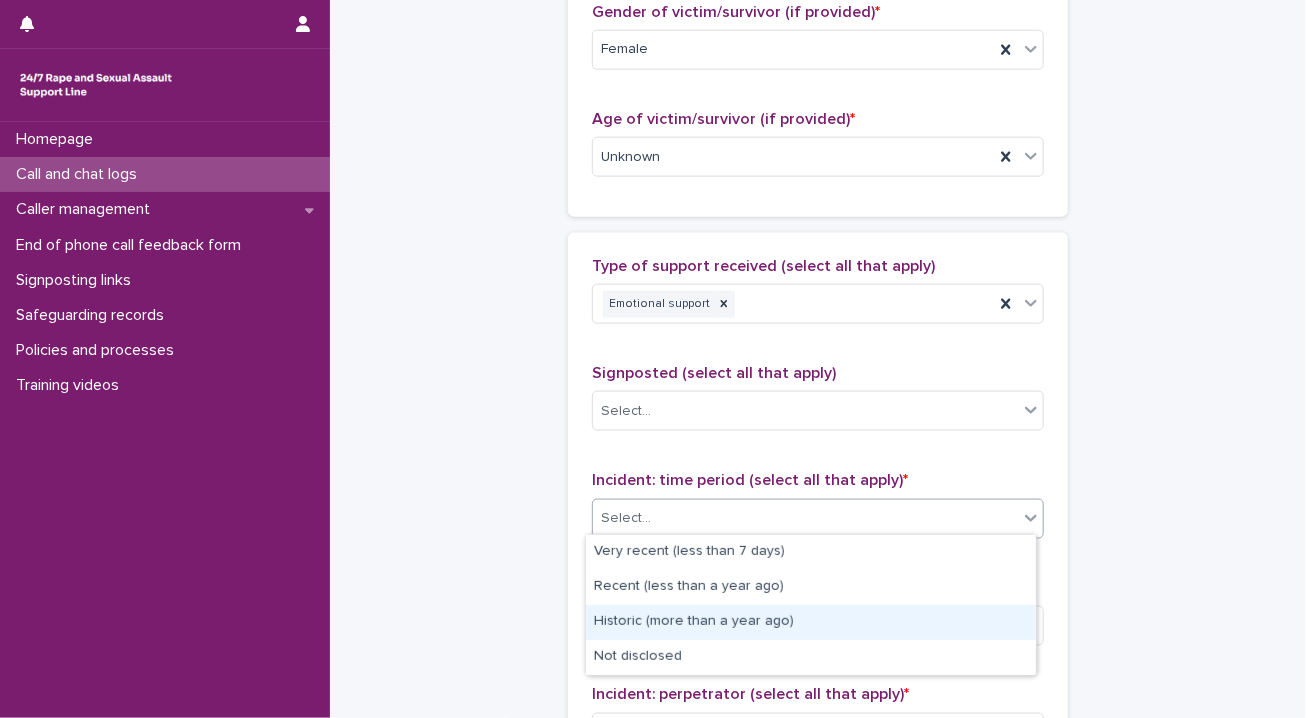 click on "Historic (more than a year ago)" at bounding box center (811, 622) 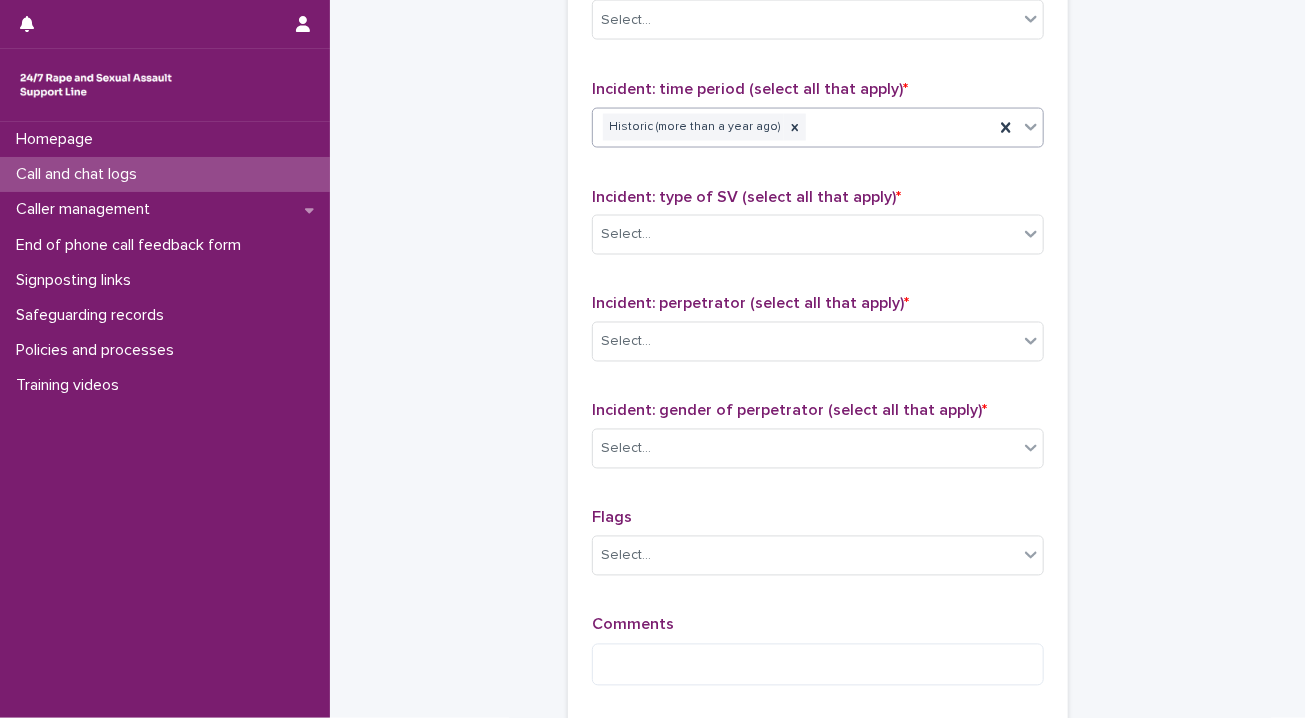 scroll, scrollTop: 1408, scrollLeft: 0, axis: vertical 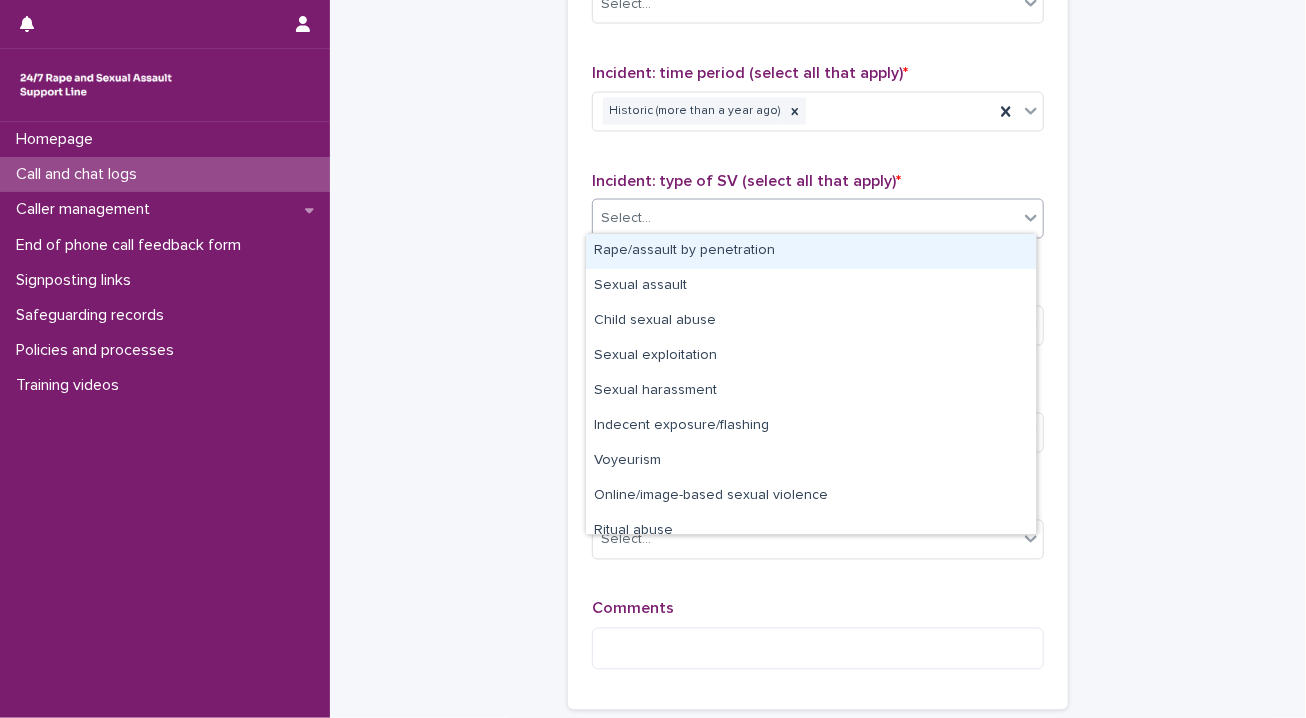 click on "Select..." at bounding box center (805, 218) 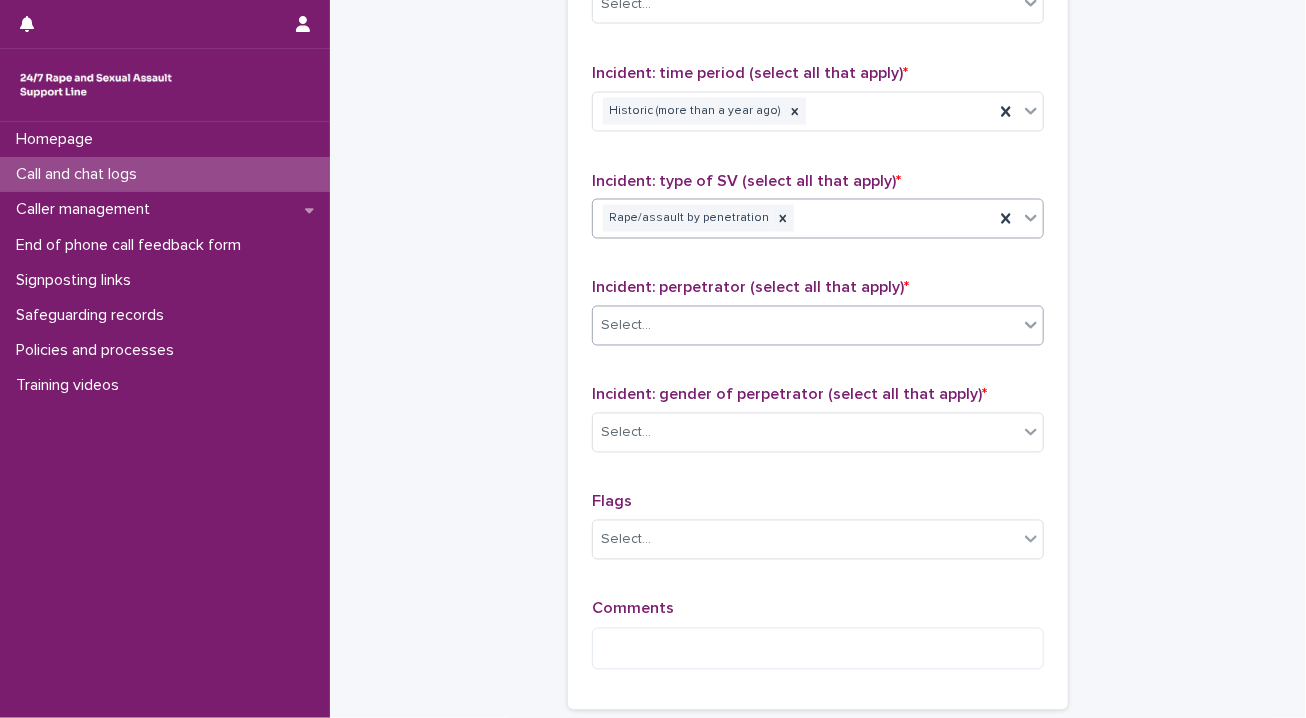 click 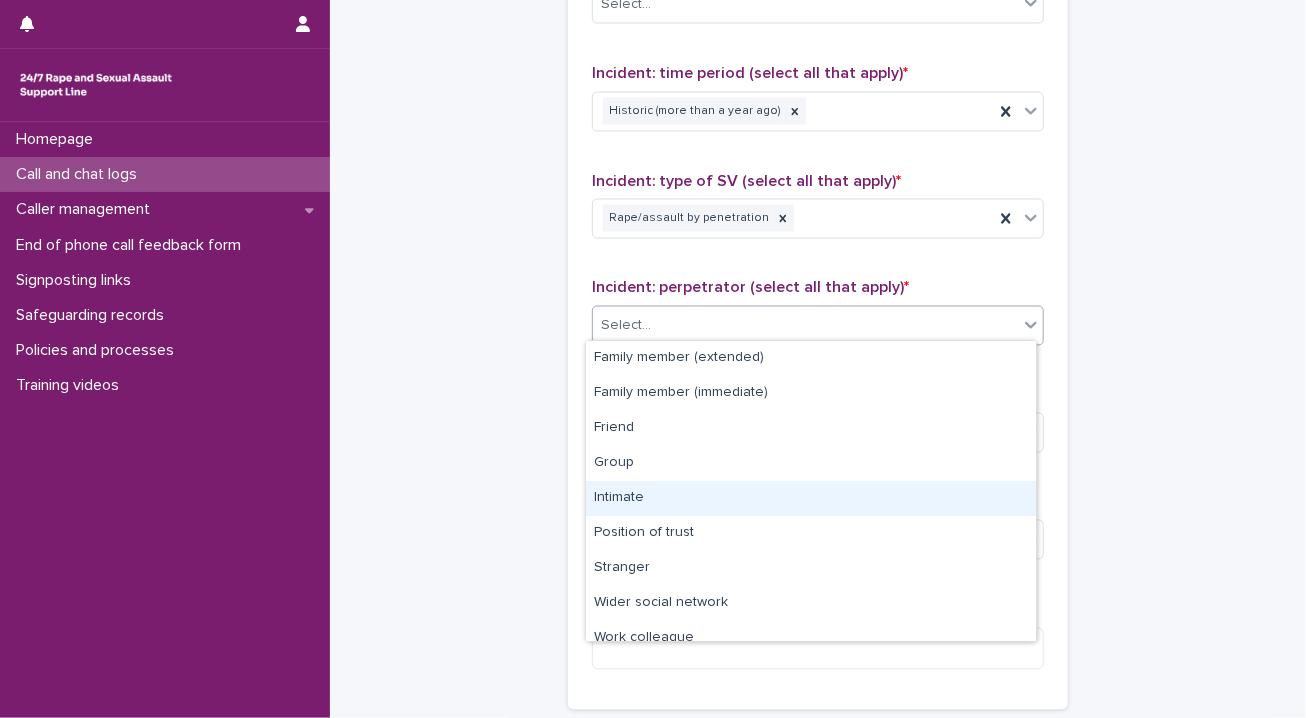click on "Intimate" at bounding box center [811, 498] 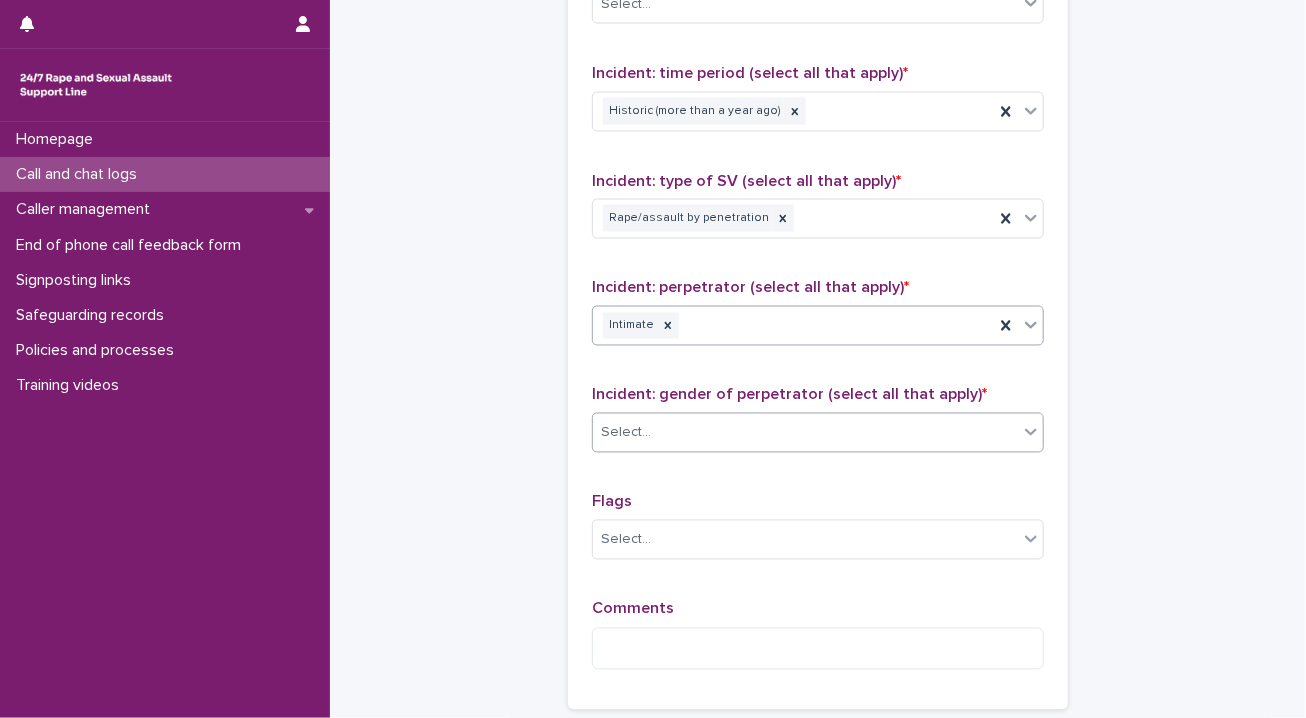 click on "Select..." at bounding box center (805, 433) 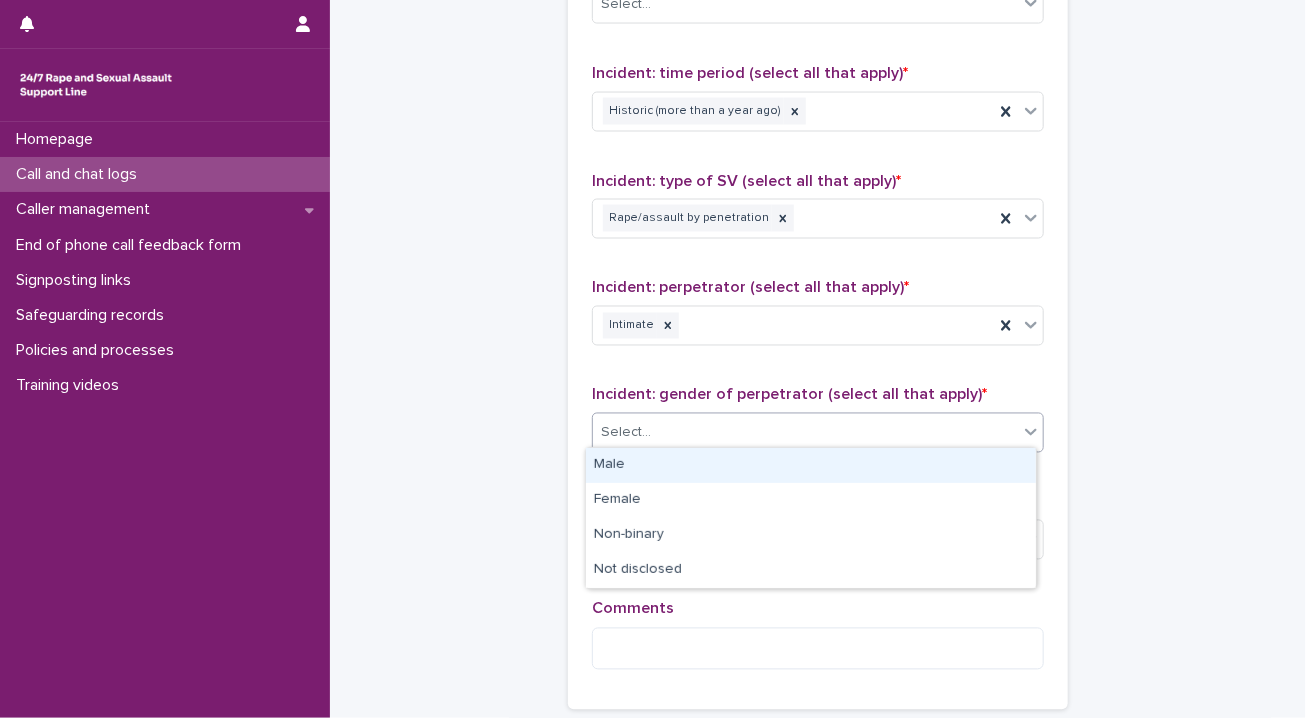 click on "Male" at bounding box center [811, 465] 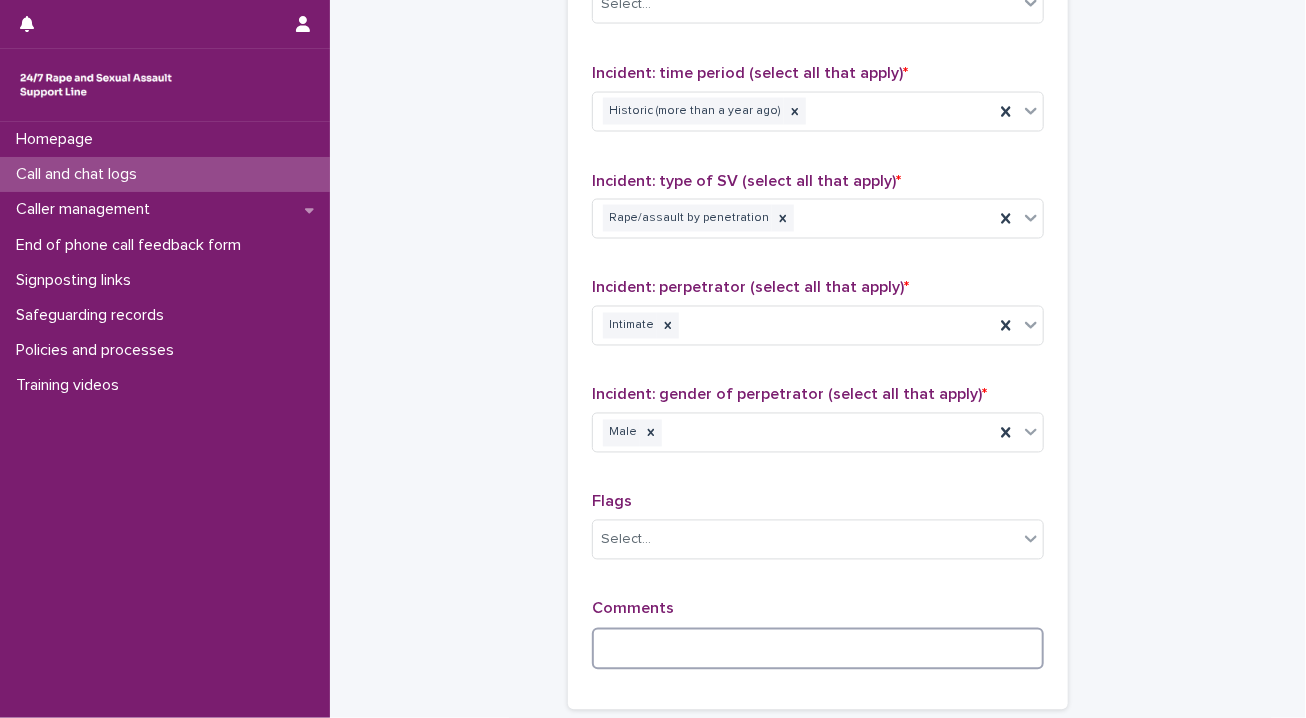 click at bounding box center (818, 649) 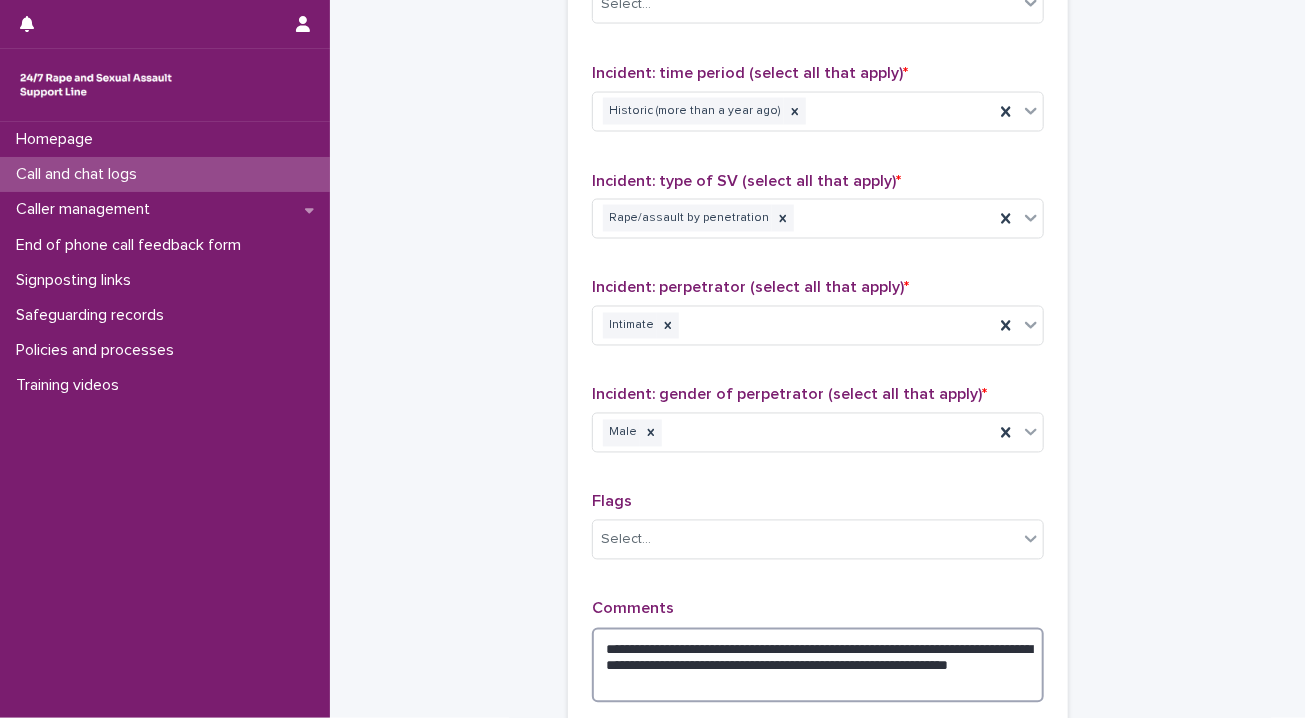 scroll, scrollTop: 1632, scrollLeft: 0, axis: vertical 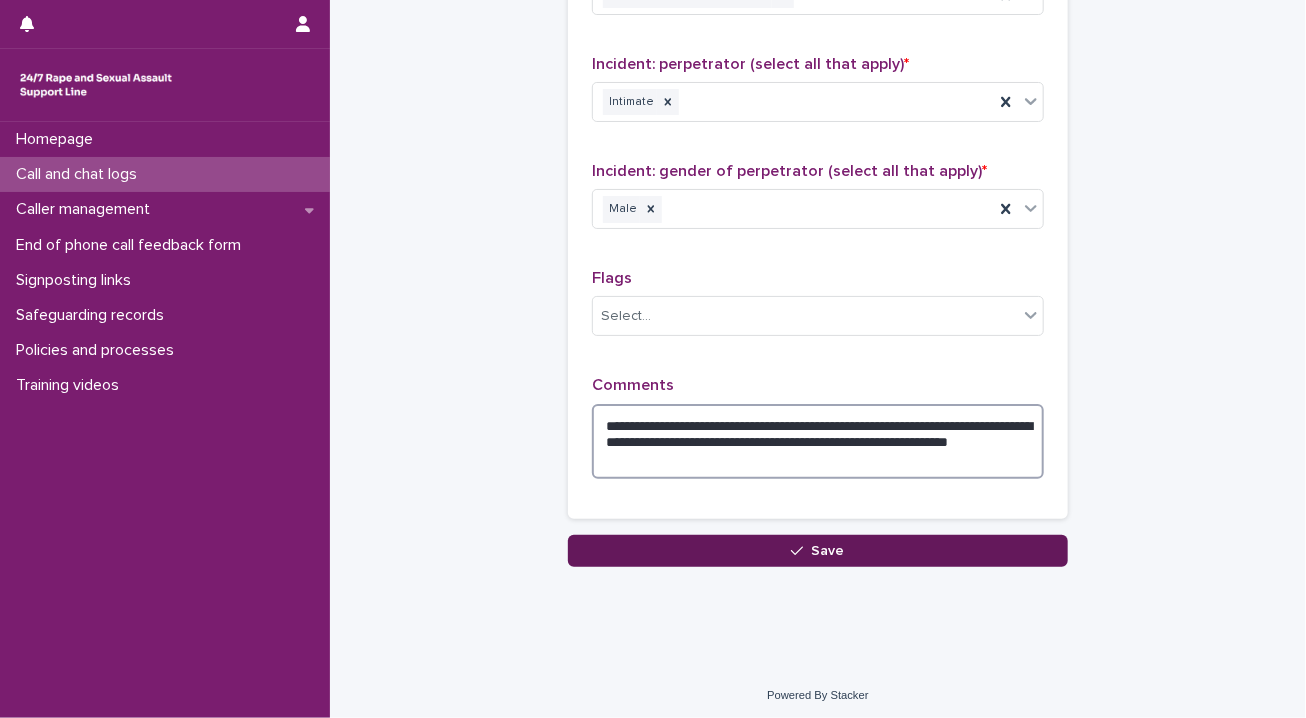 type on "**********" 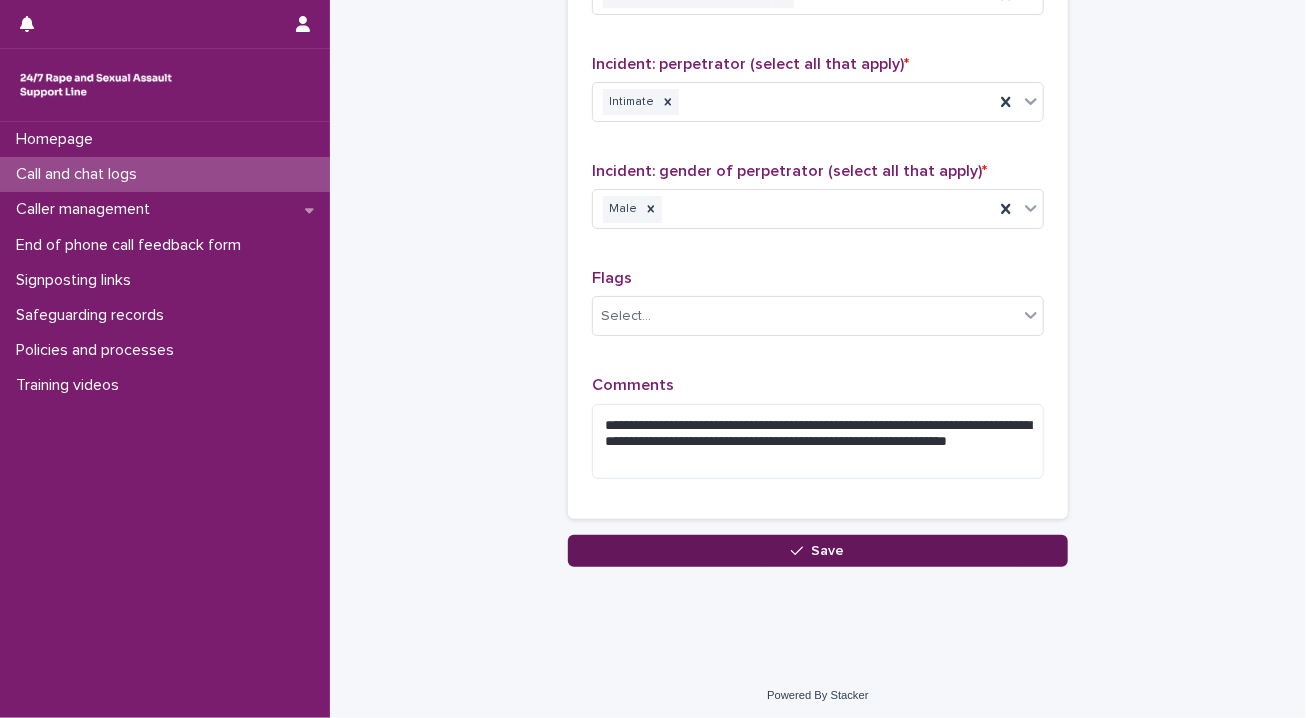 click on "Save" at bounding box center (818, 551) 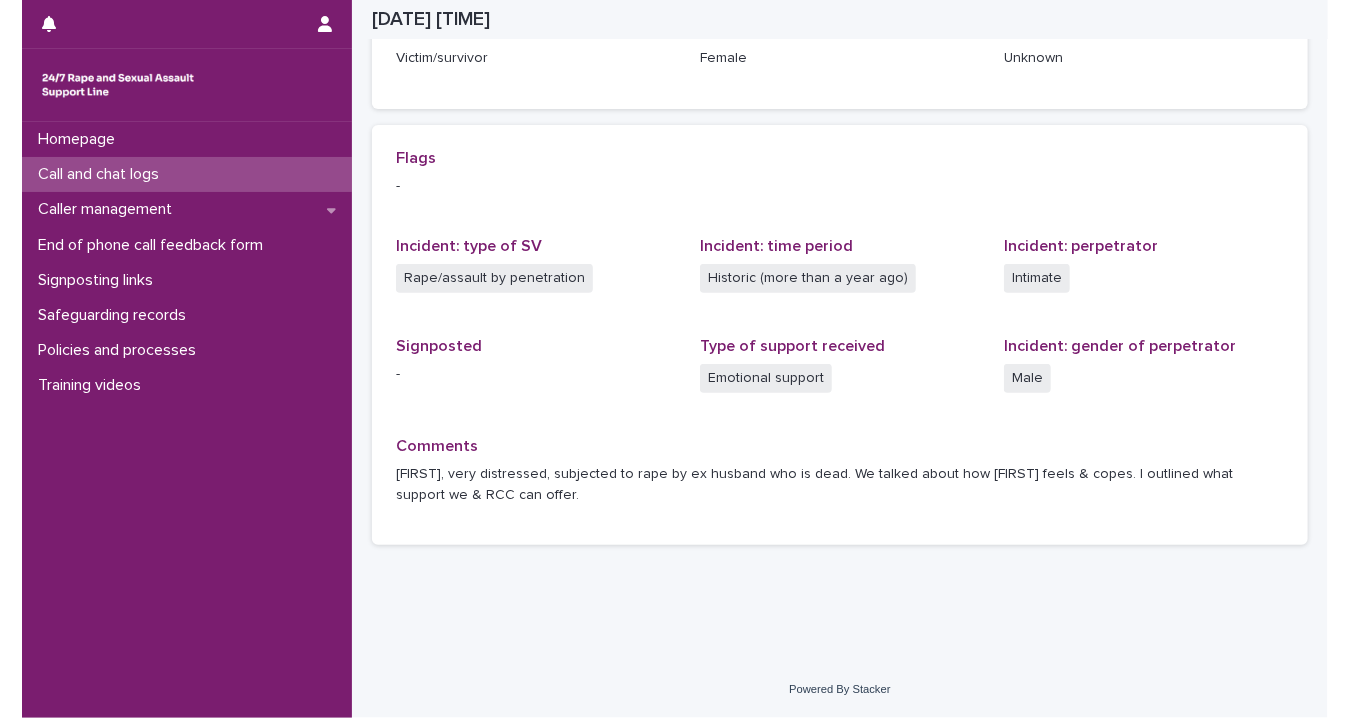 scroll, scrollTop: 364, scrollLeft: 0, axis: vertical 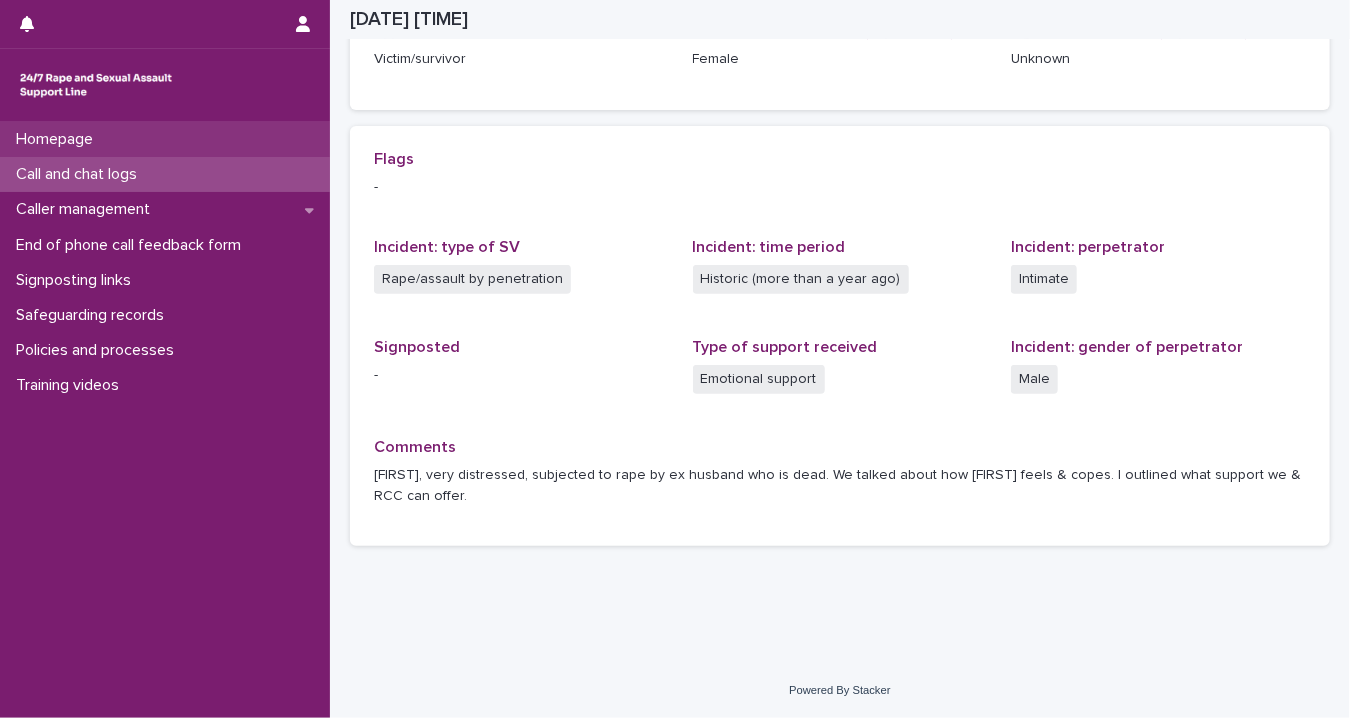 click on "Homepage" at bounding box center [58, 139] 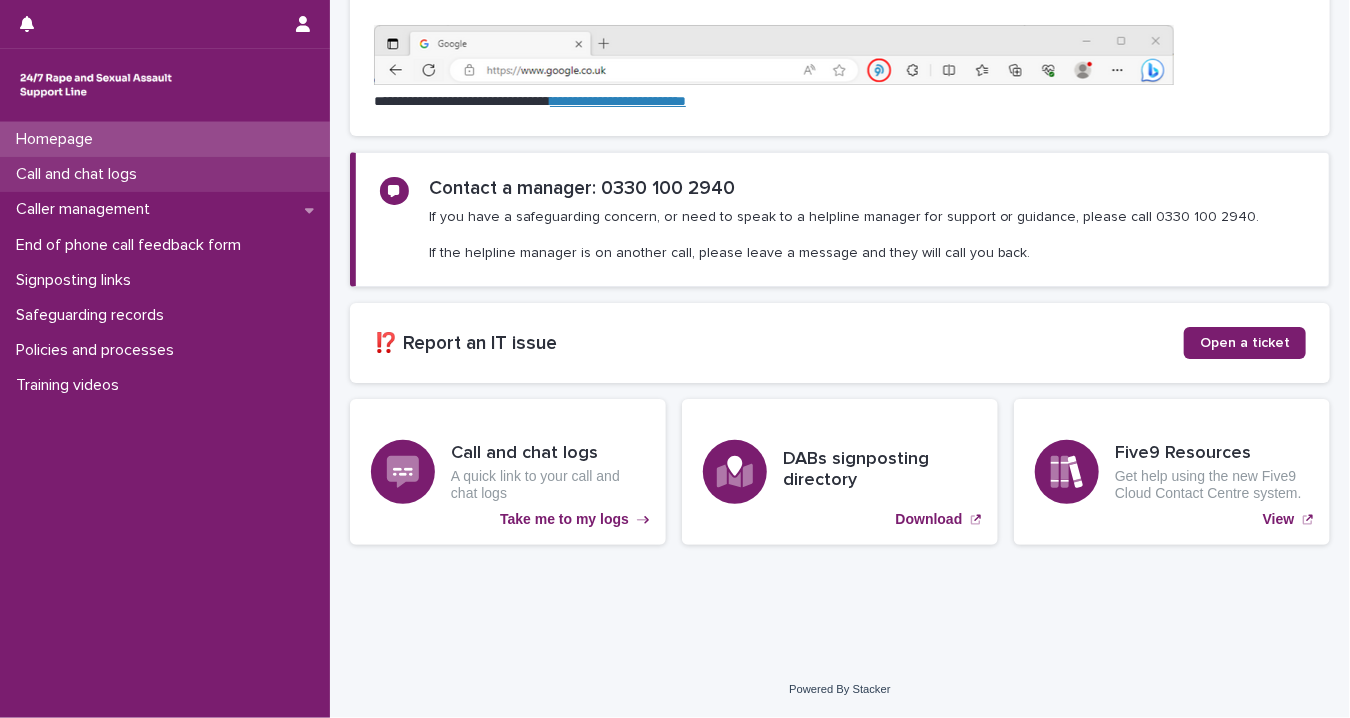 scroll, scrollTop: 0, scrollLeft: 0, axis: both 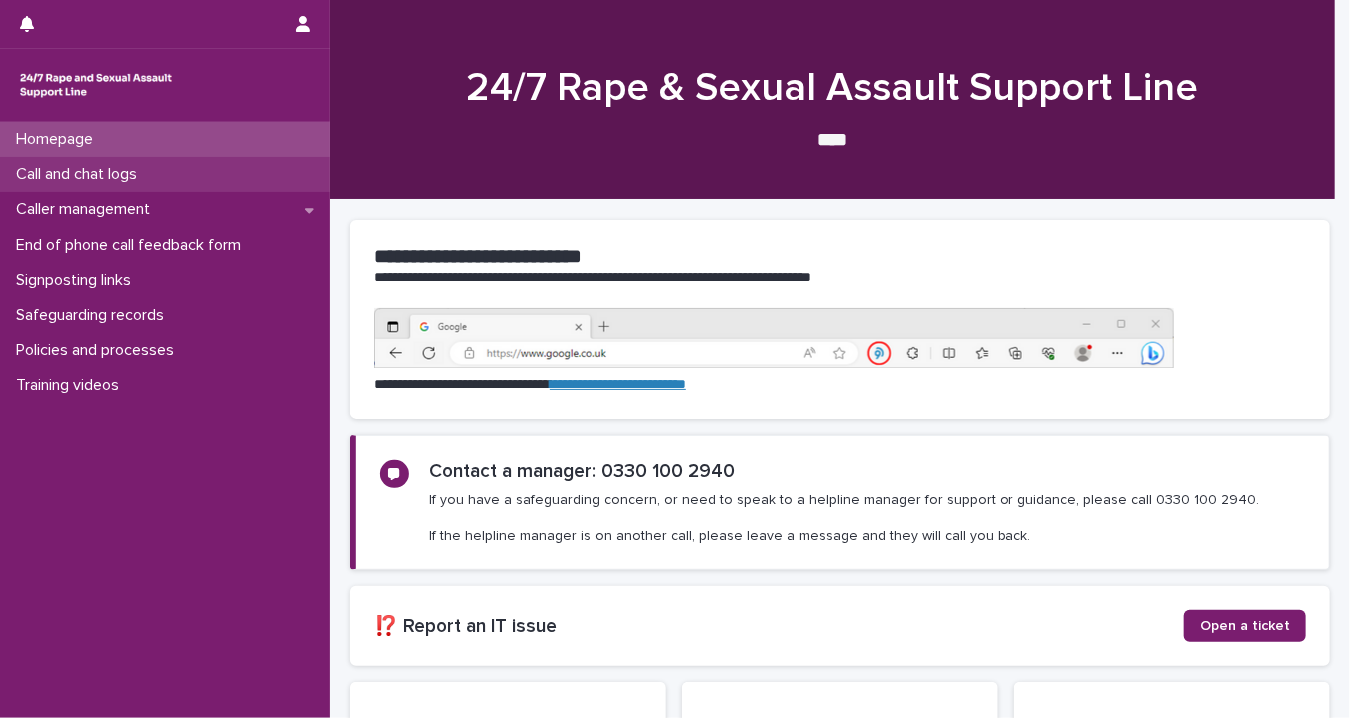 click on "Call and chat logs" at bounding box center [80, 174] 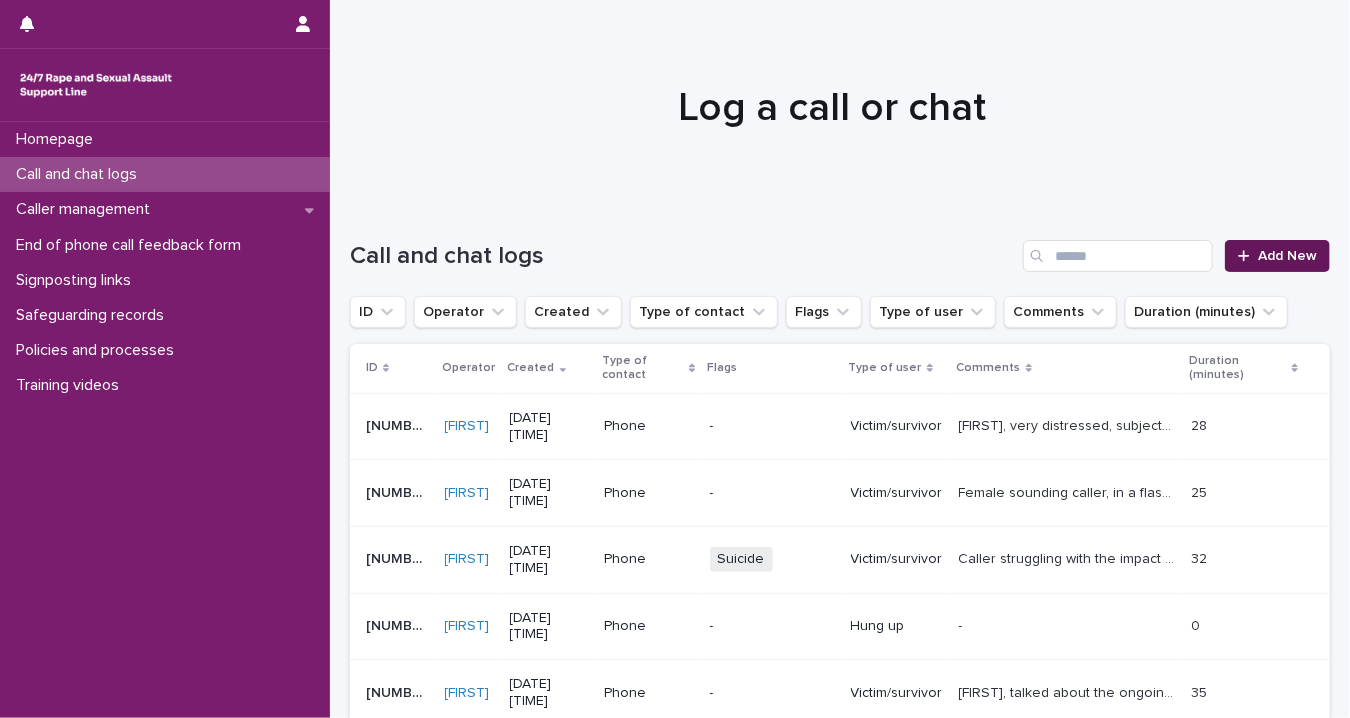 click at bounding box center [1248, 256] 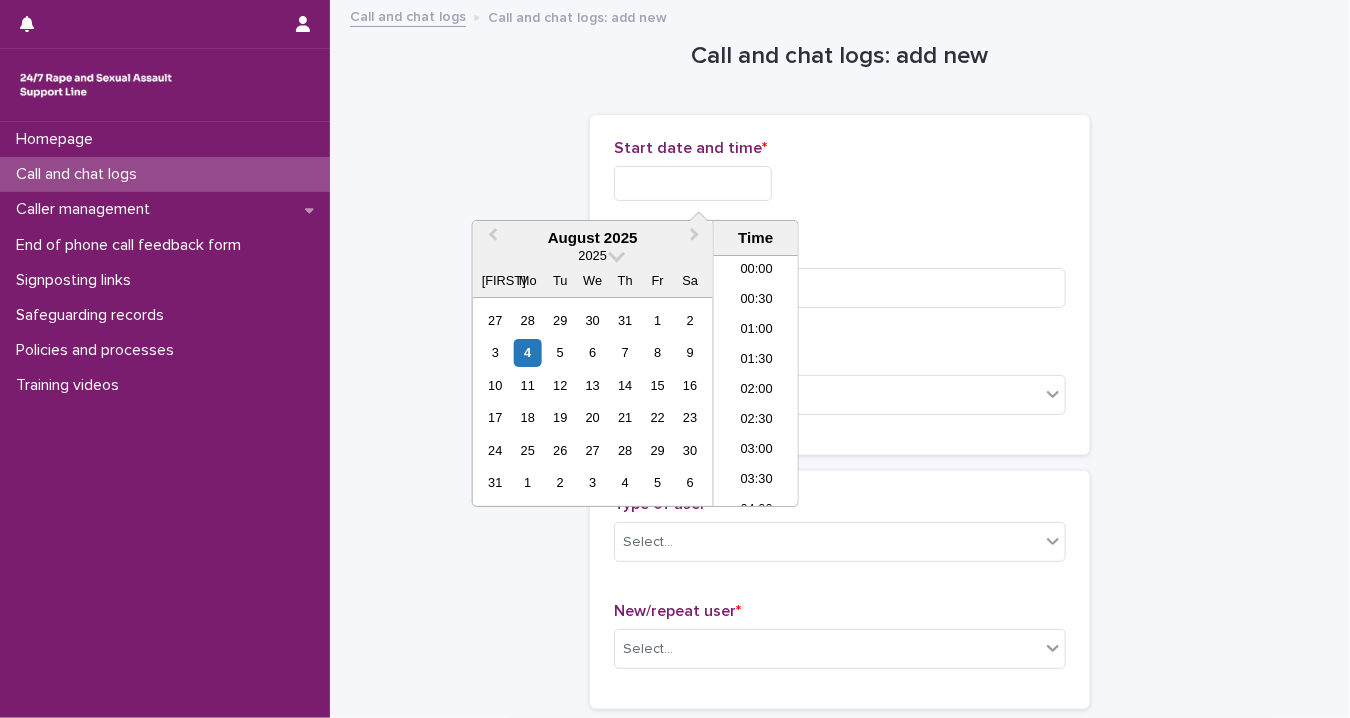 click at bounding box center [693, 183] 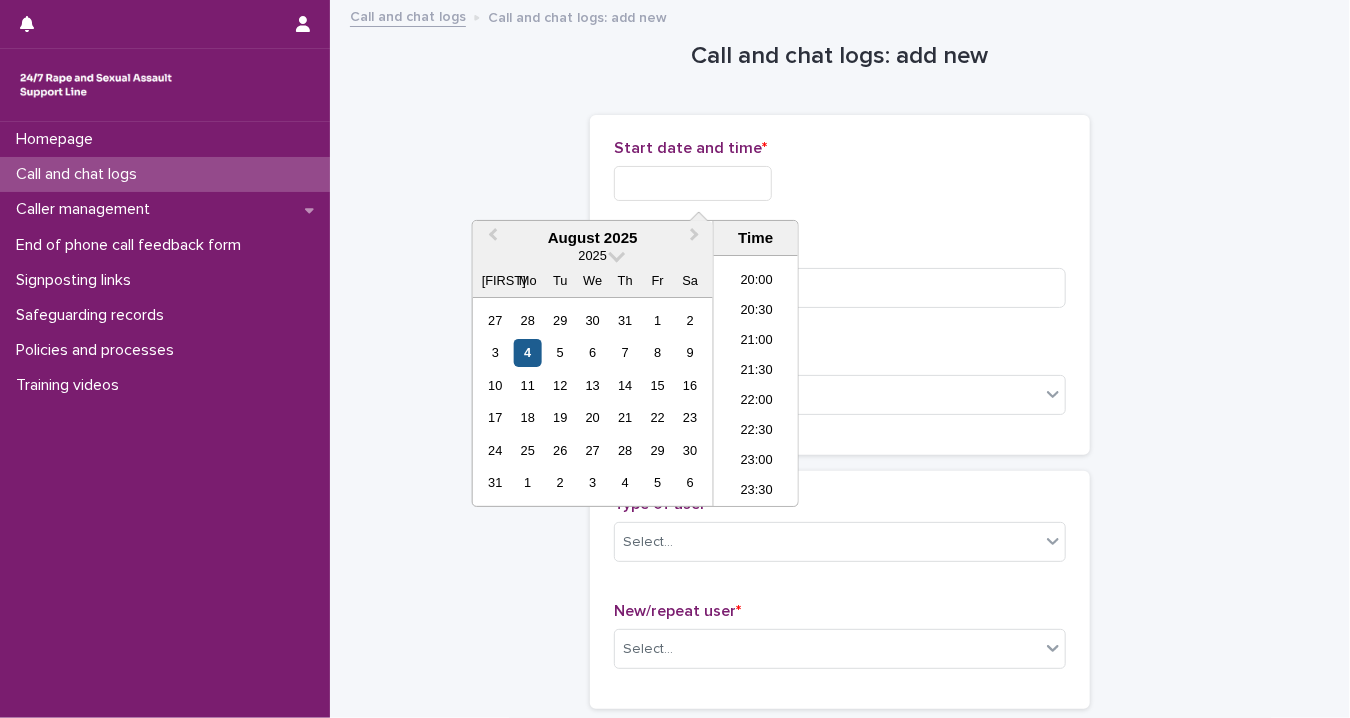 click on "4" at bounding box center [527, 352] 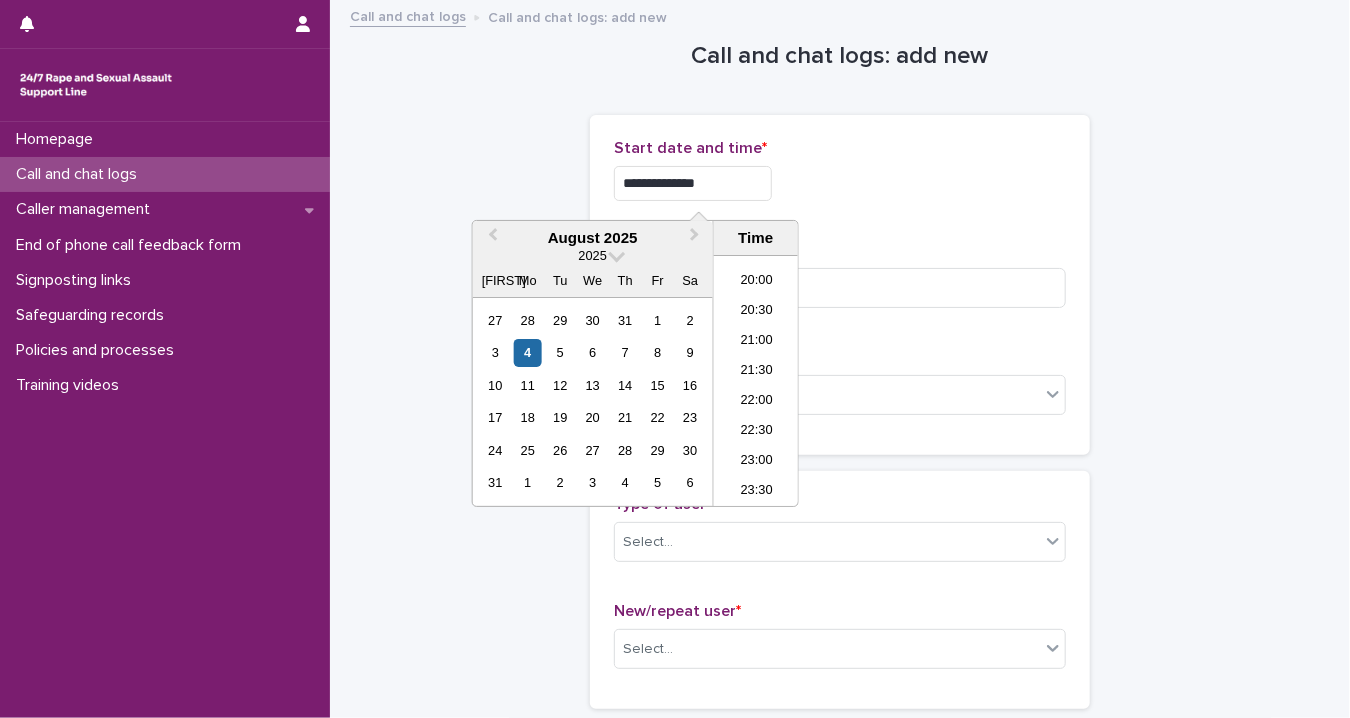 drag, startPoint x: 675, startPoint y: 181, endPoint x: 1219, endPoint y: 185, distance: 544.0147 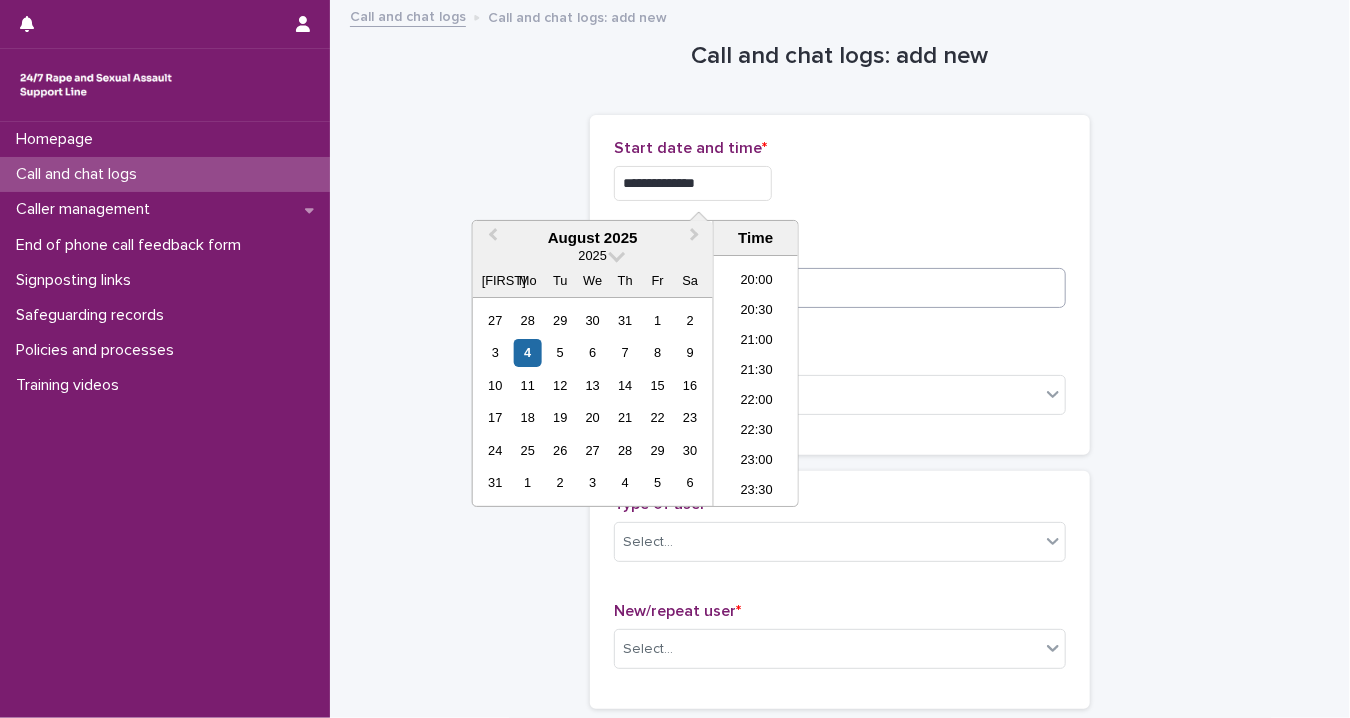 type on "**********" 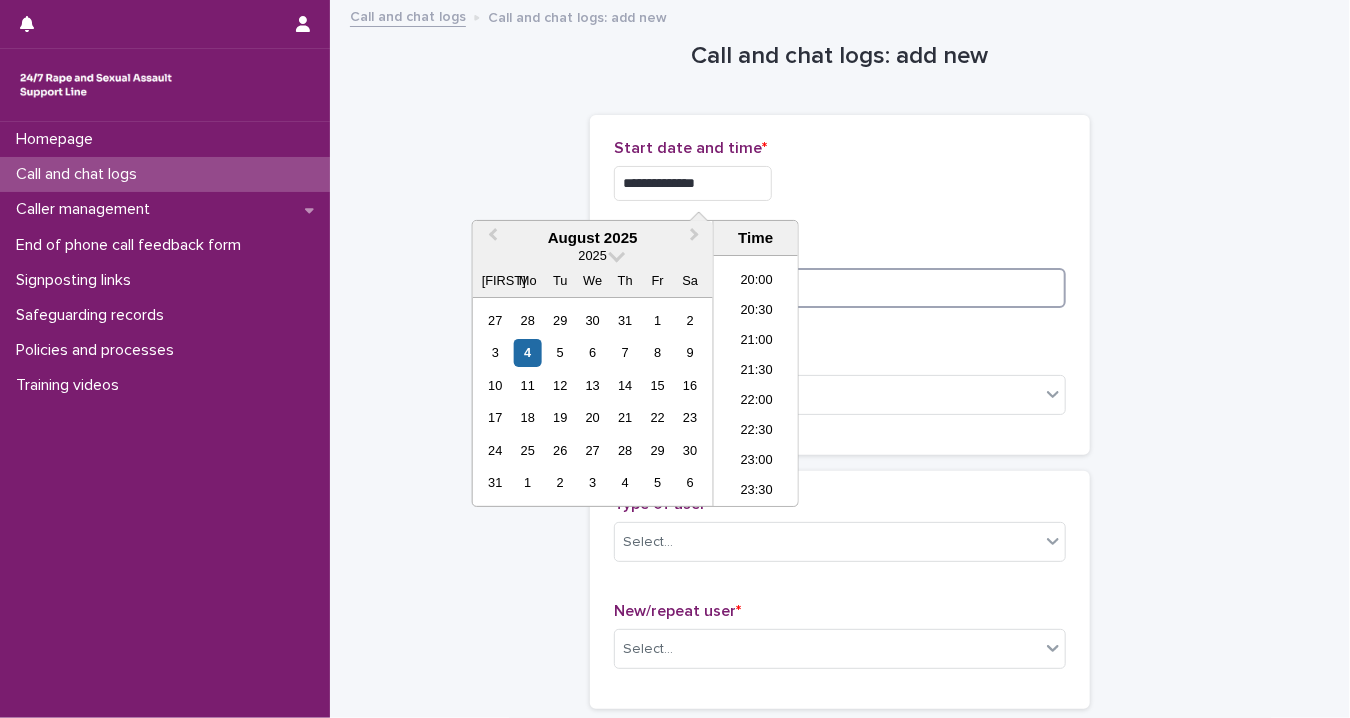 click at bounding box center [840, 288] 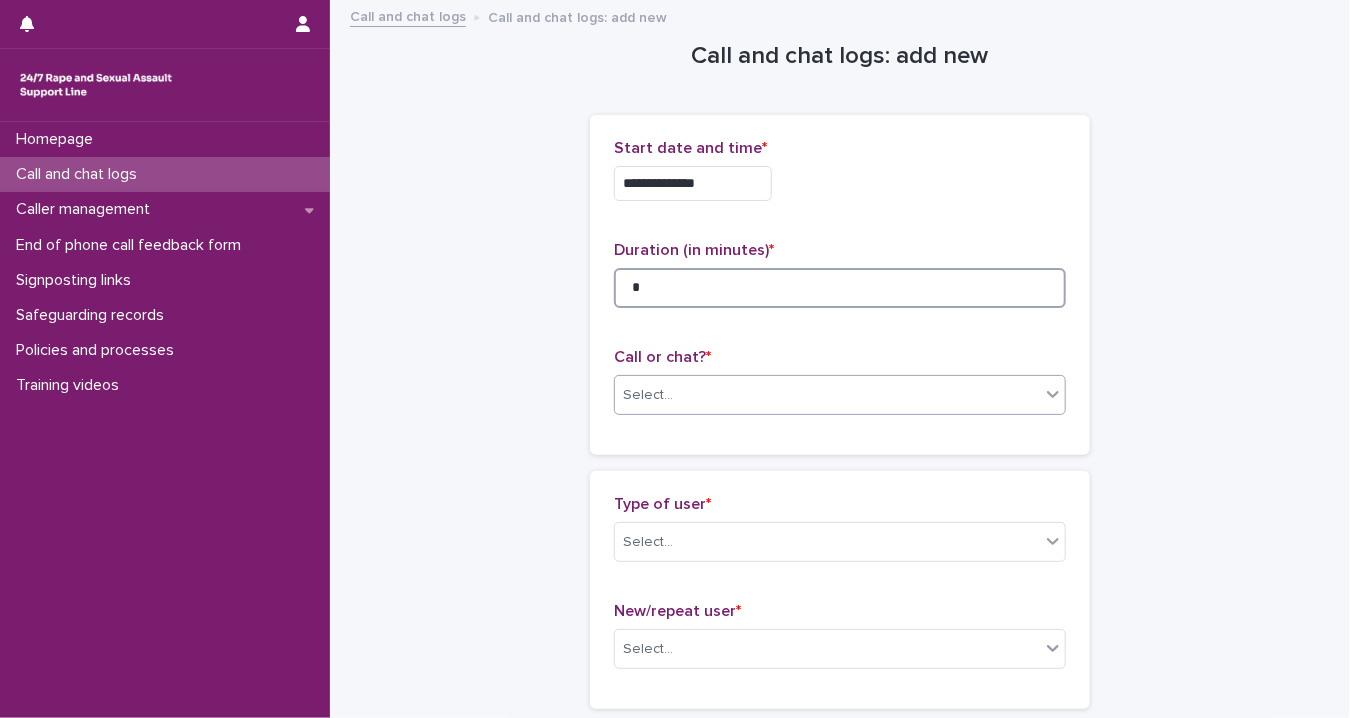 type on "*" 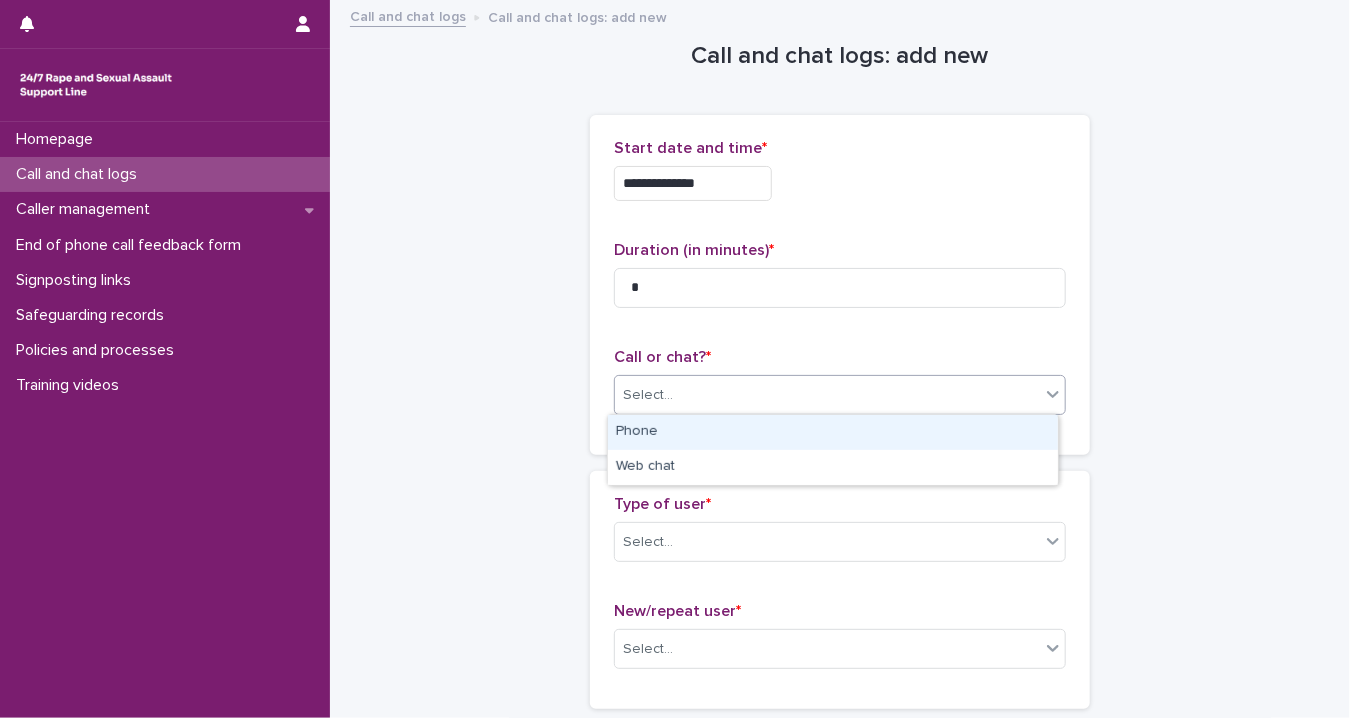 click 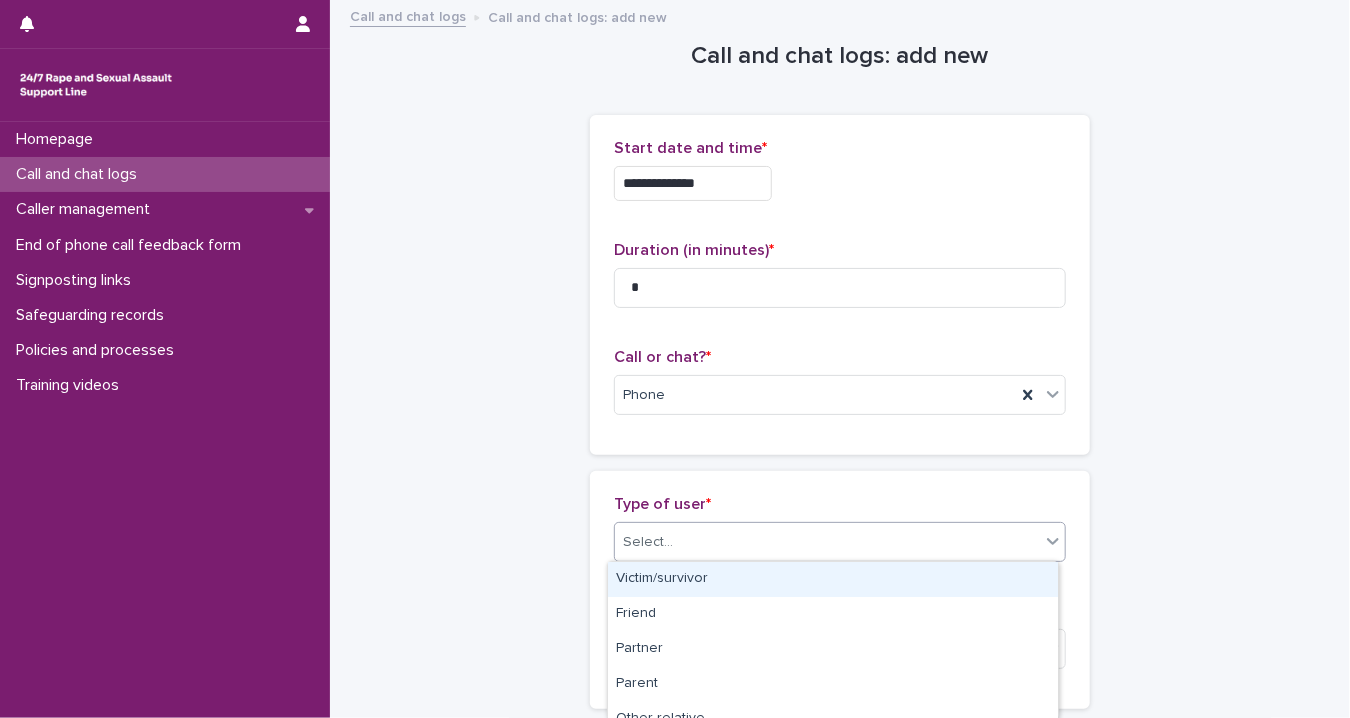 click 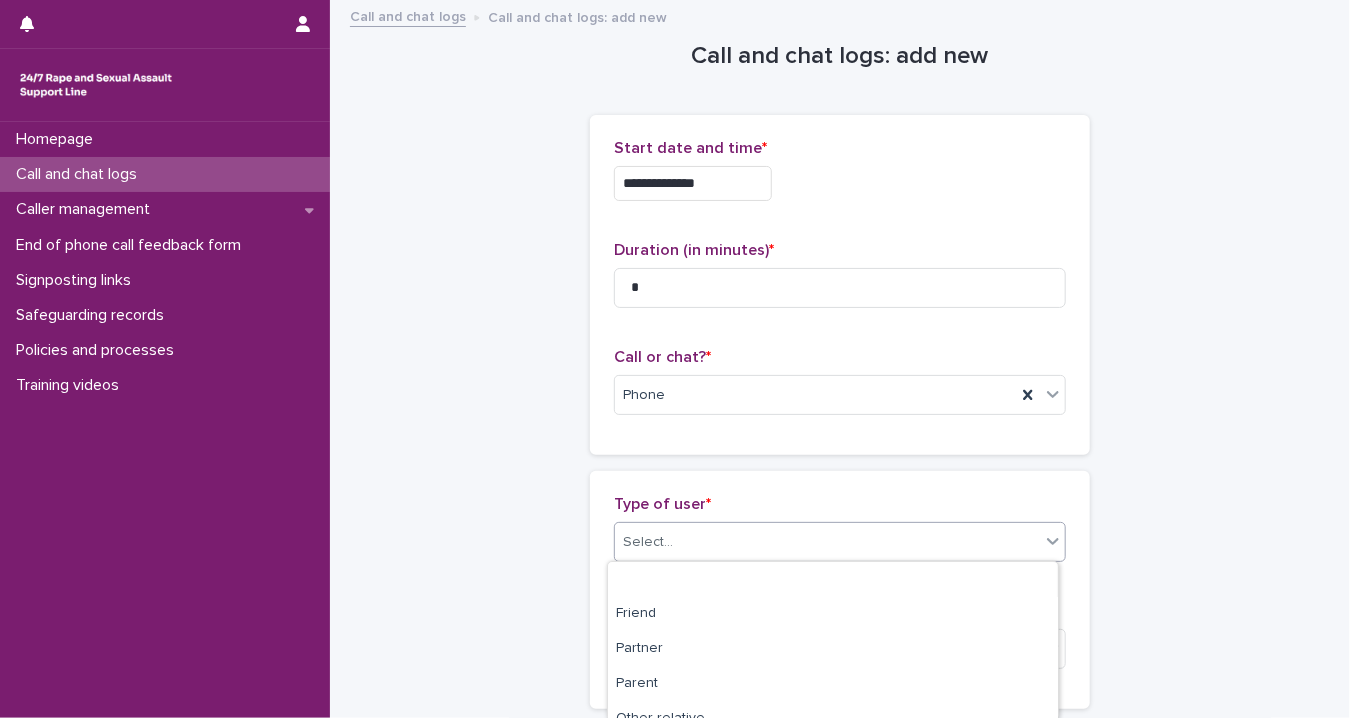 scroll, scrollTop: 367, scrollLeft: 0, axis: vertical 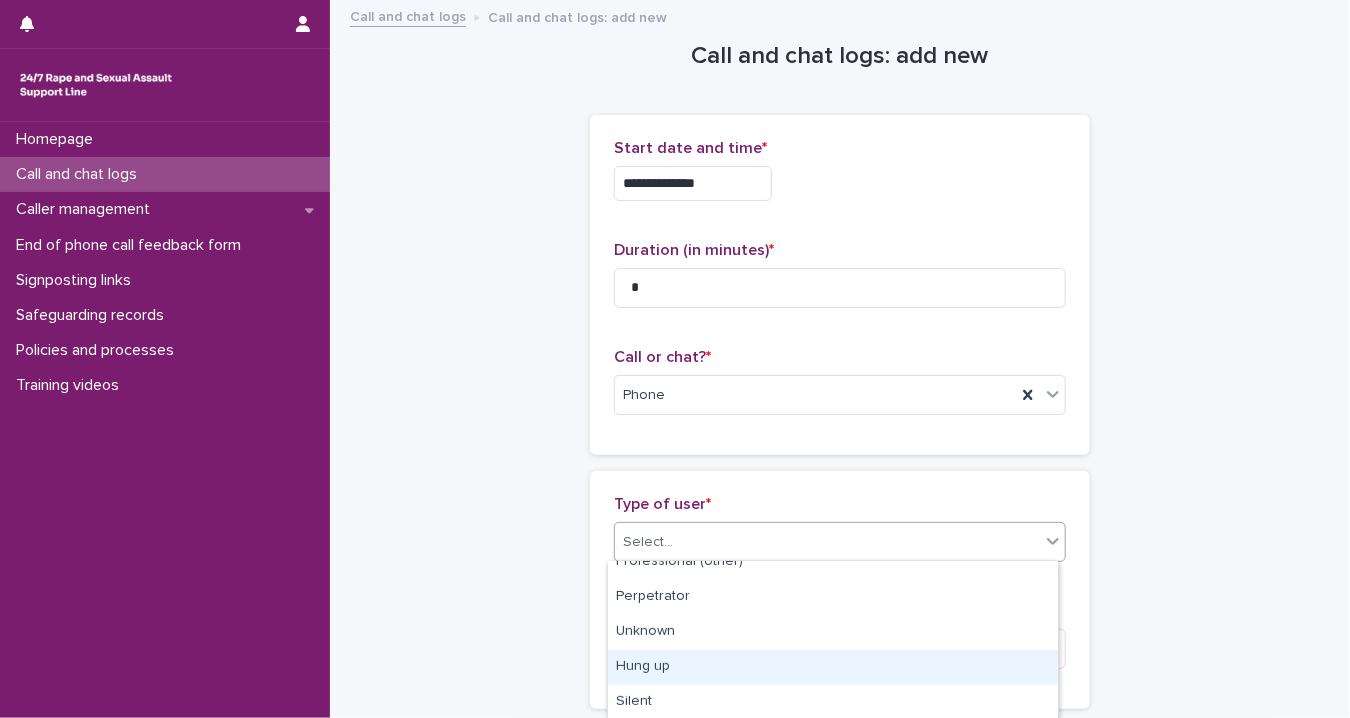 click on "Hung up" at bounding box center (833, 667) 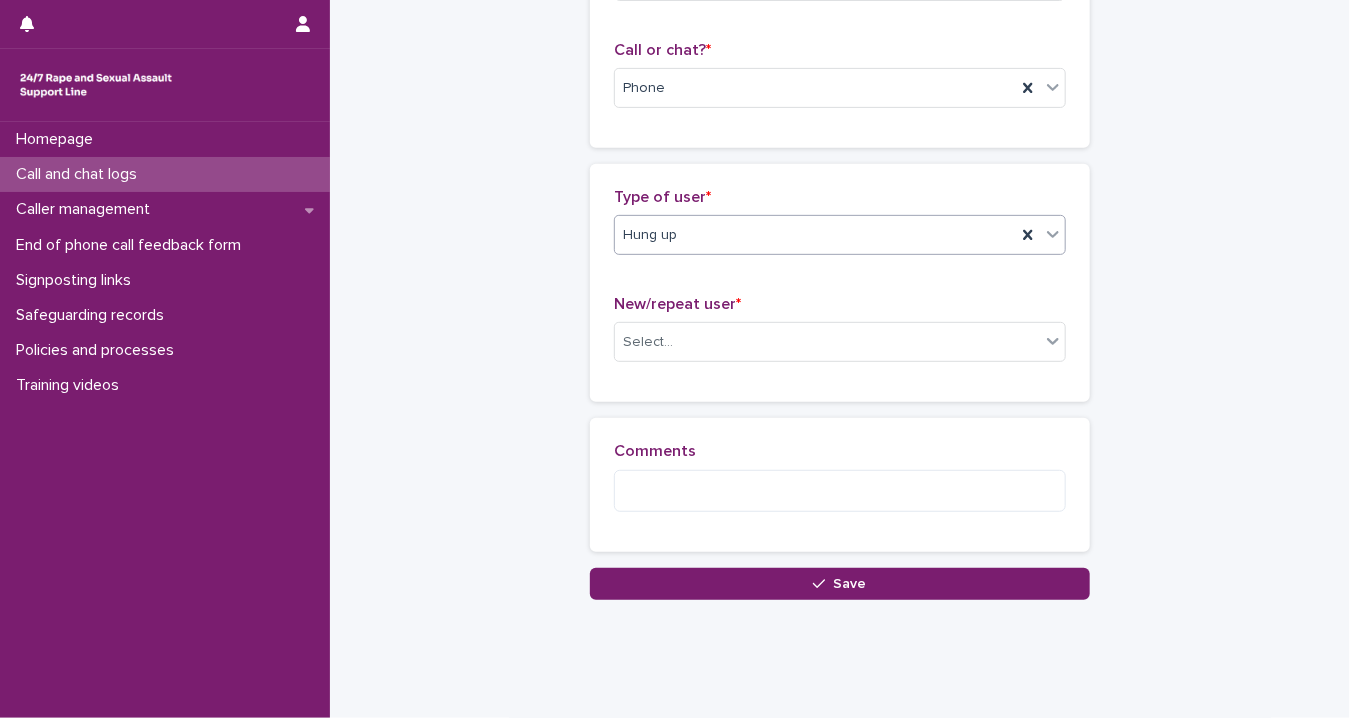 scroll, scrollTop: 344, scrollLeft: 0, axis: vertical 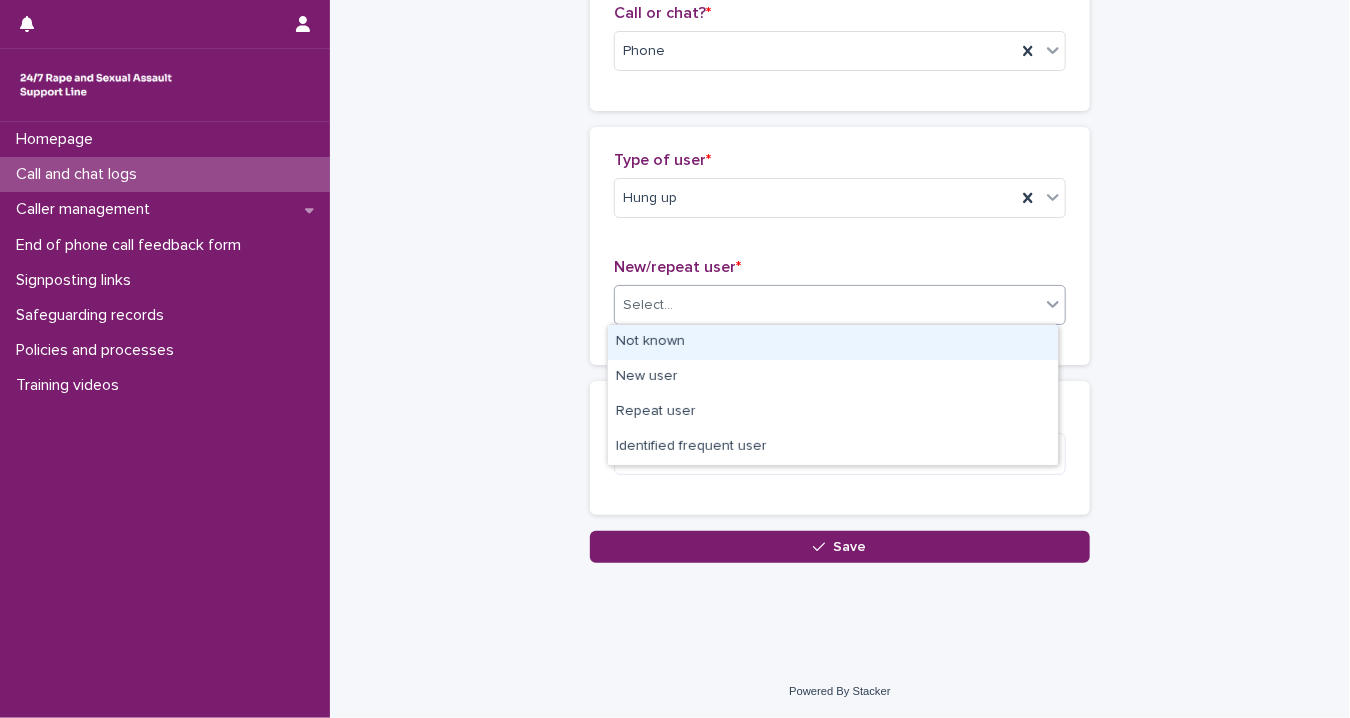 click 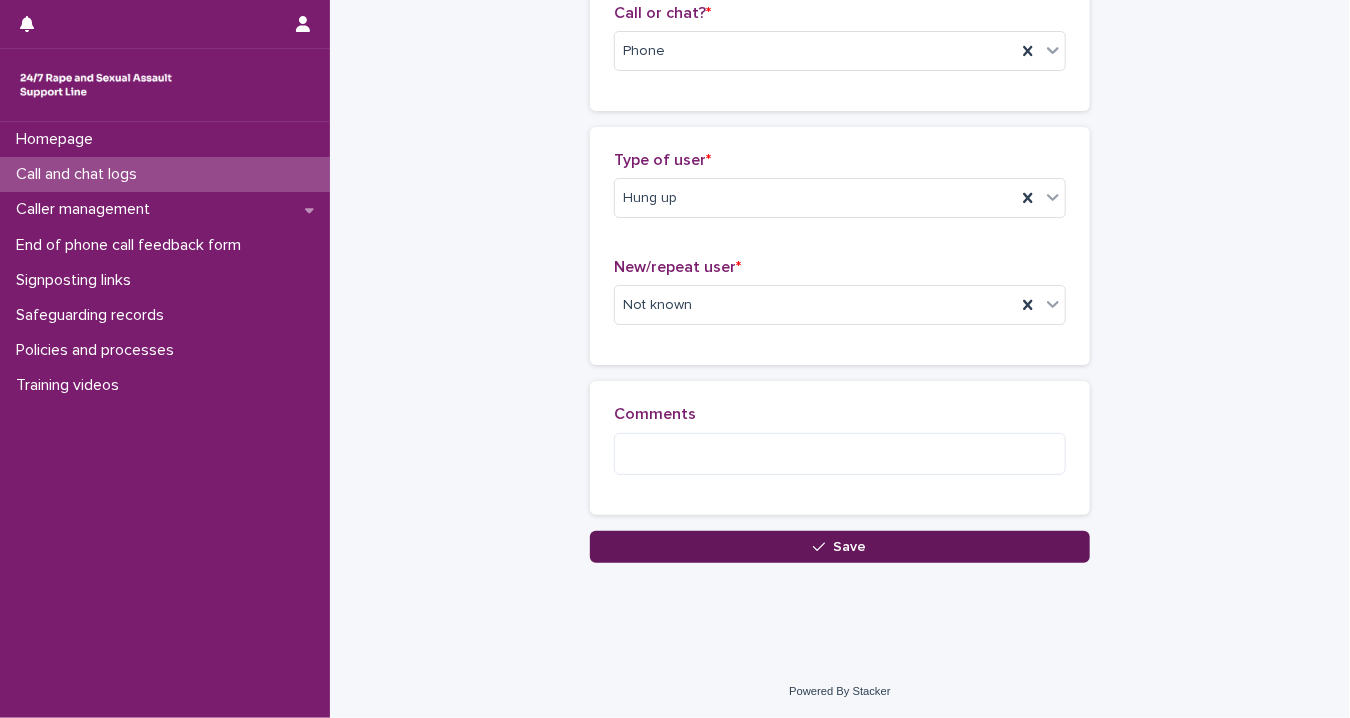 click on "Save" at bounding box center (840, 547) 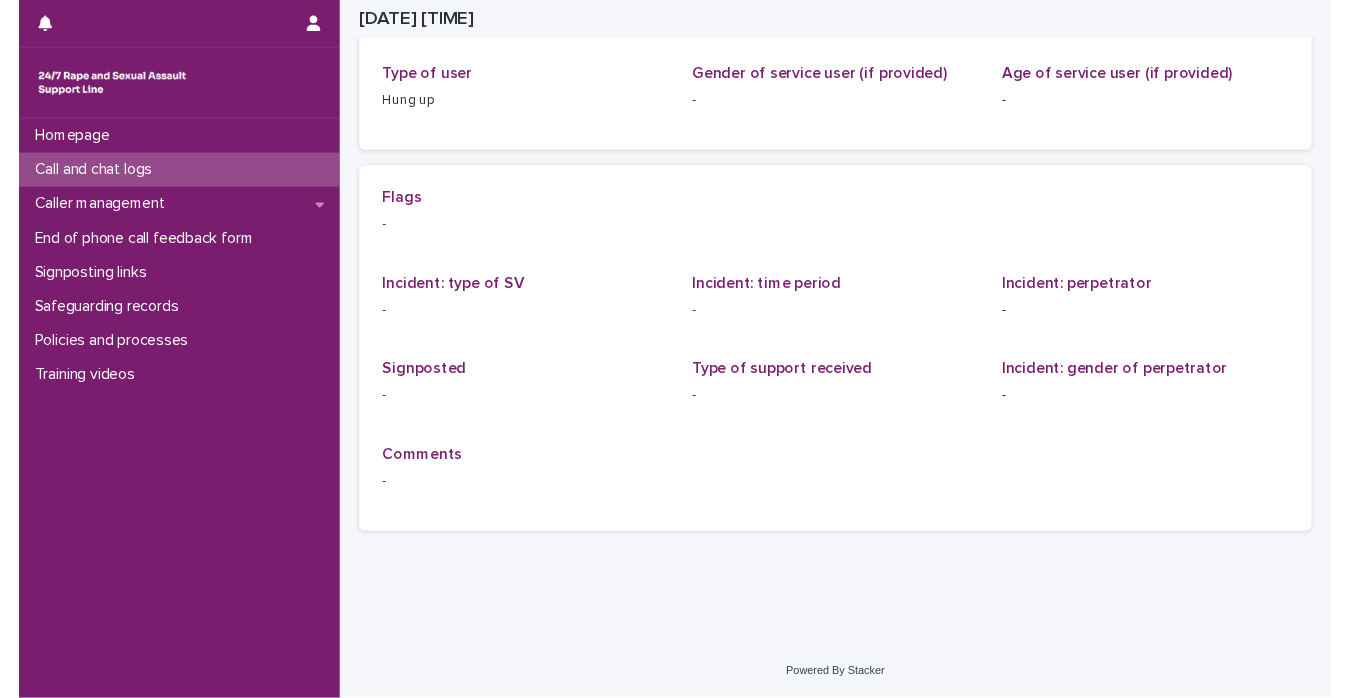 scroll, scrollTop: 0, scrollLeft: 0, axis: both 